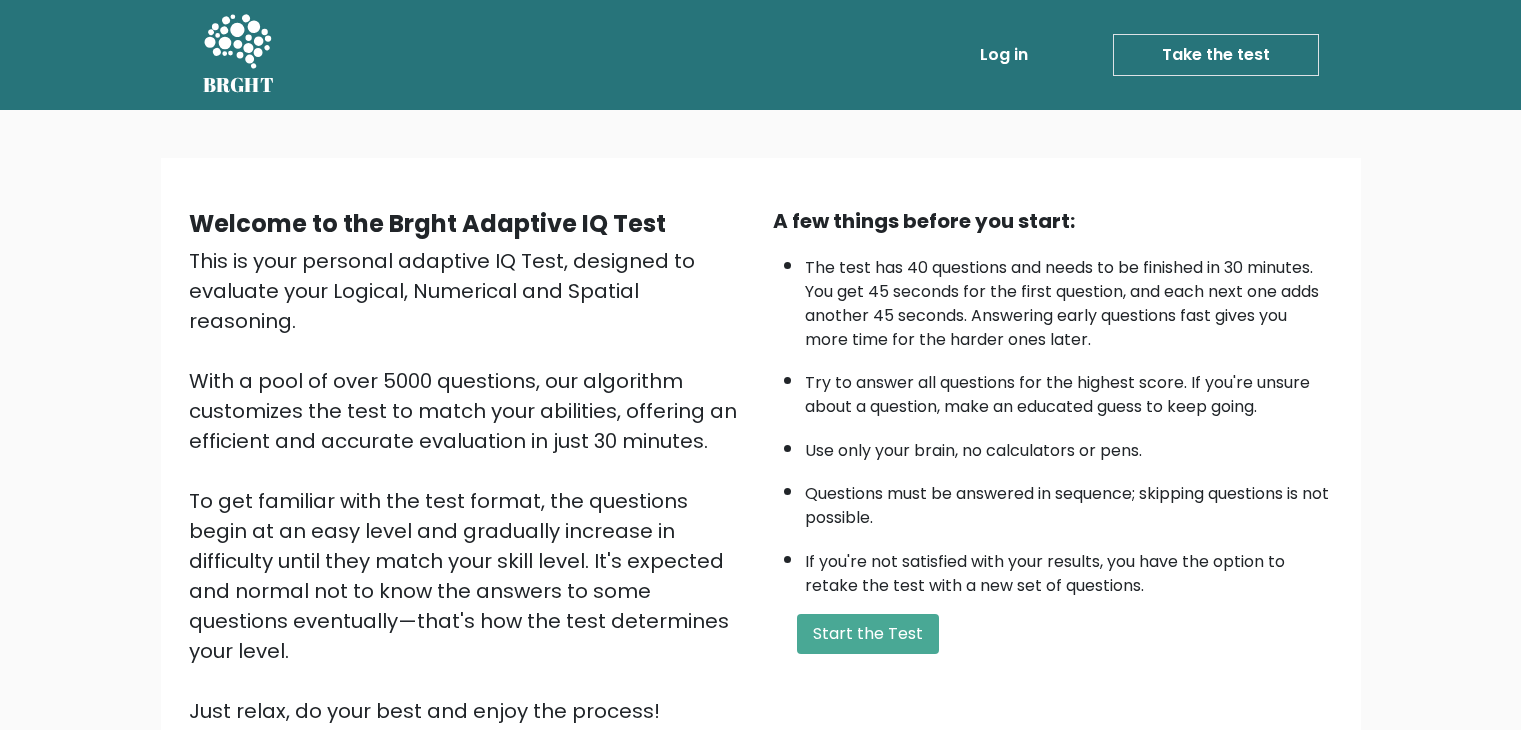 scroll, scrollTop: 0, scrollLeft: 0, axis: both 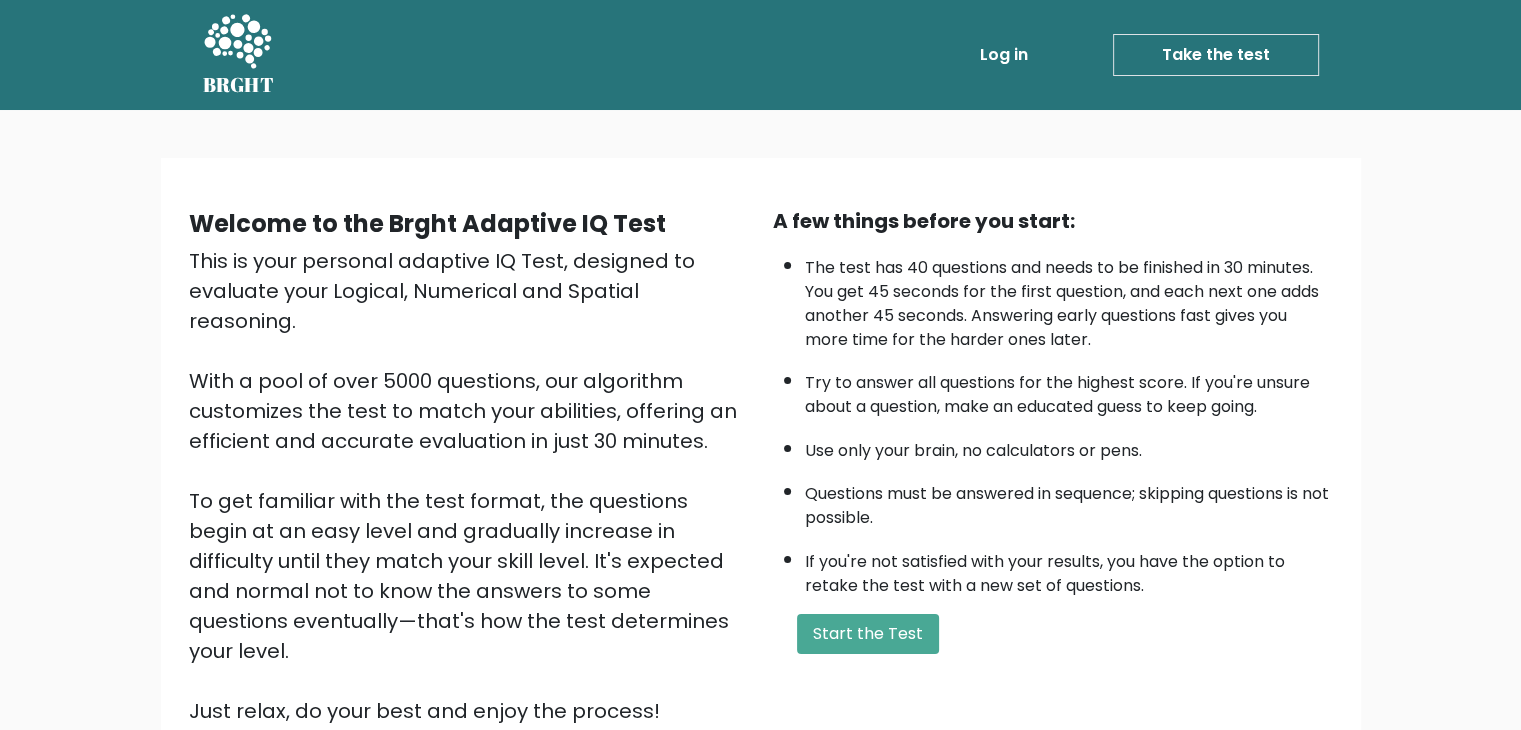 drag, startPoint x: 0, startPoint y: 0, endPoint x: 1430, endPoint y: 381, distance: 1479.8855 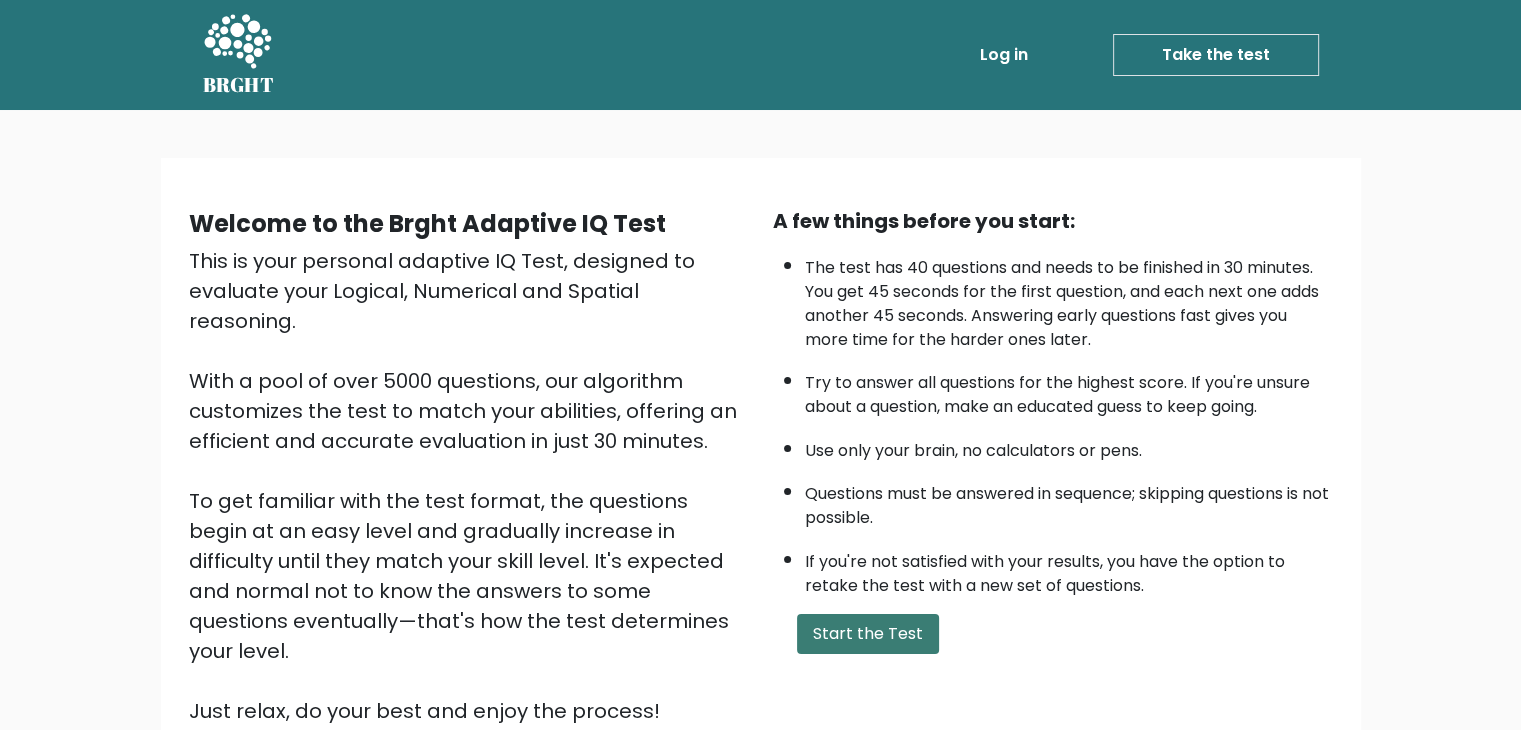 click on "Start the Test" at bounding box center (868, 634) 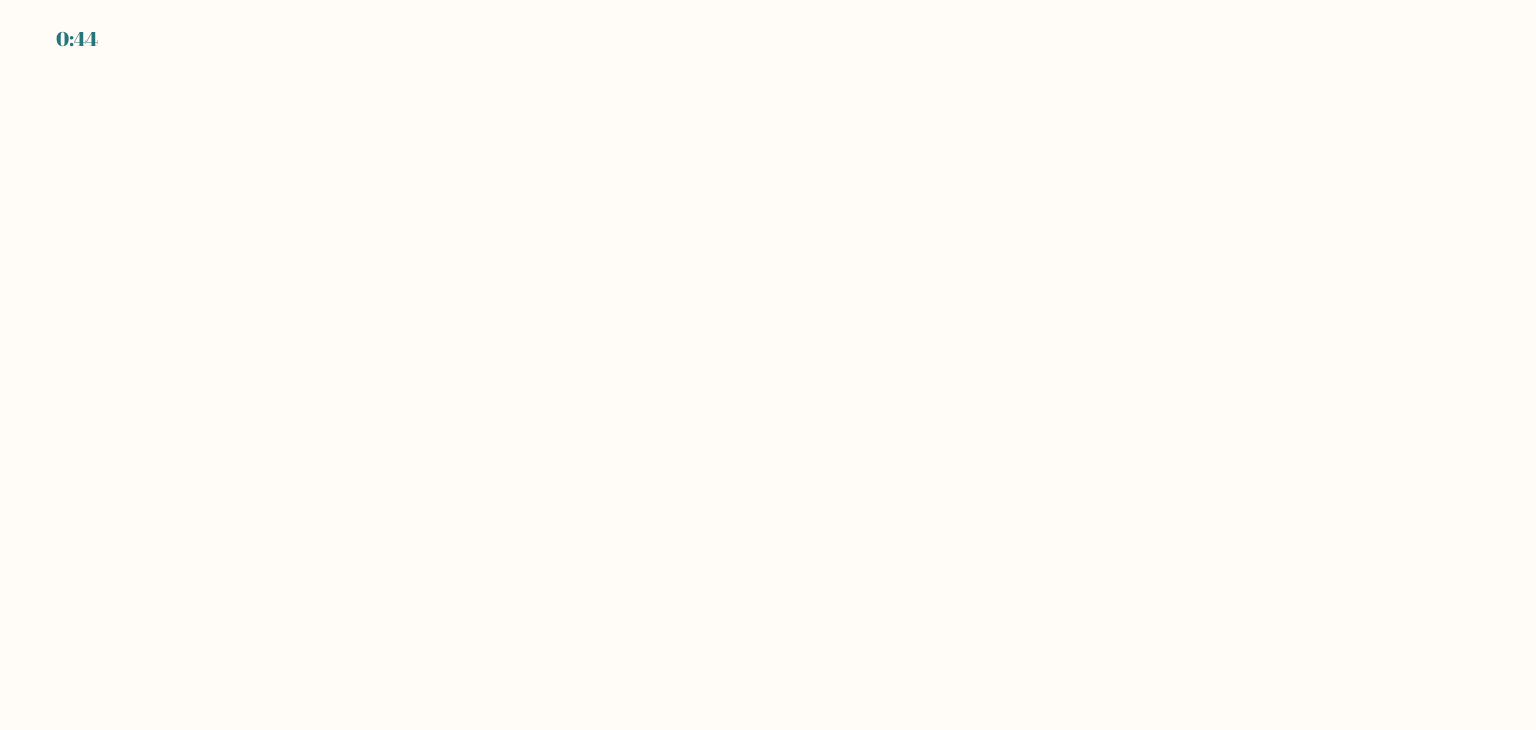 scroll, scrollTop: 0, scrollLeft: 0, axis: both 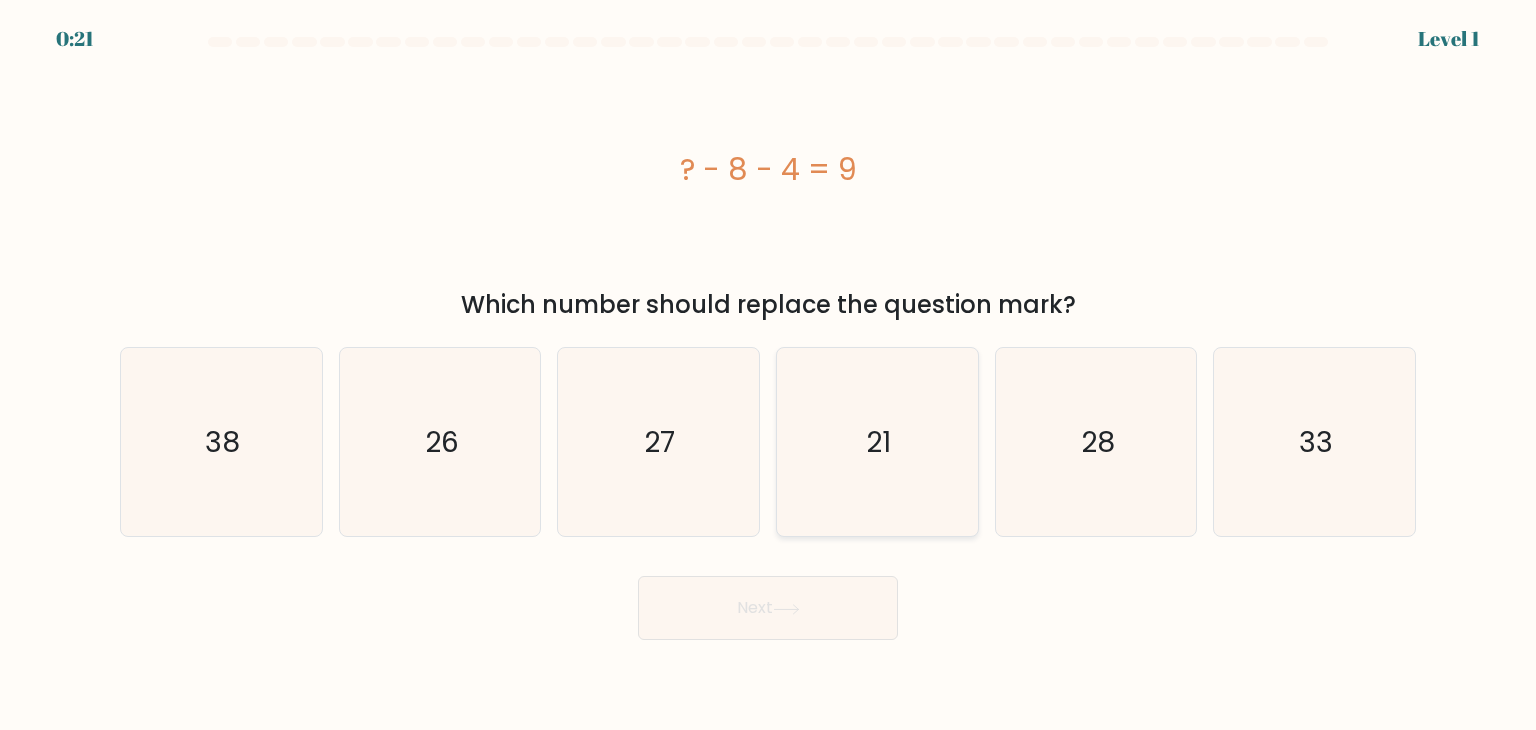 click on "21" 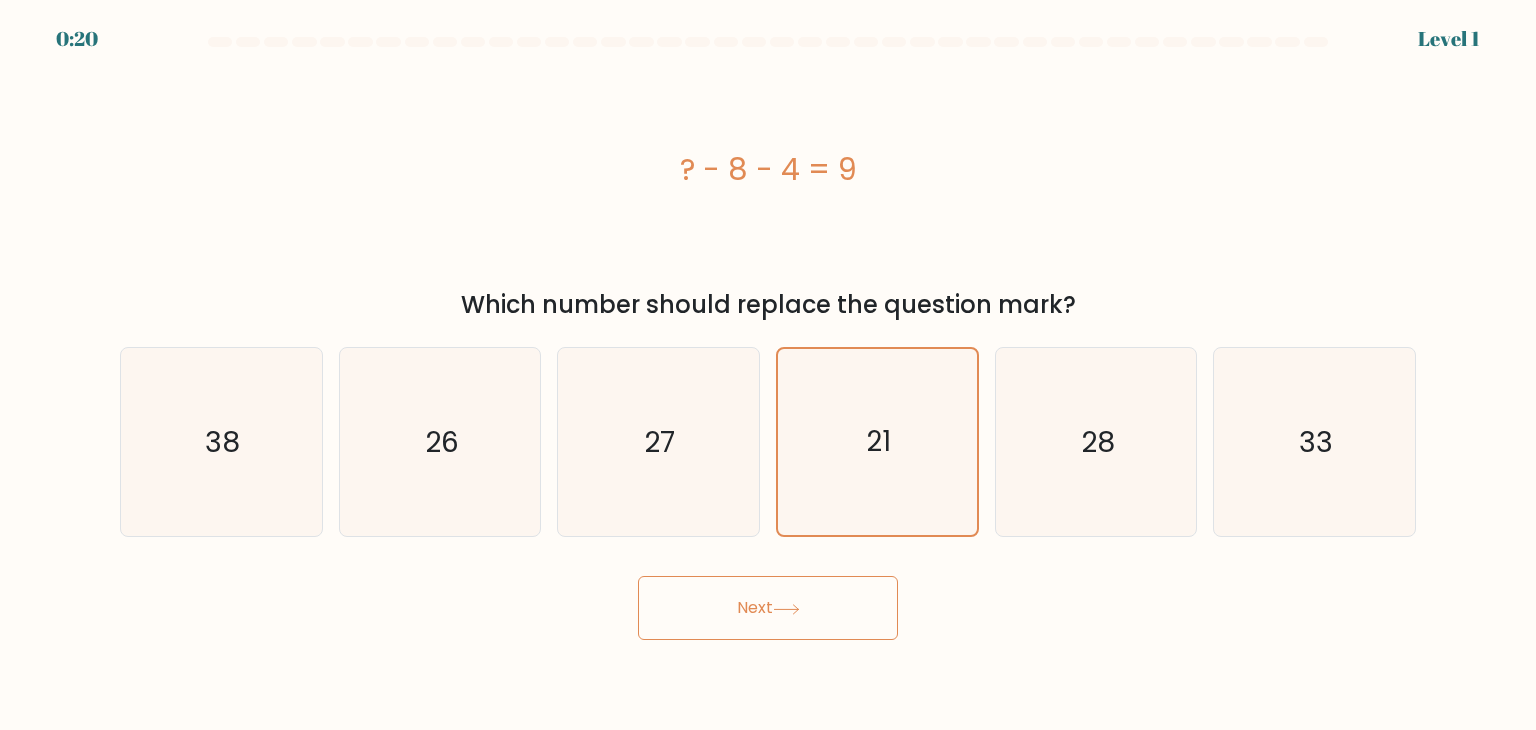 click on "Next" at bounding box center [768, 608] 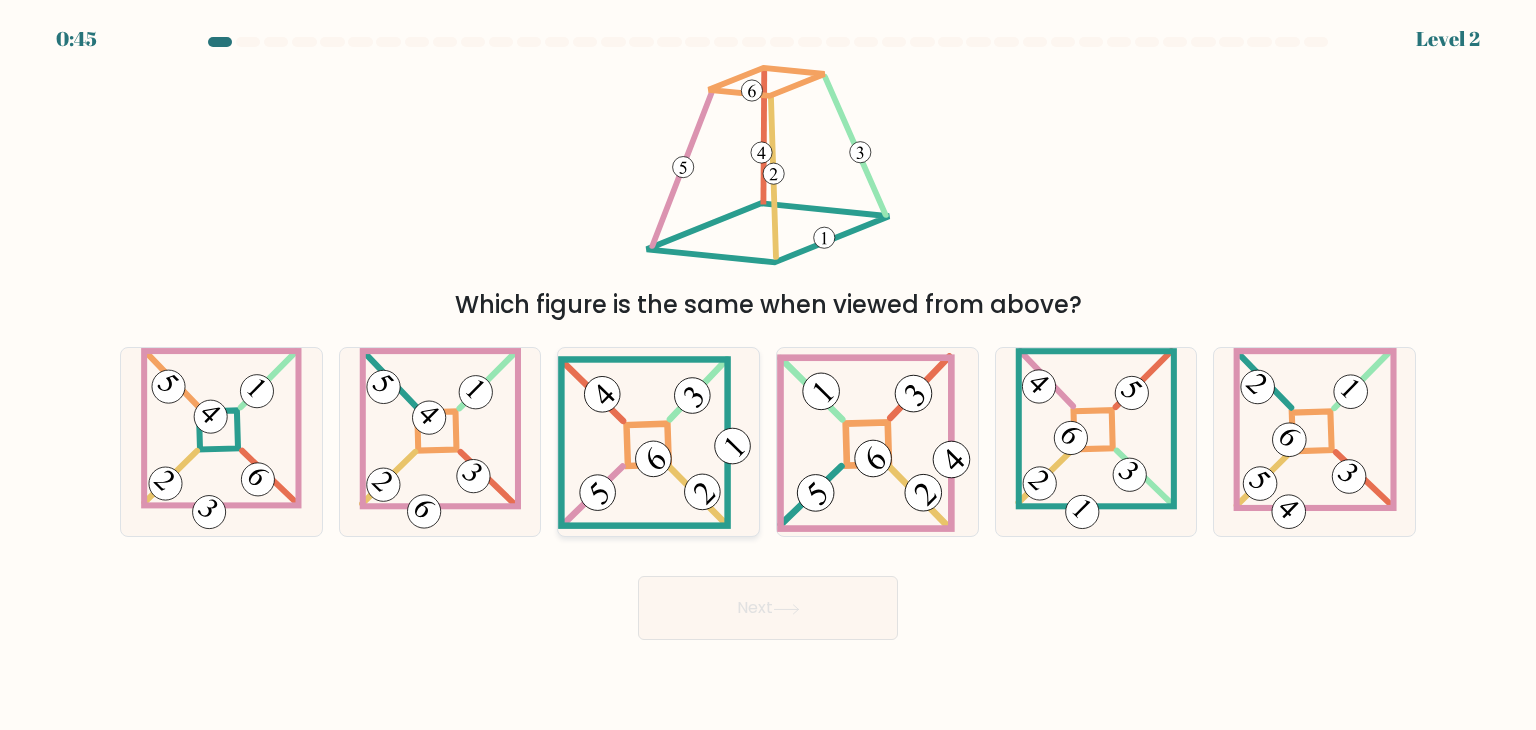 click 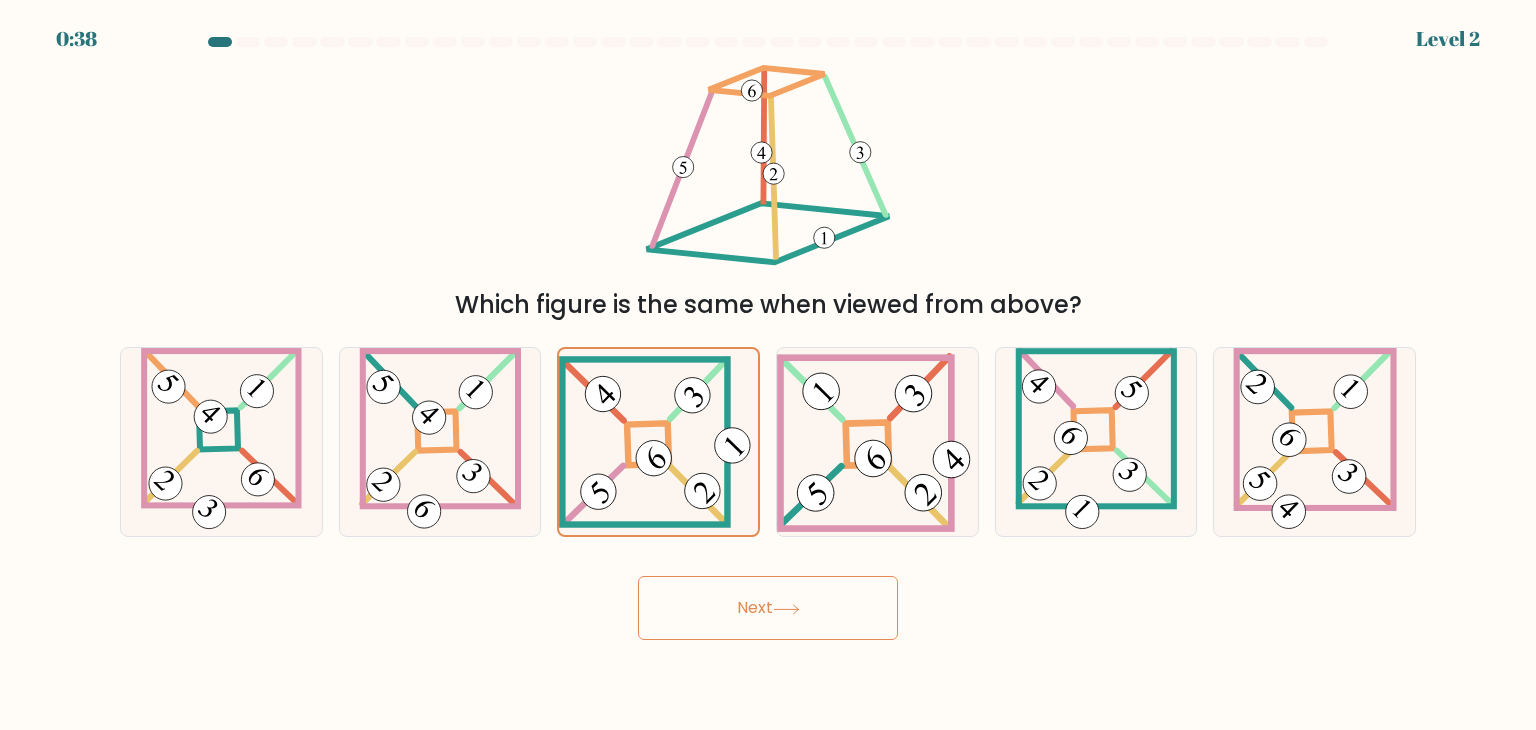 click on "Next" at bounding box center [768, 608] 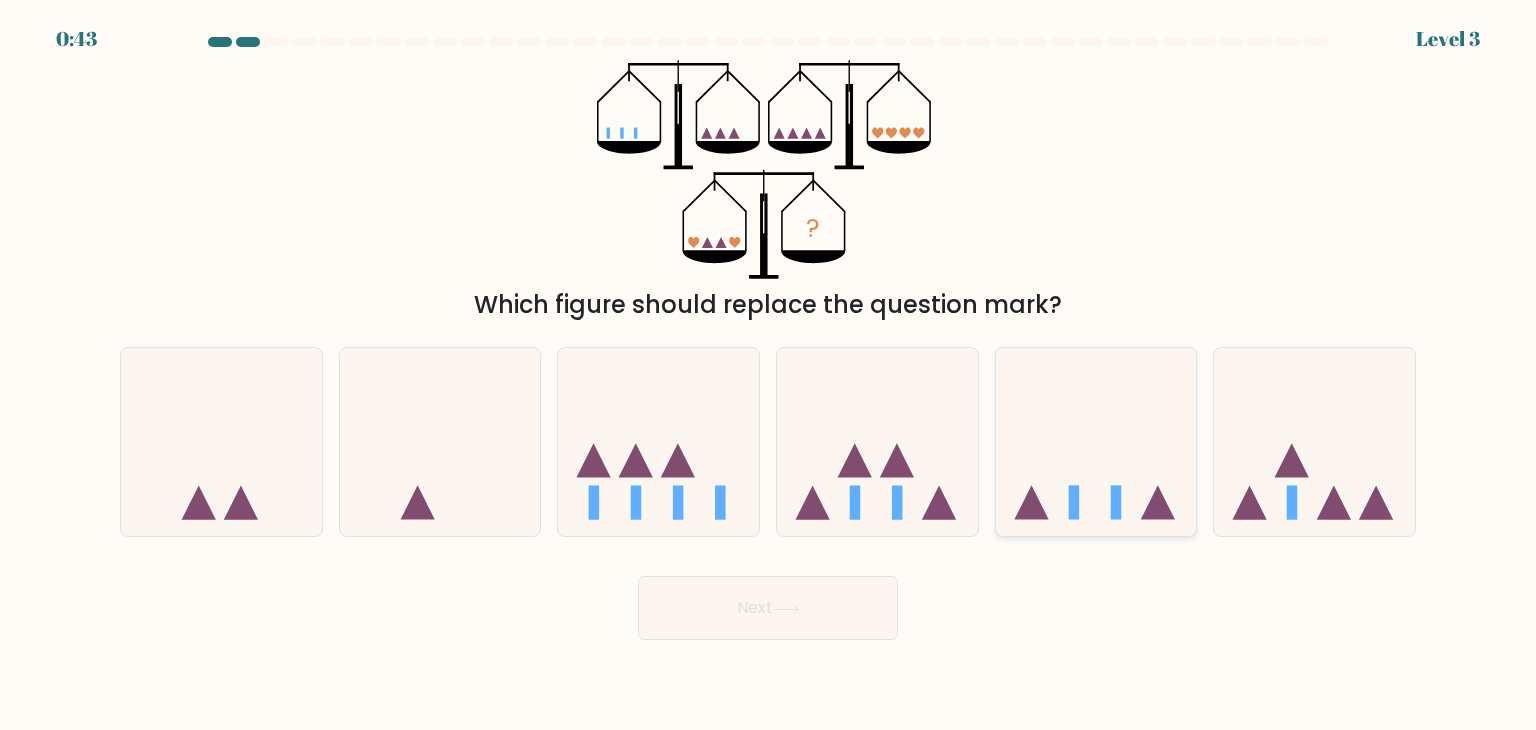 click 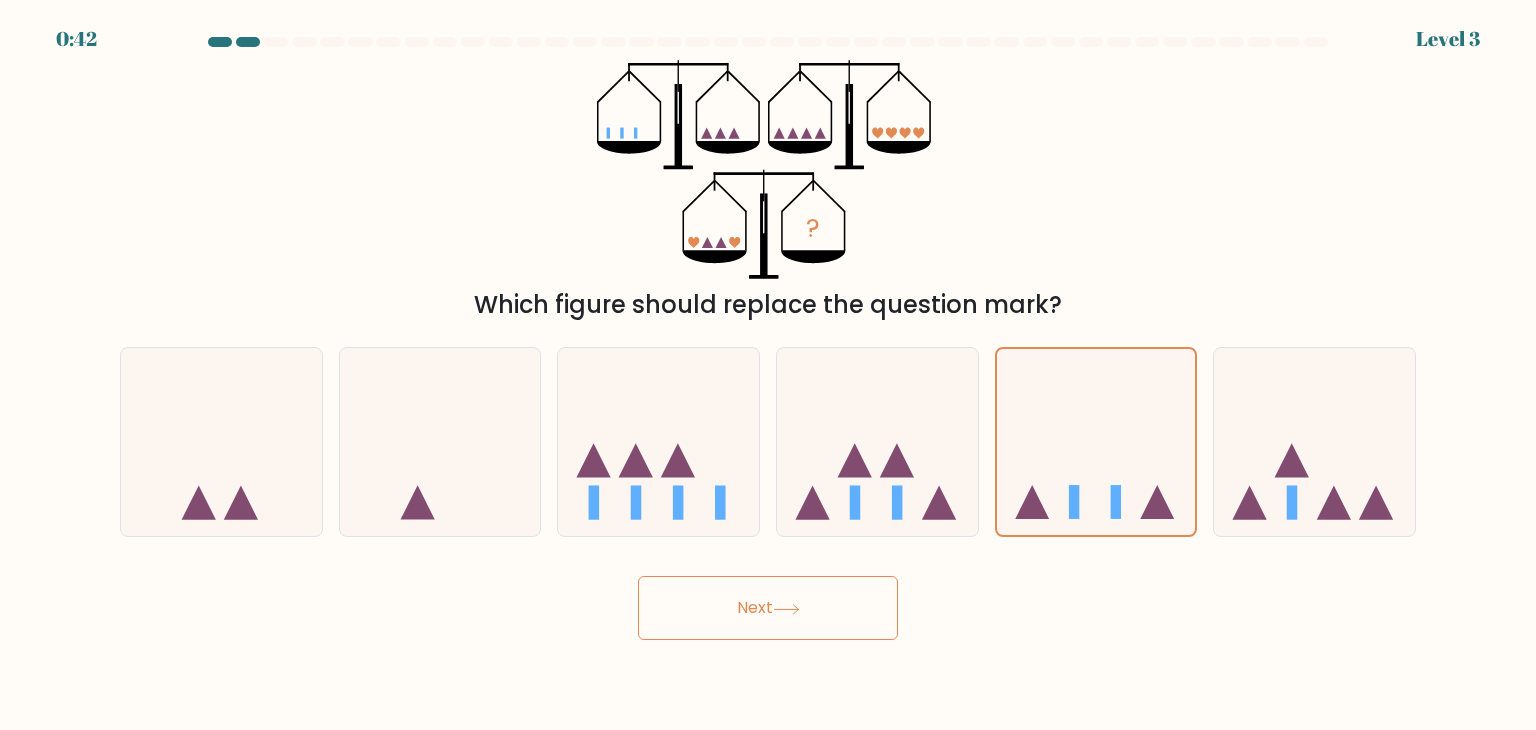 click on "Next" at bounding box center (768, 608) 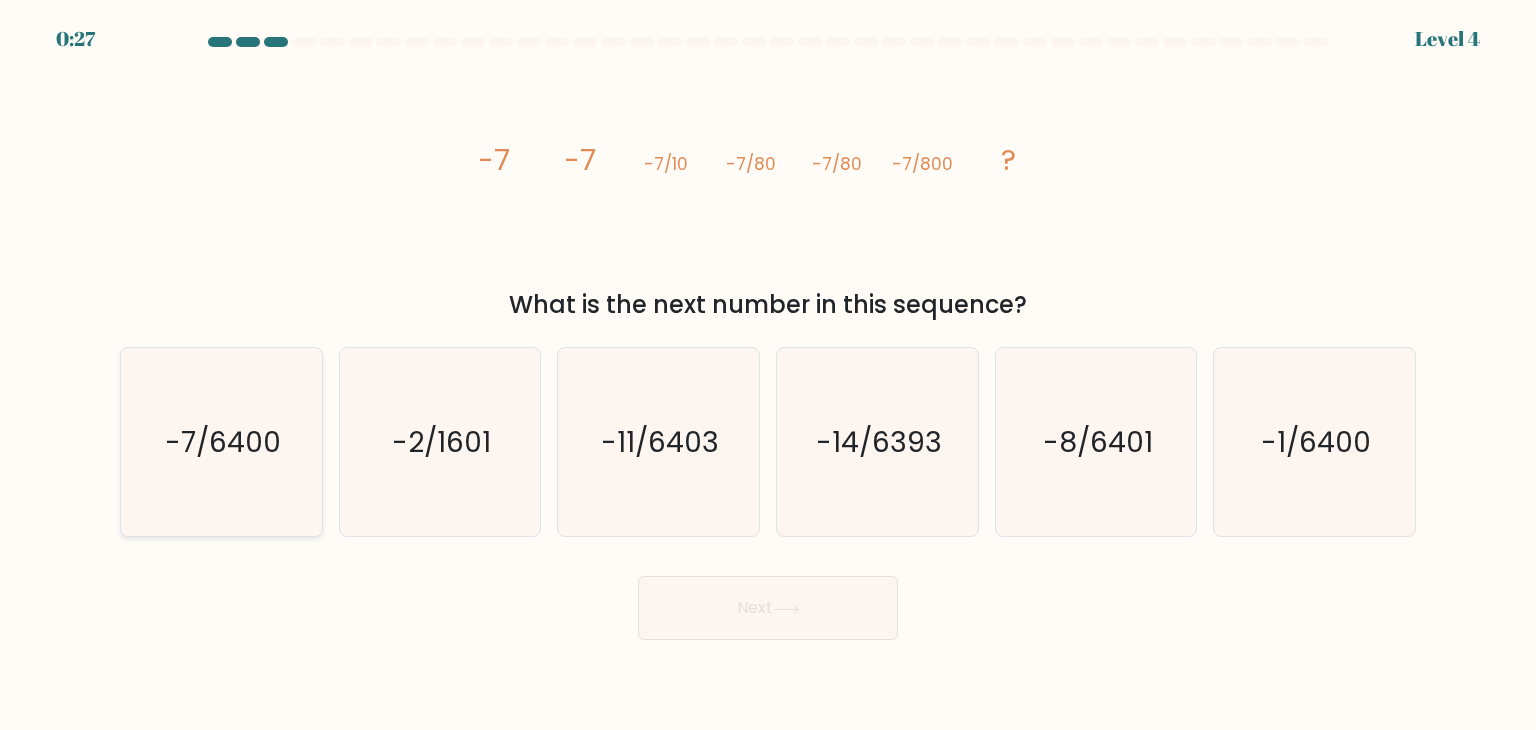 click on "-7/6400" 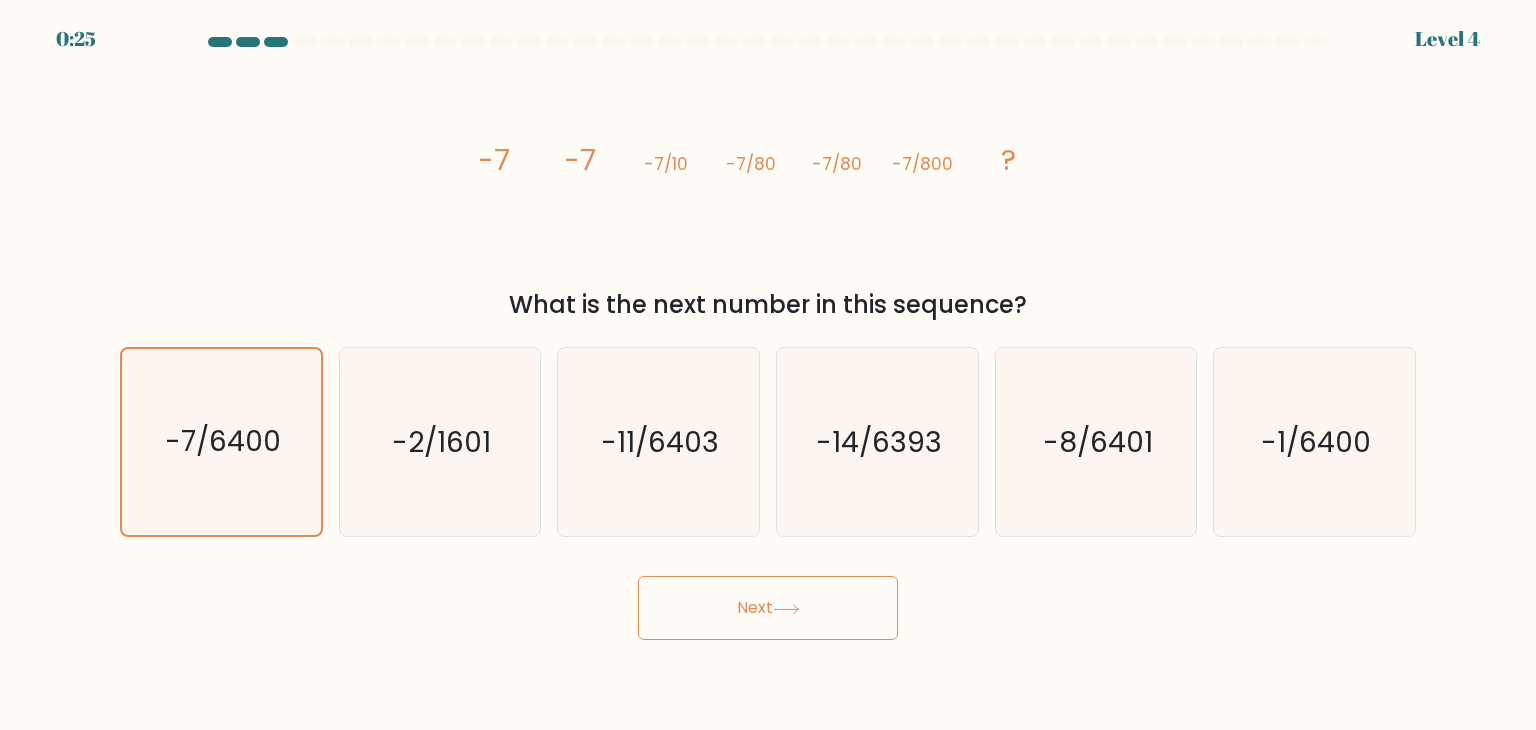 click on "Next" at bounding box center (768, 608) 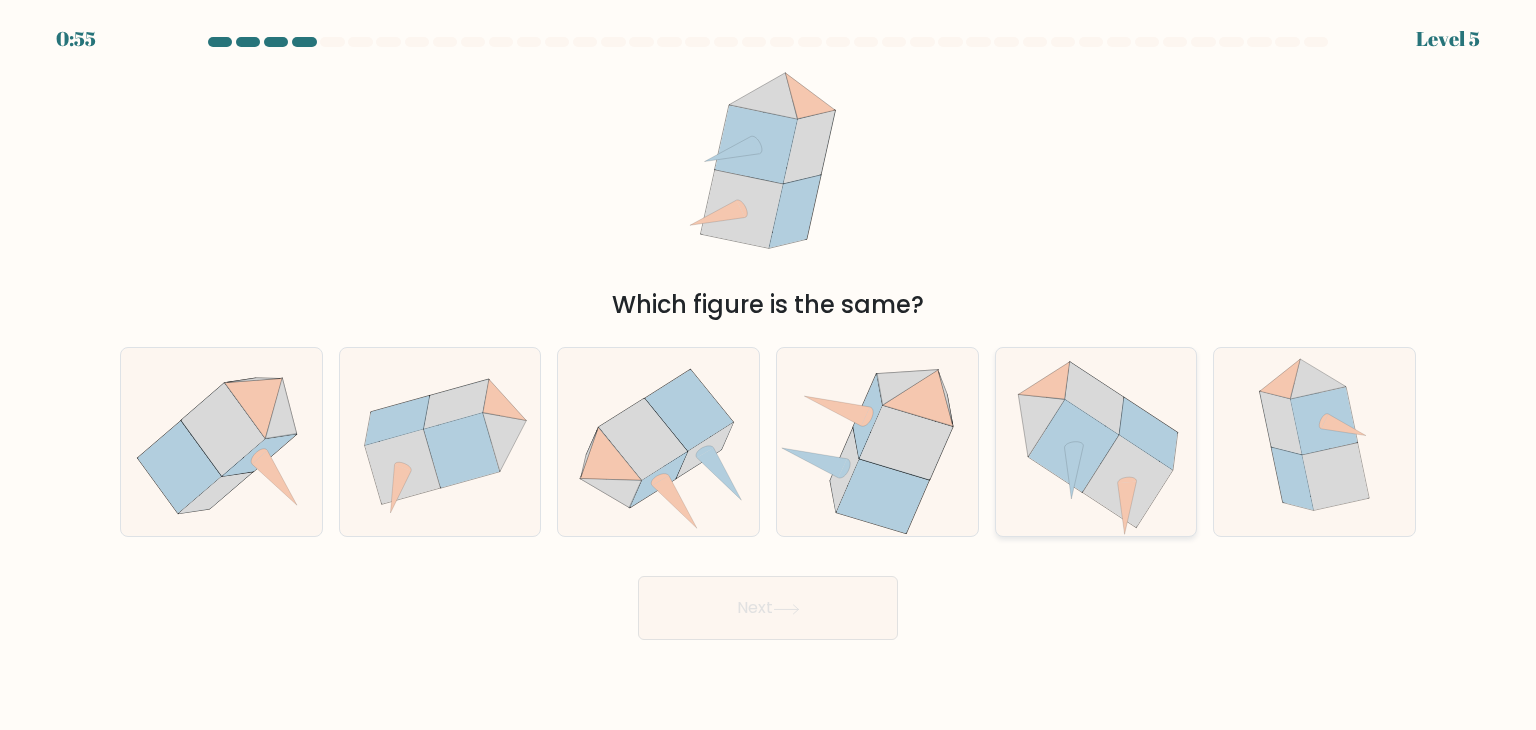 click 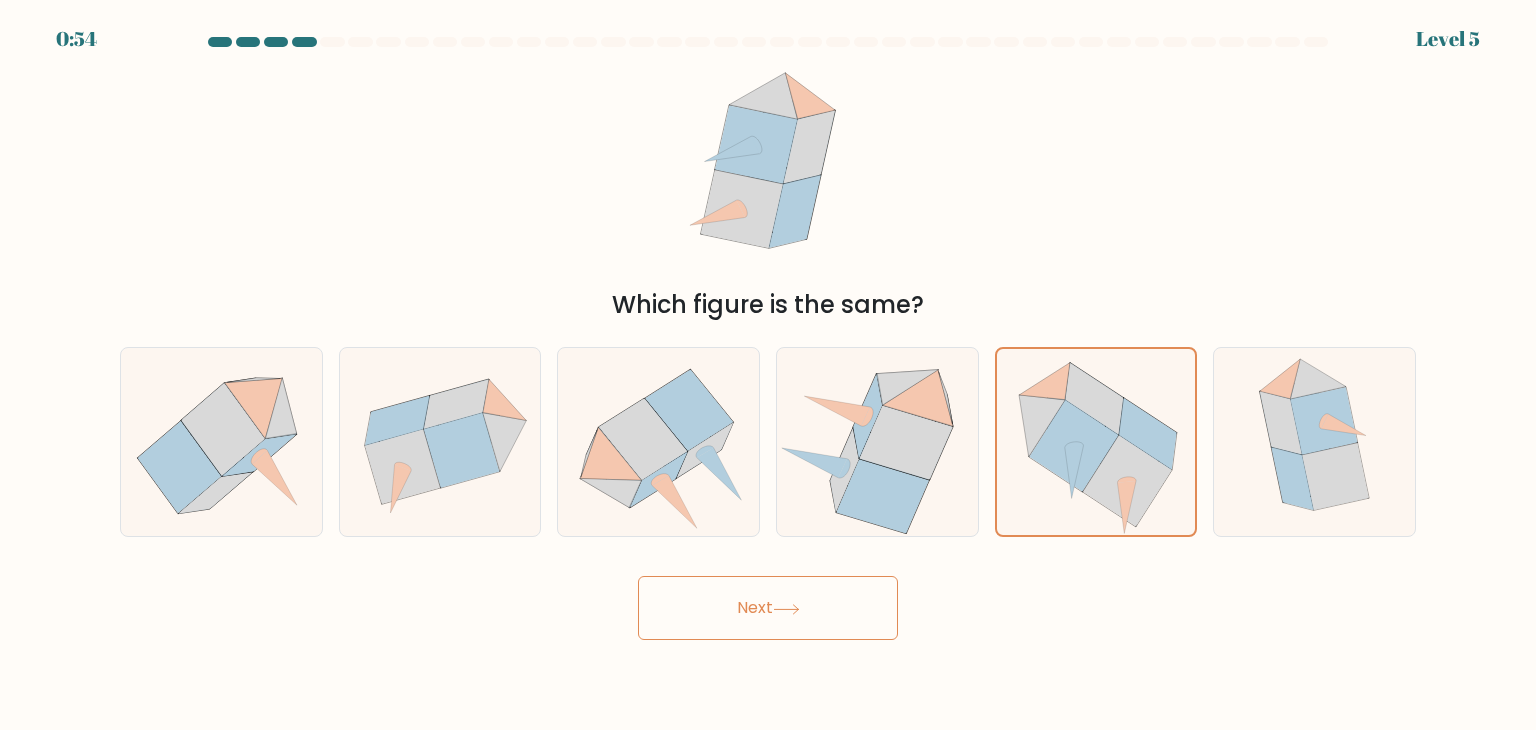 click on "Next" at bounding box center [768, 608] 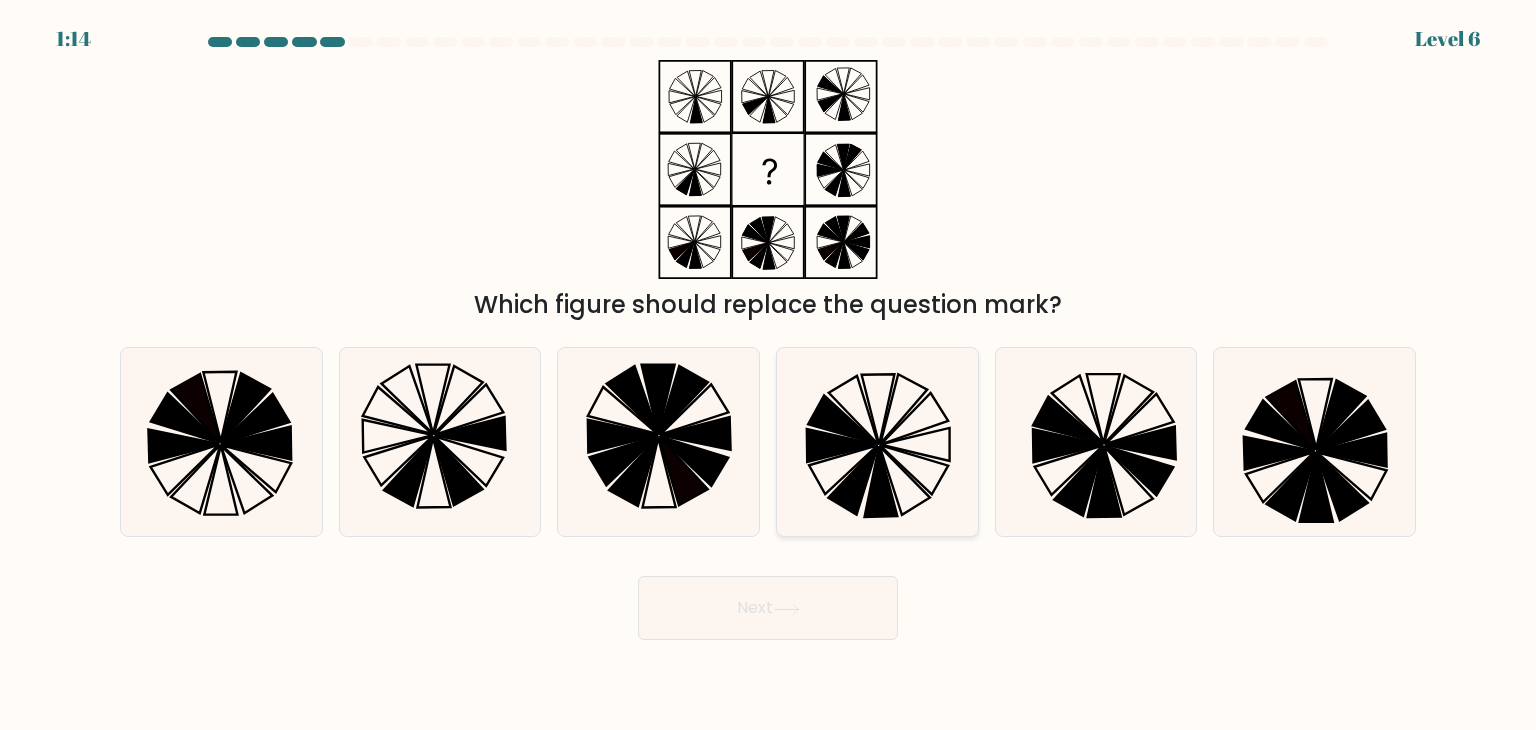 click 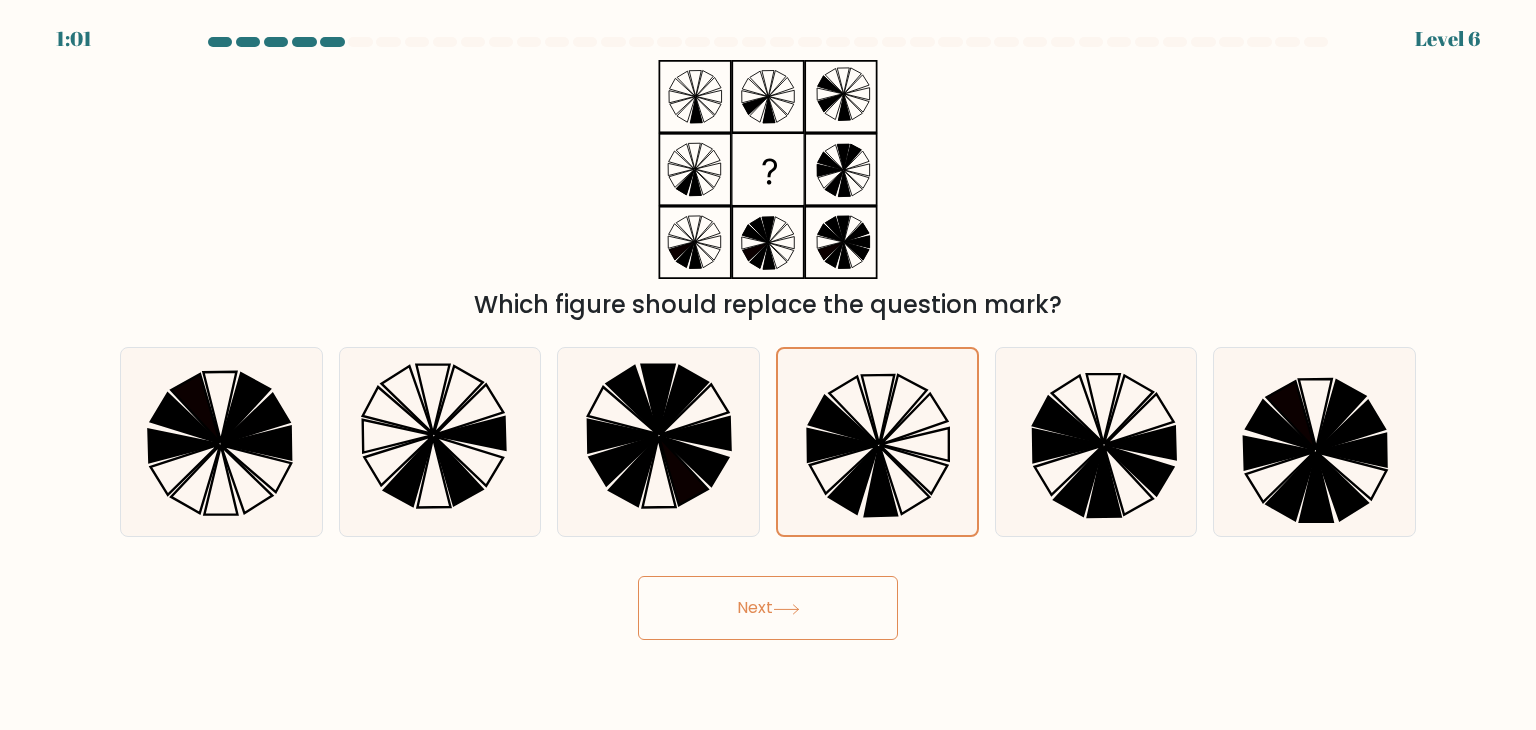 click on "Next" at bounding box center [768, 608] 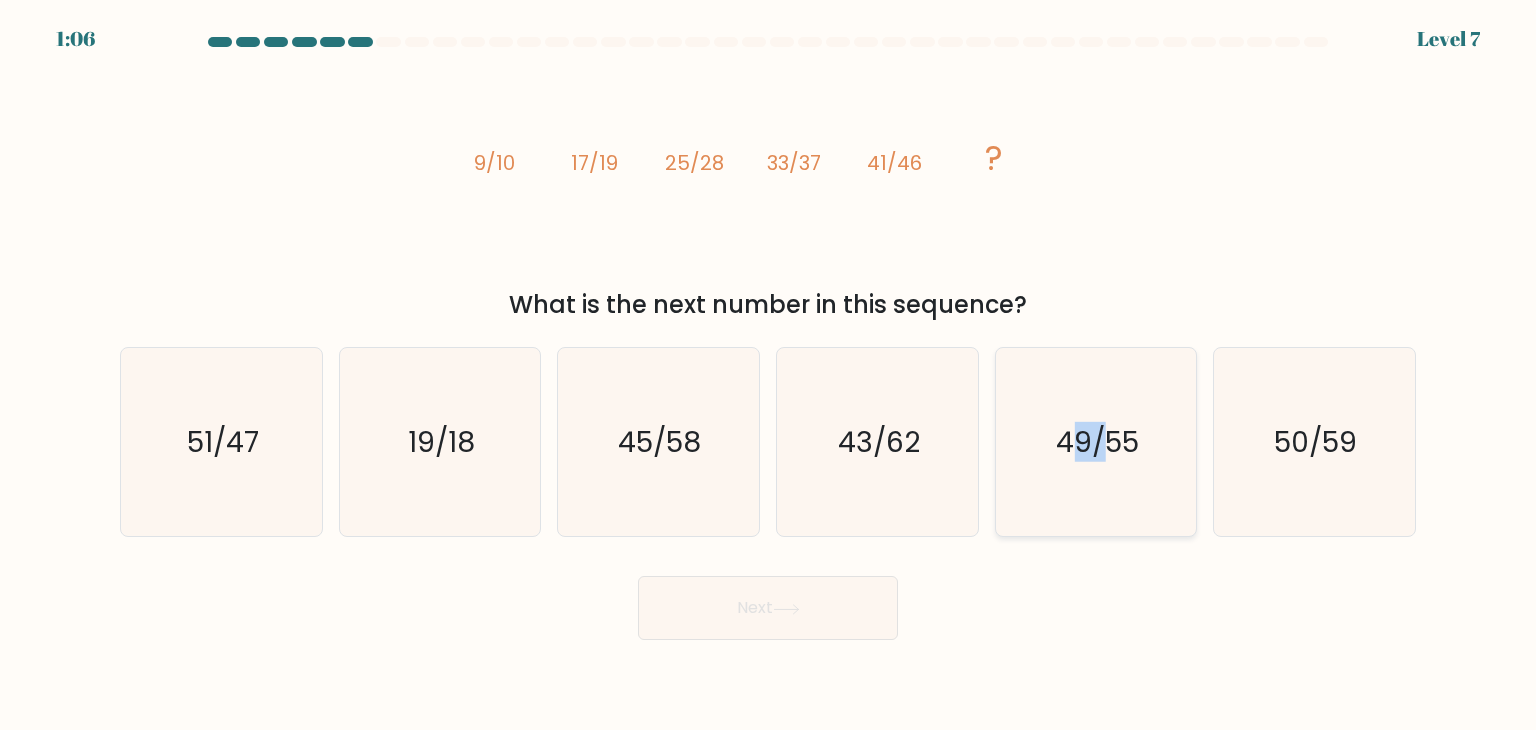 drag, startPoint x: 1068, startPoint y: 471, endPoint x: 1104, endPoint y: 395, distance: 84.095184 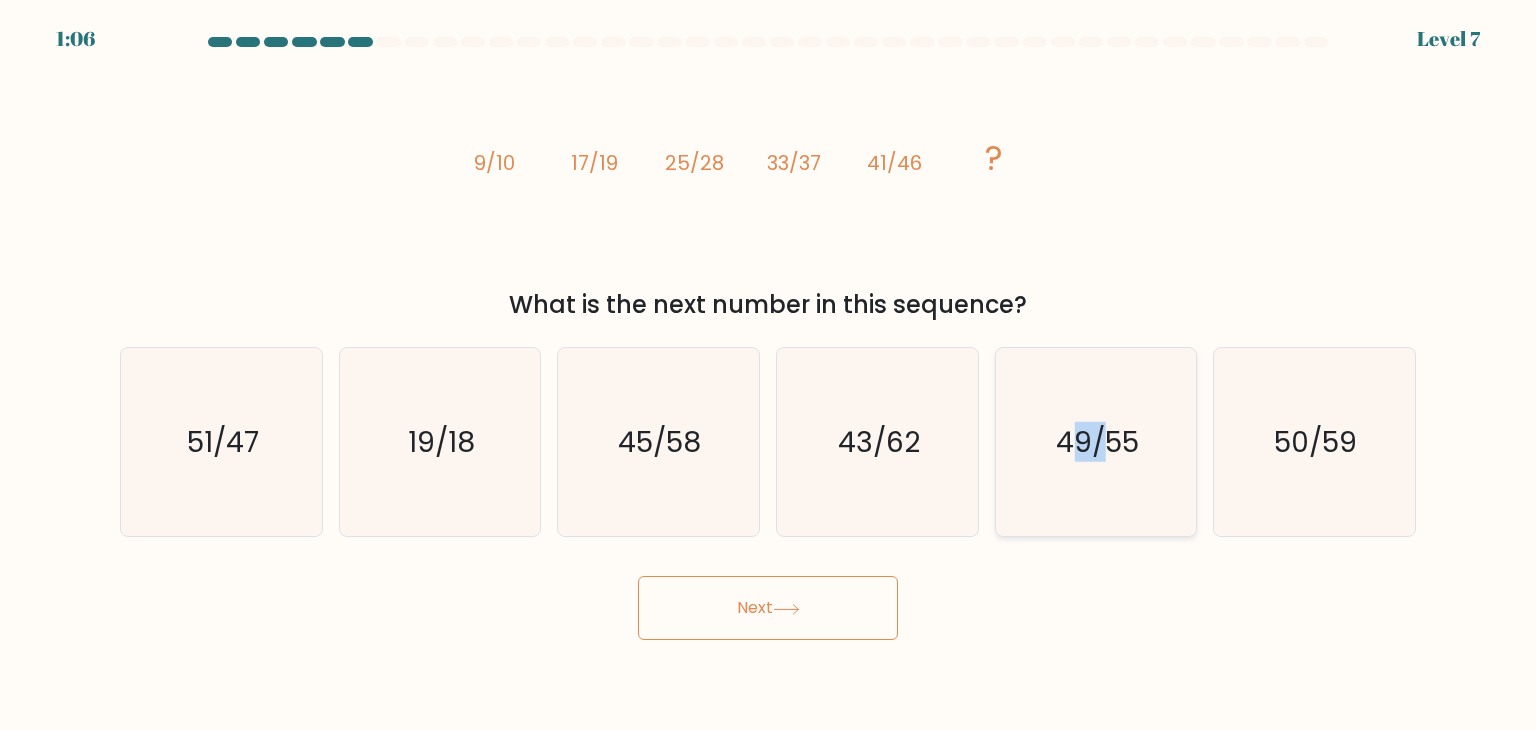 click on "49/55" 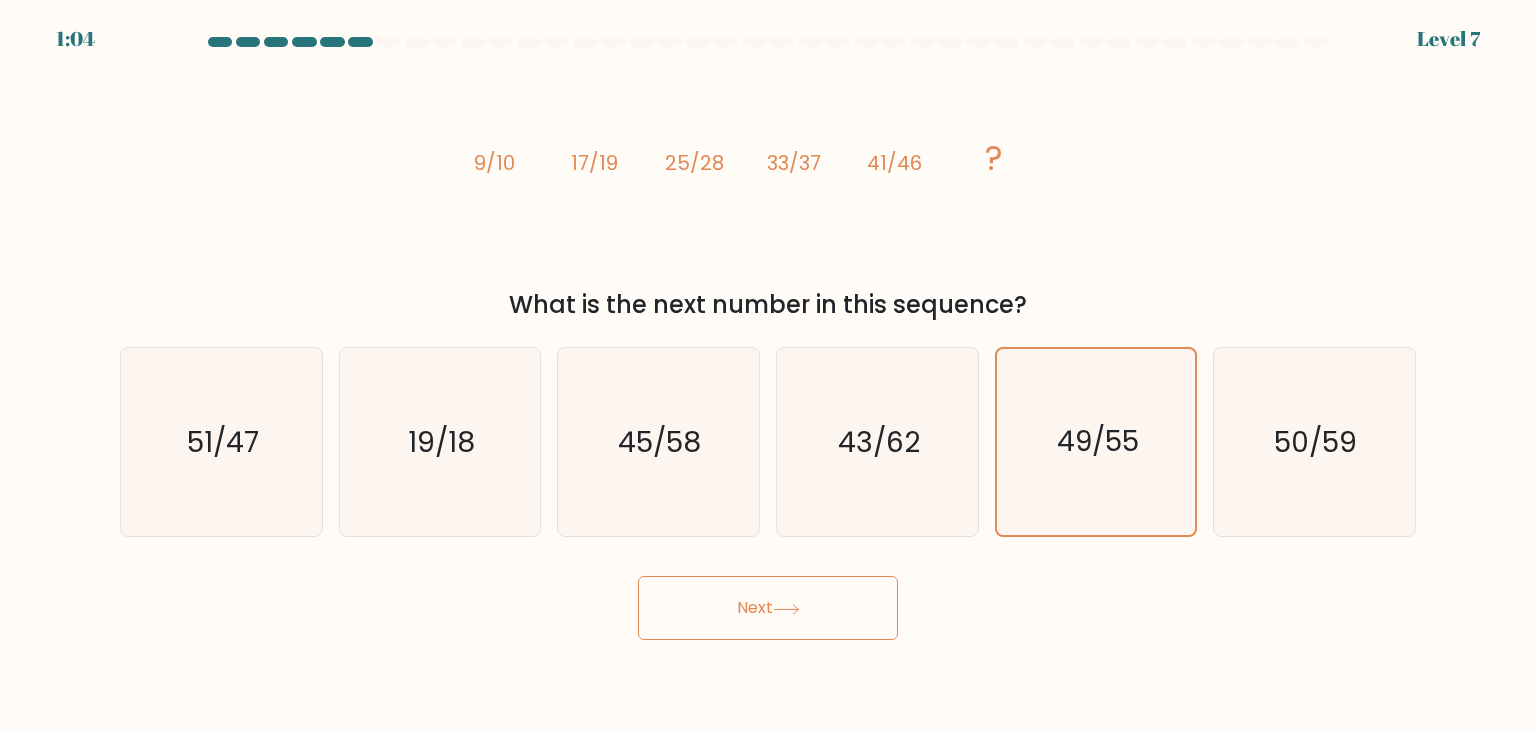 click on "Next" at bounding box center (768, 608) 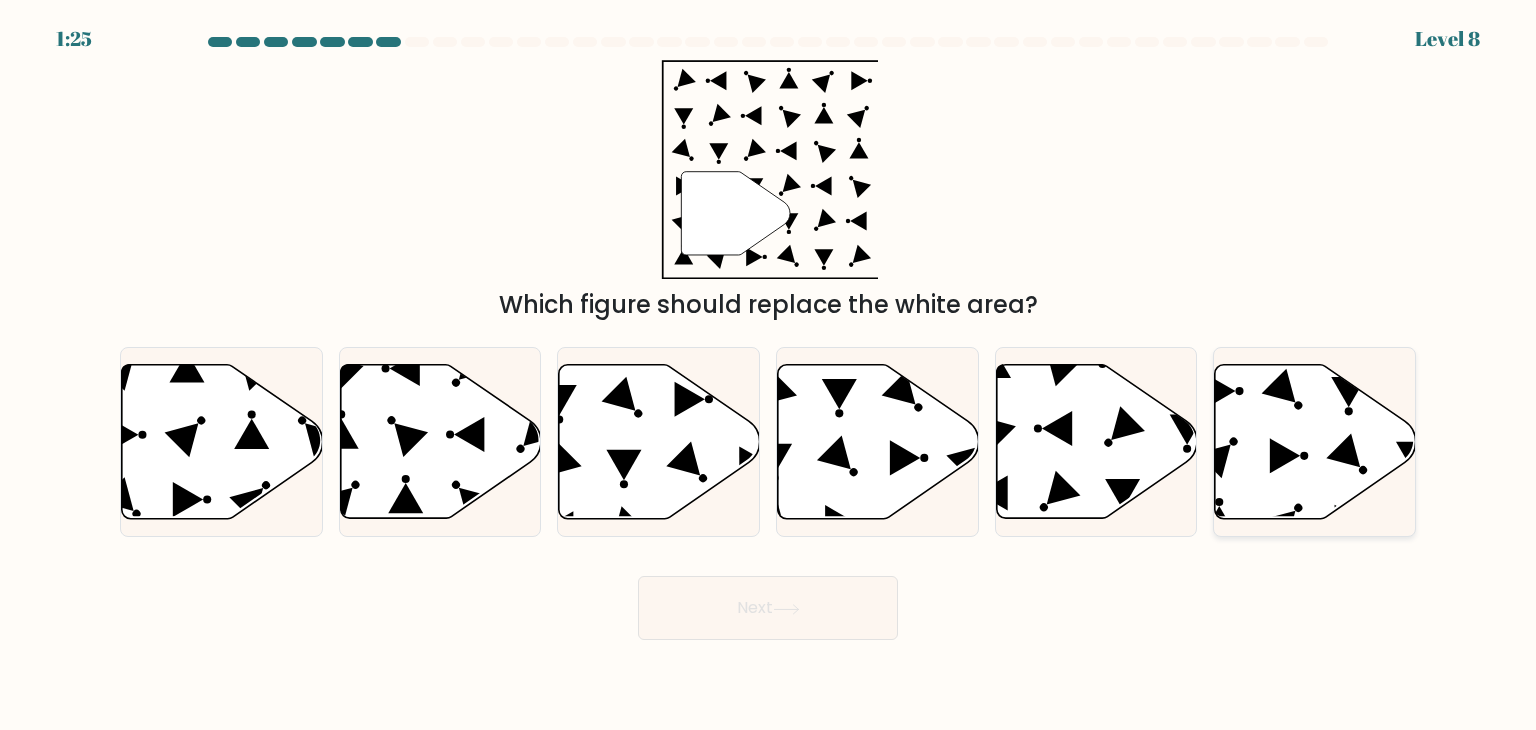 click 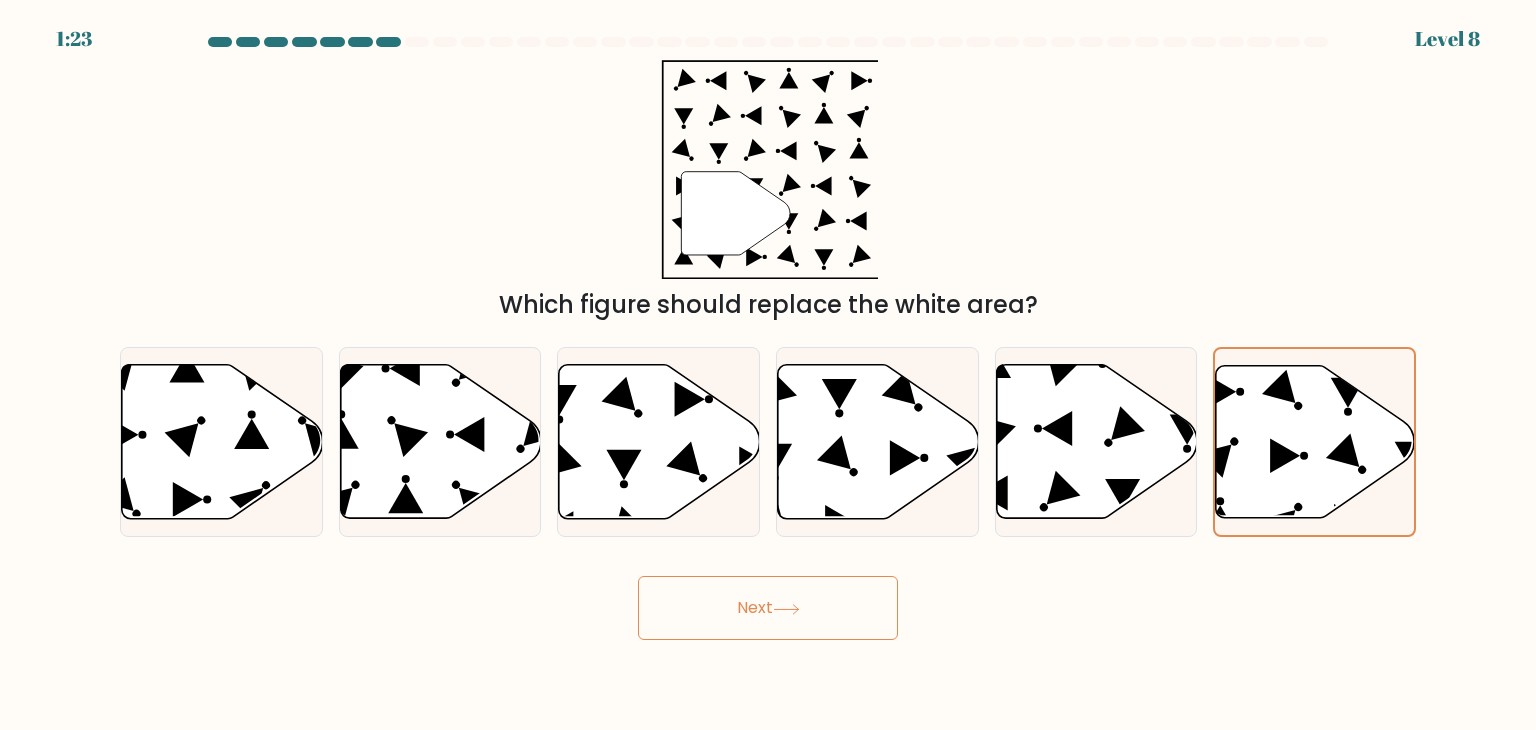 click on "Next" at bounding box center (768, 608) 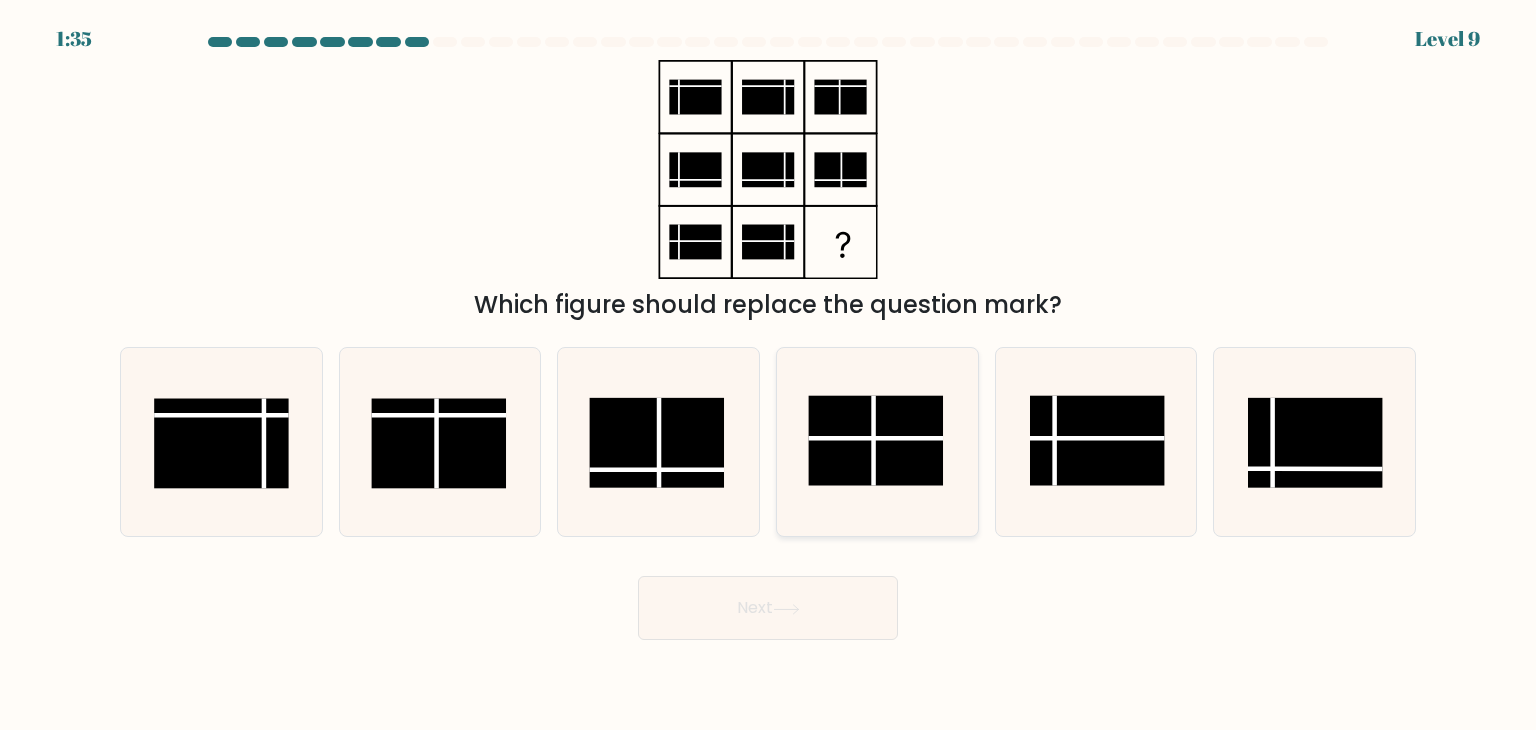 click 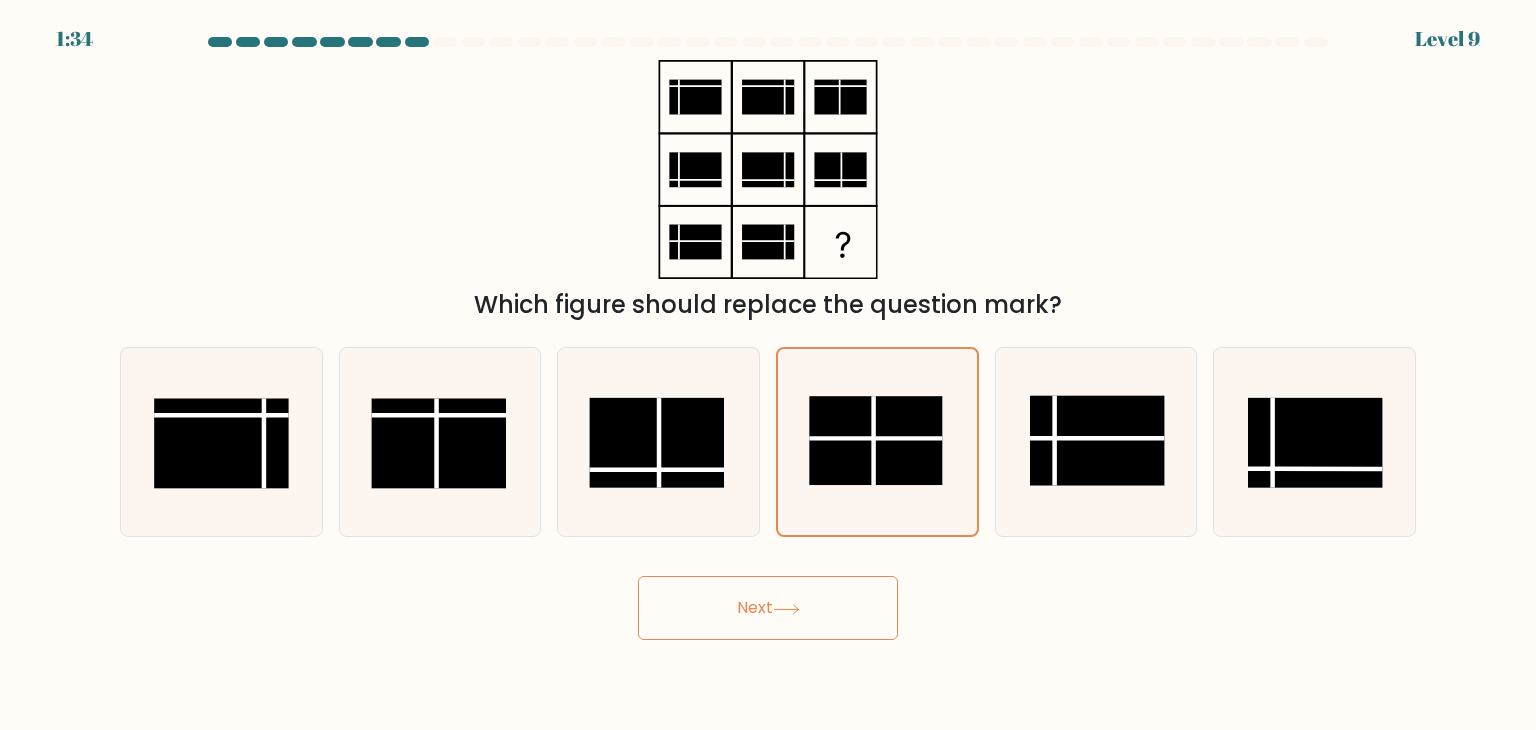 click on "Next" at bounding box center [768, 608] 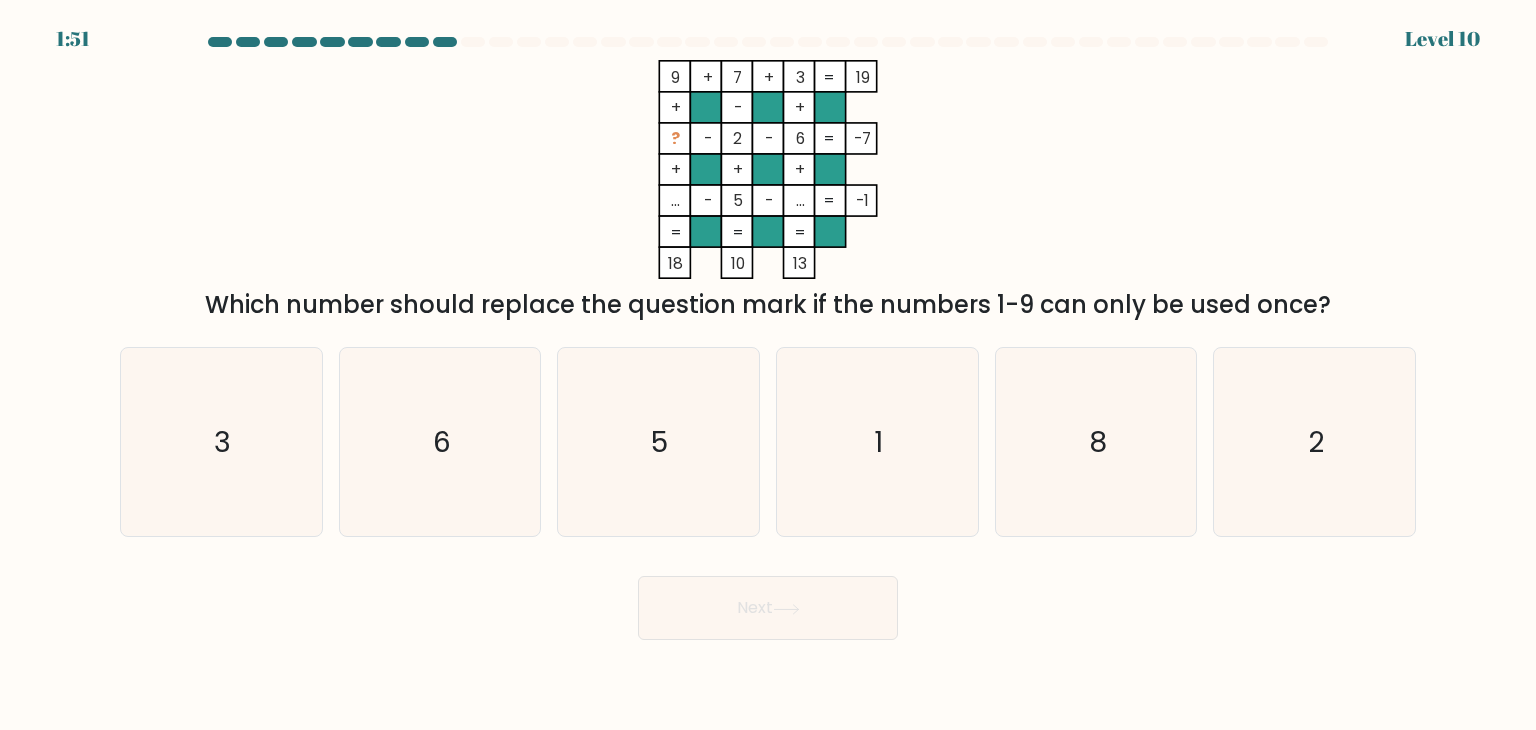 click on "..." 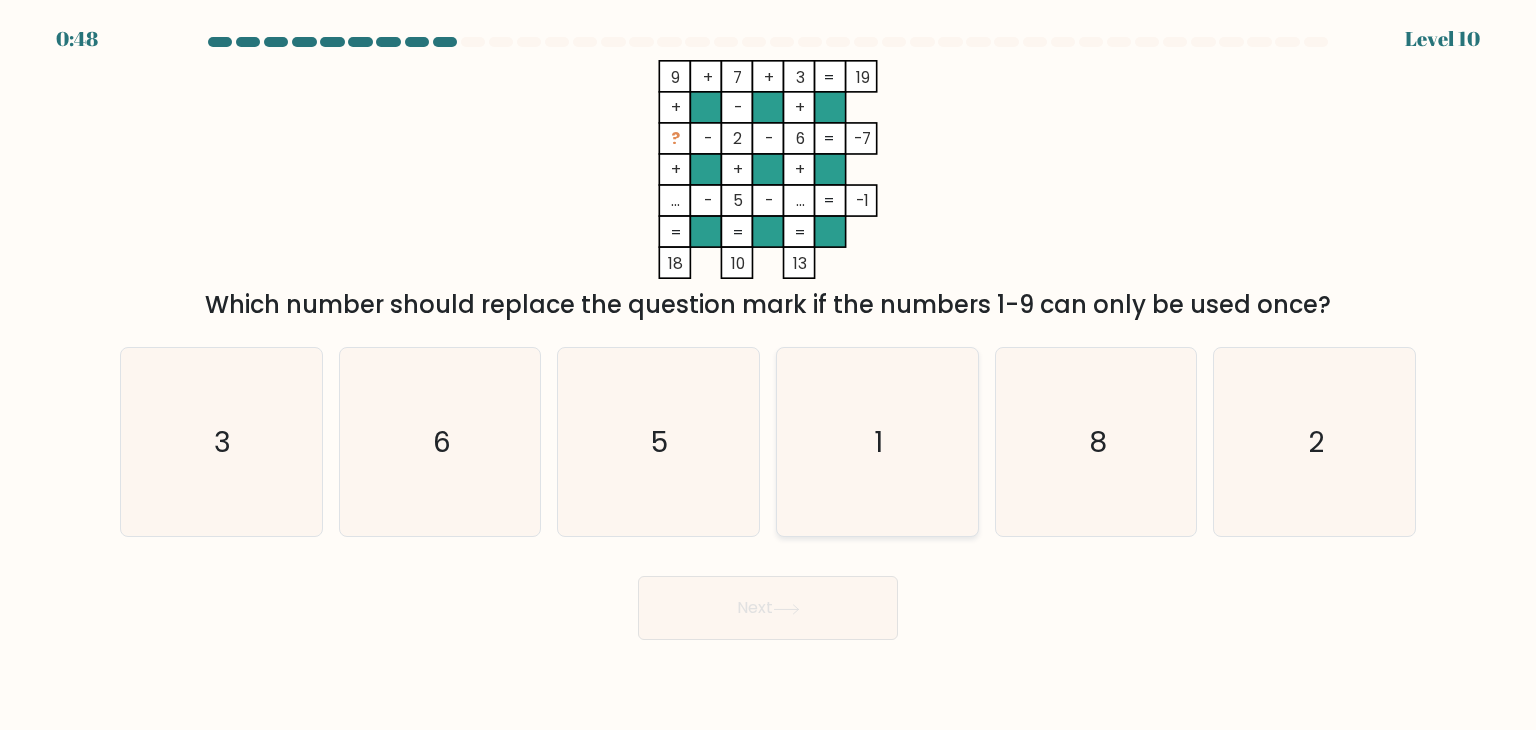click on "1" 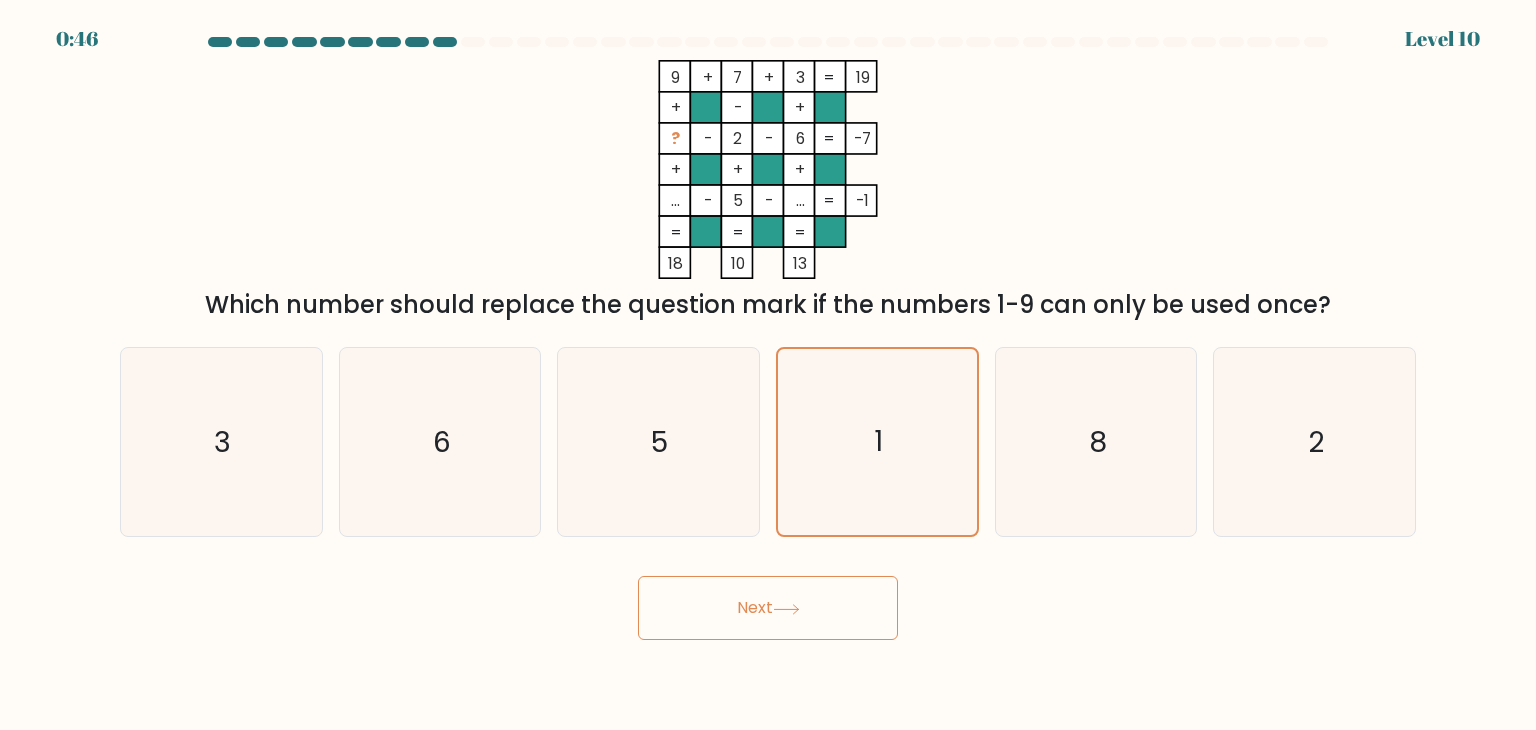 click on "Next" at bounding box center [768, 608] 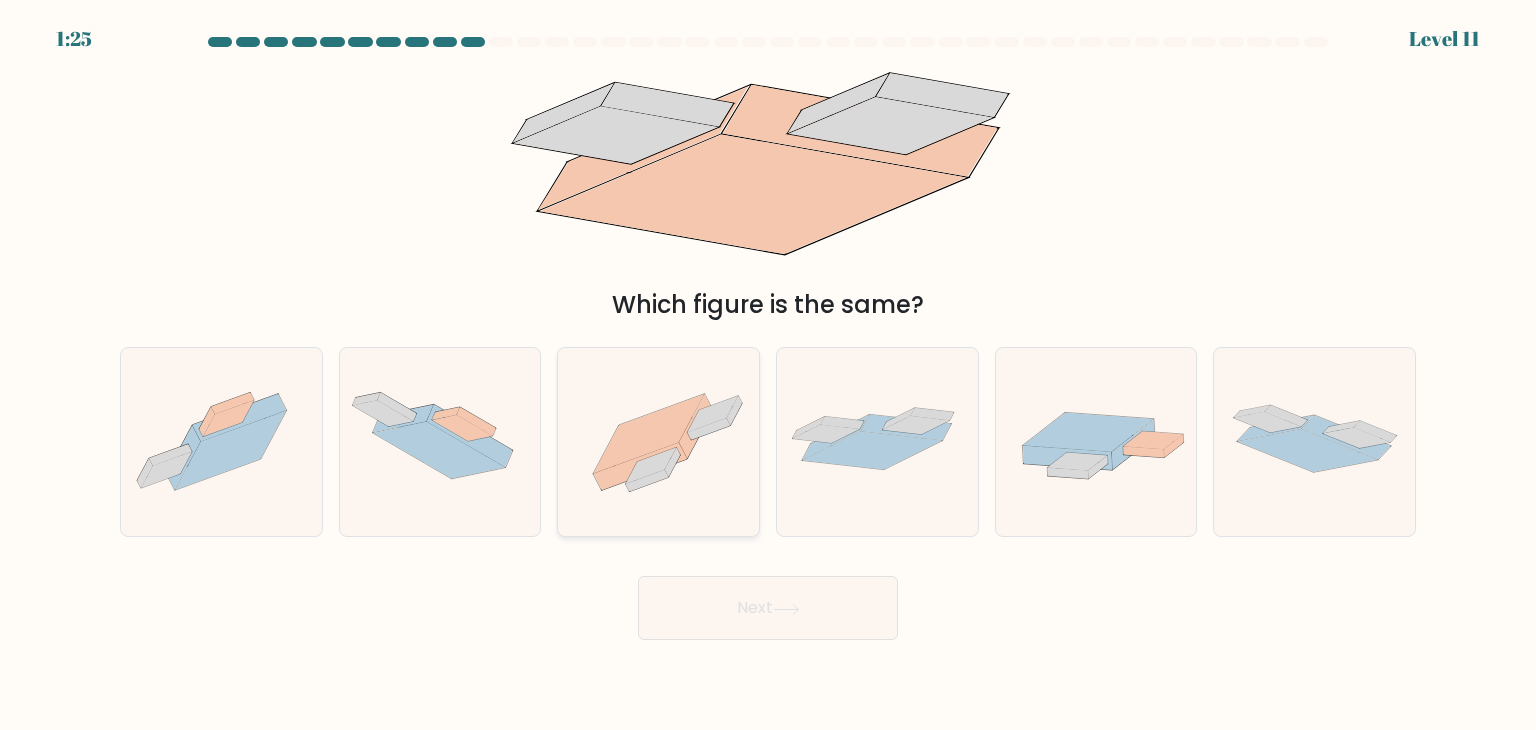 drag, startPoint x: 676, startPoint y: 460, endPoint x: 654, endPoint y: 441, distance: 29.068884 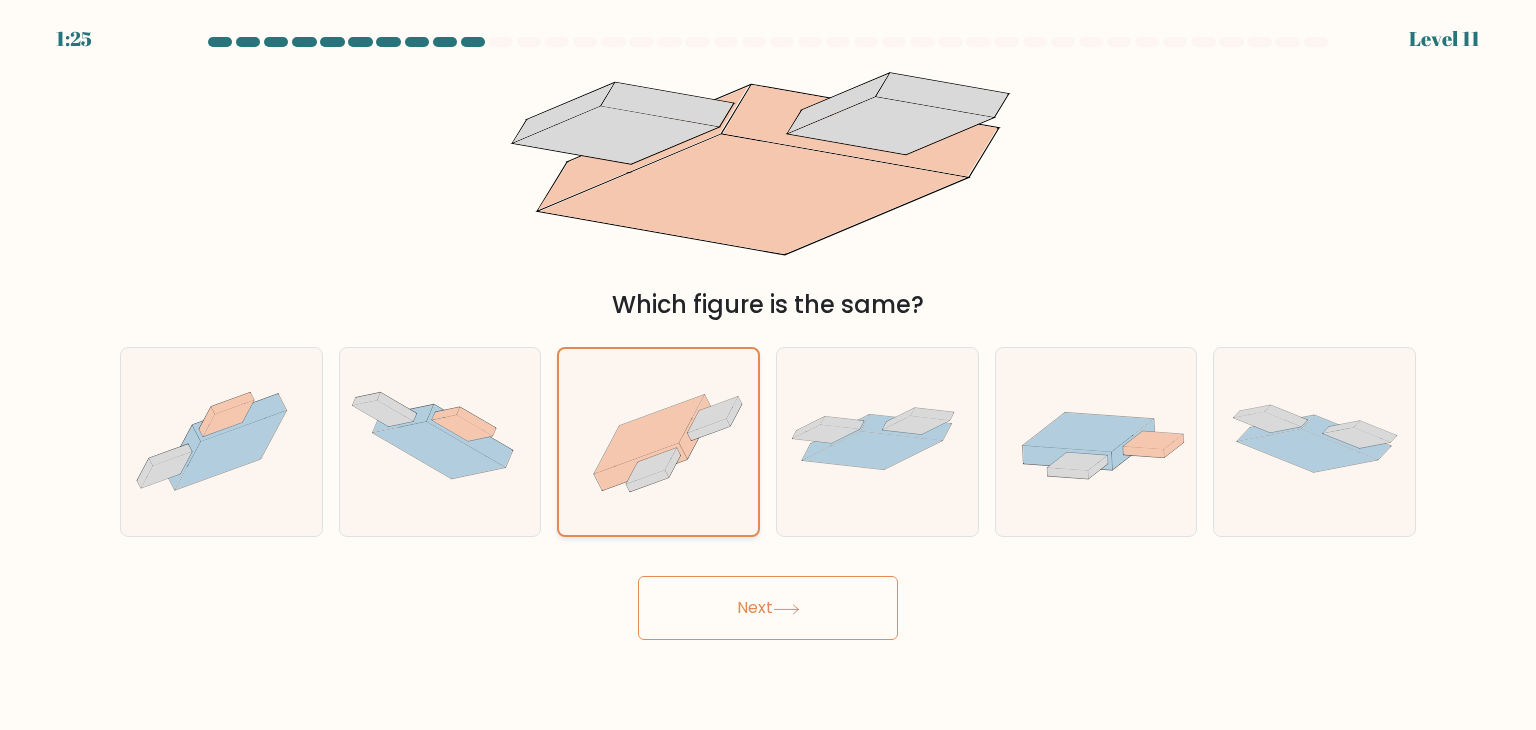 click 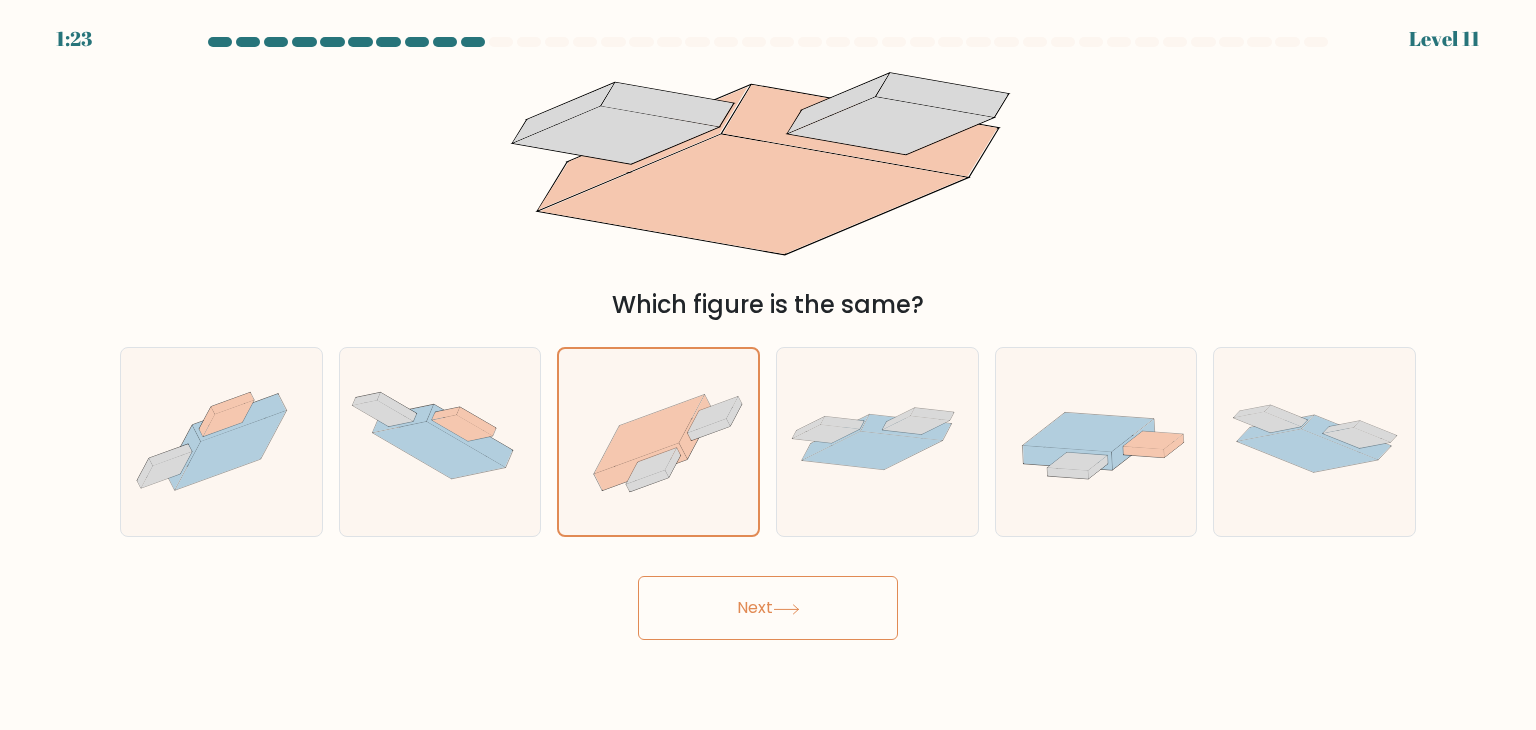 click on "Next" at bounding box center (768, 608) 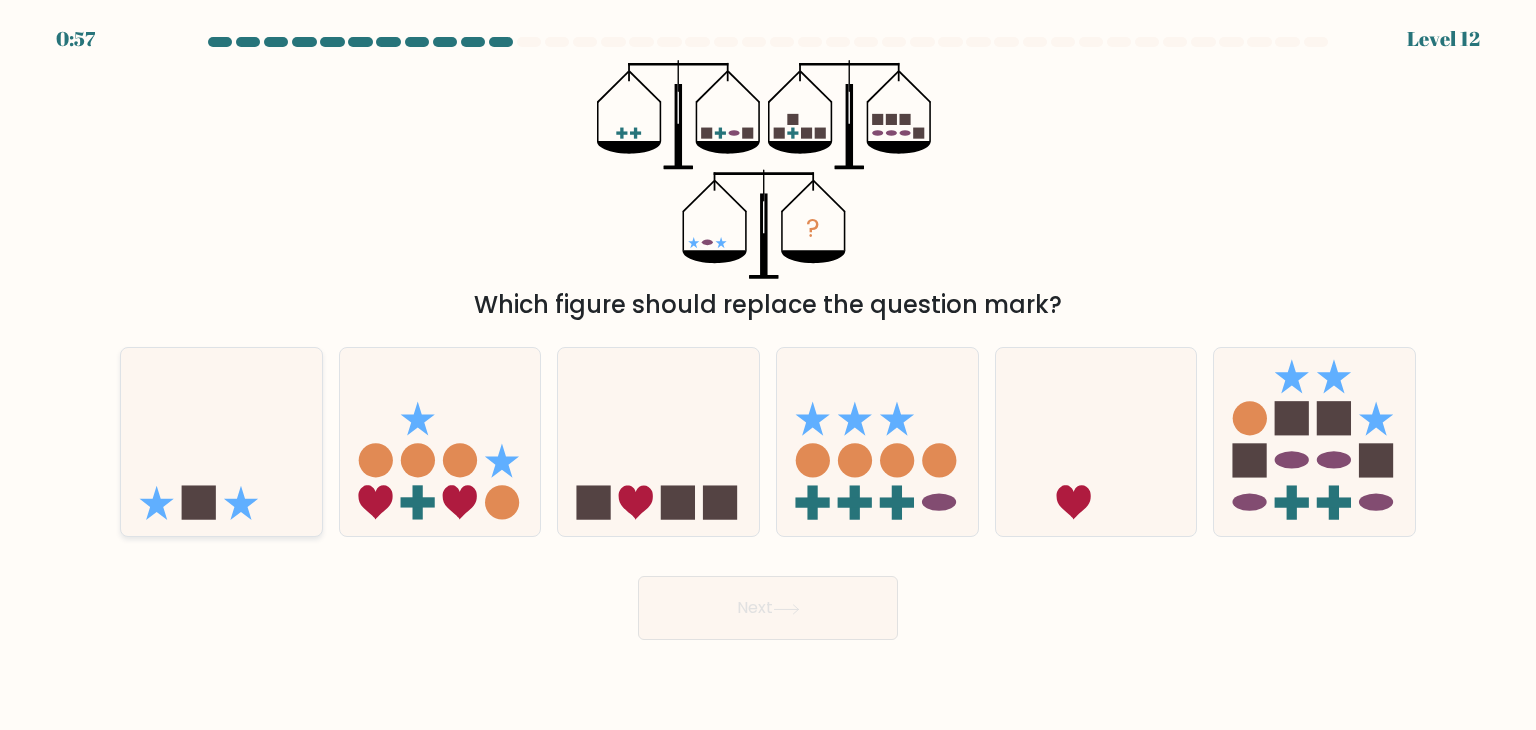 click 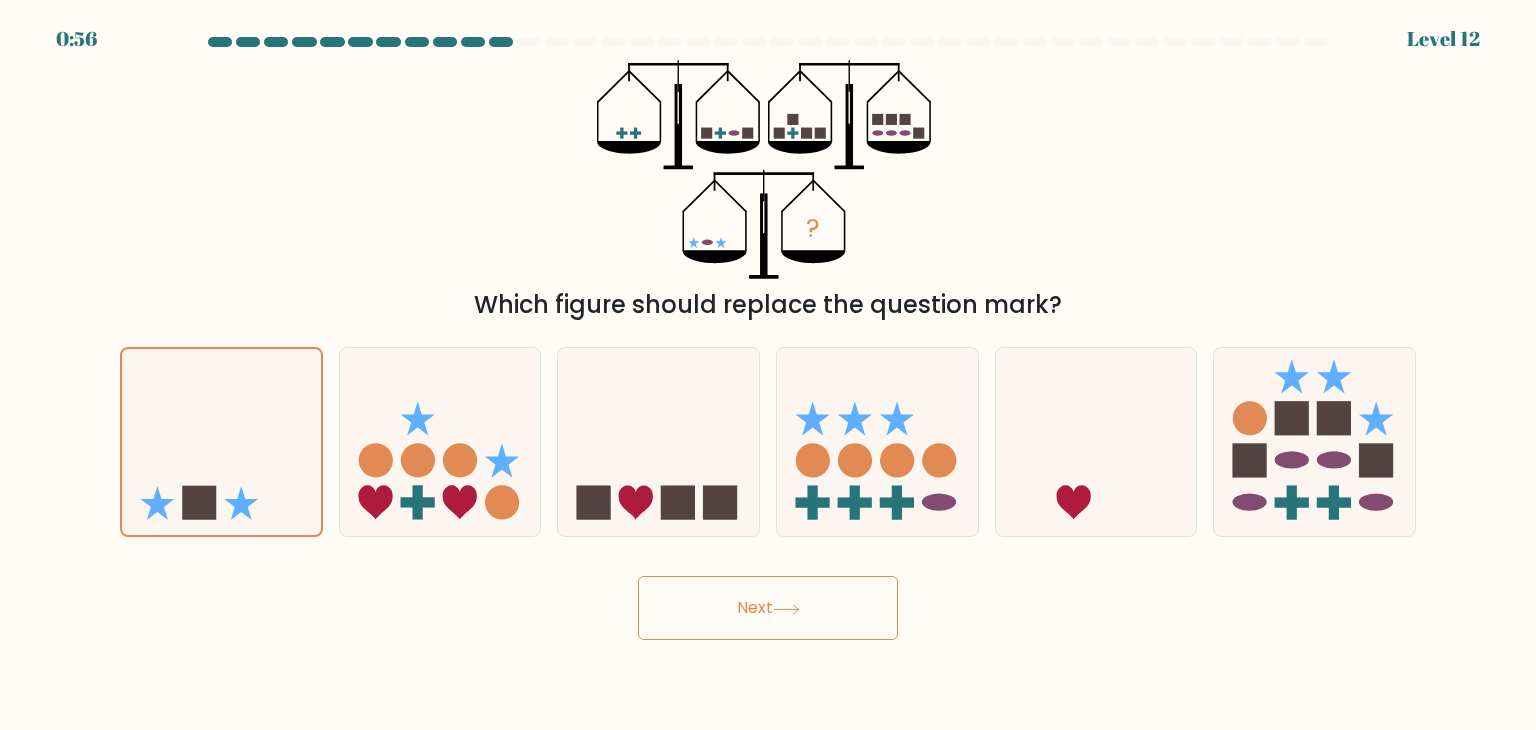 click on "Next" at bounding box center [768, 608] 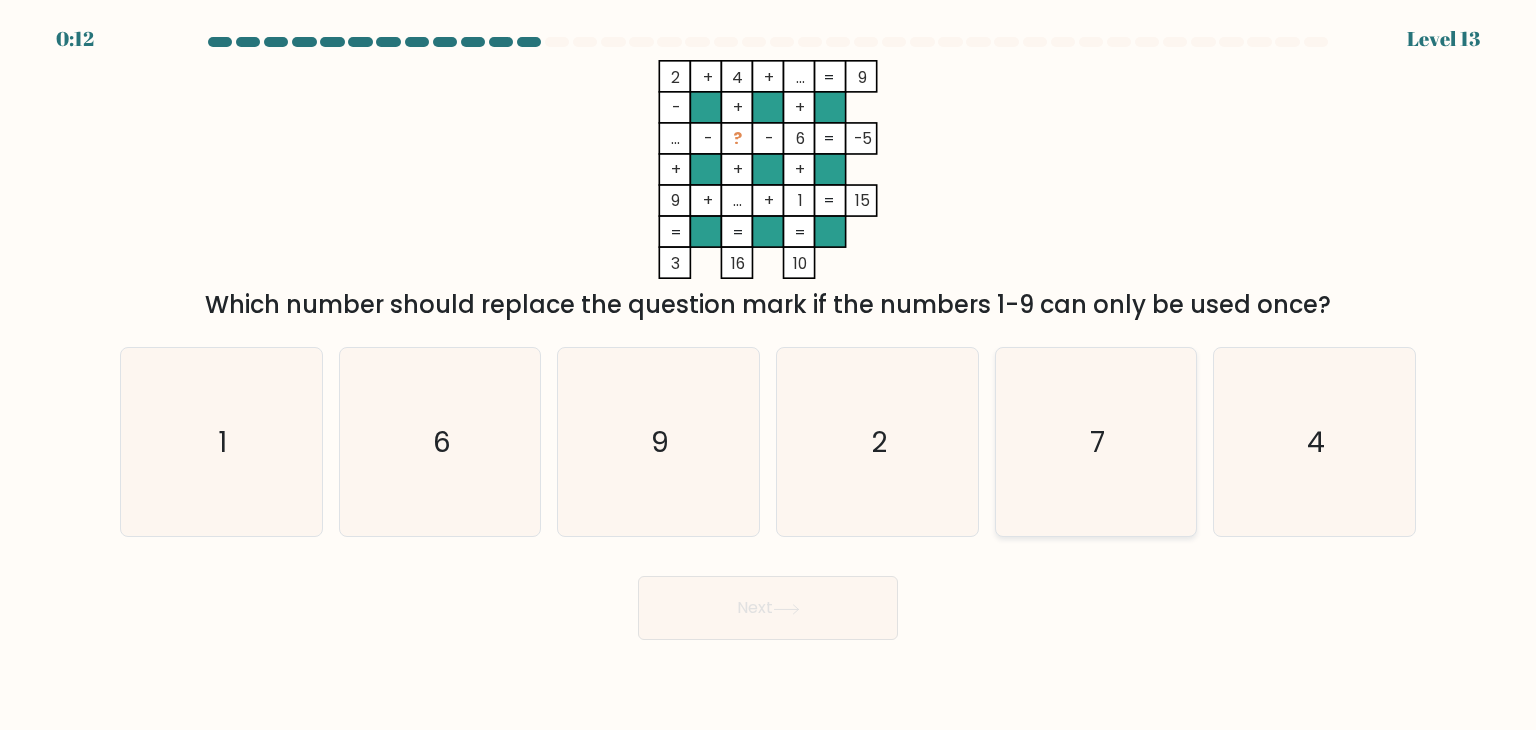 click on "7" 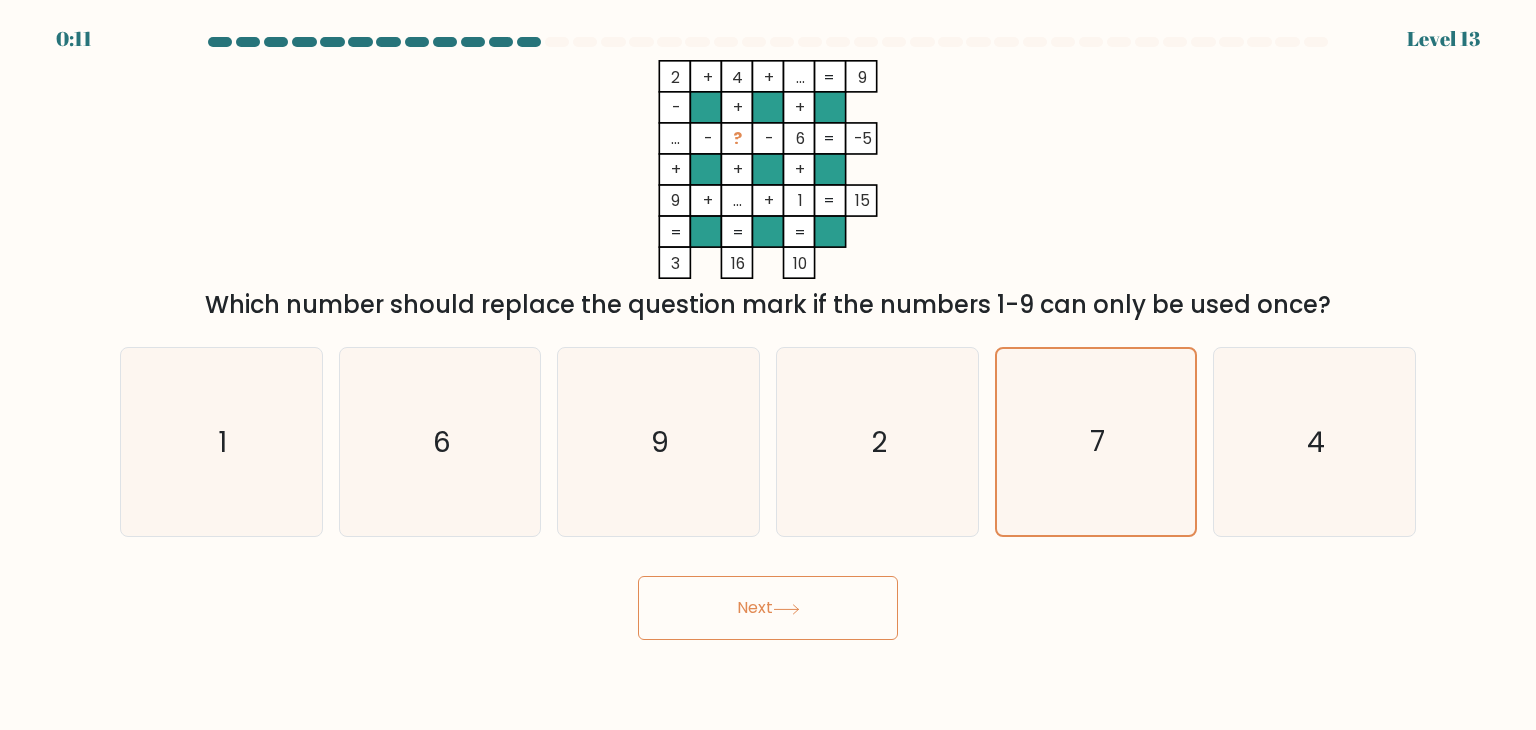 click on "Next" at bounding box center (768, 608) 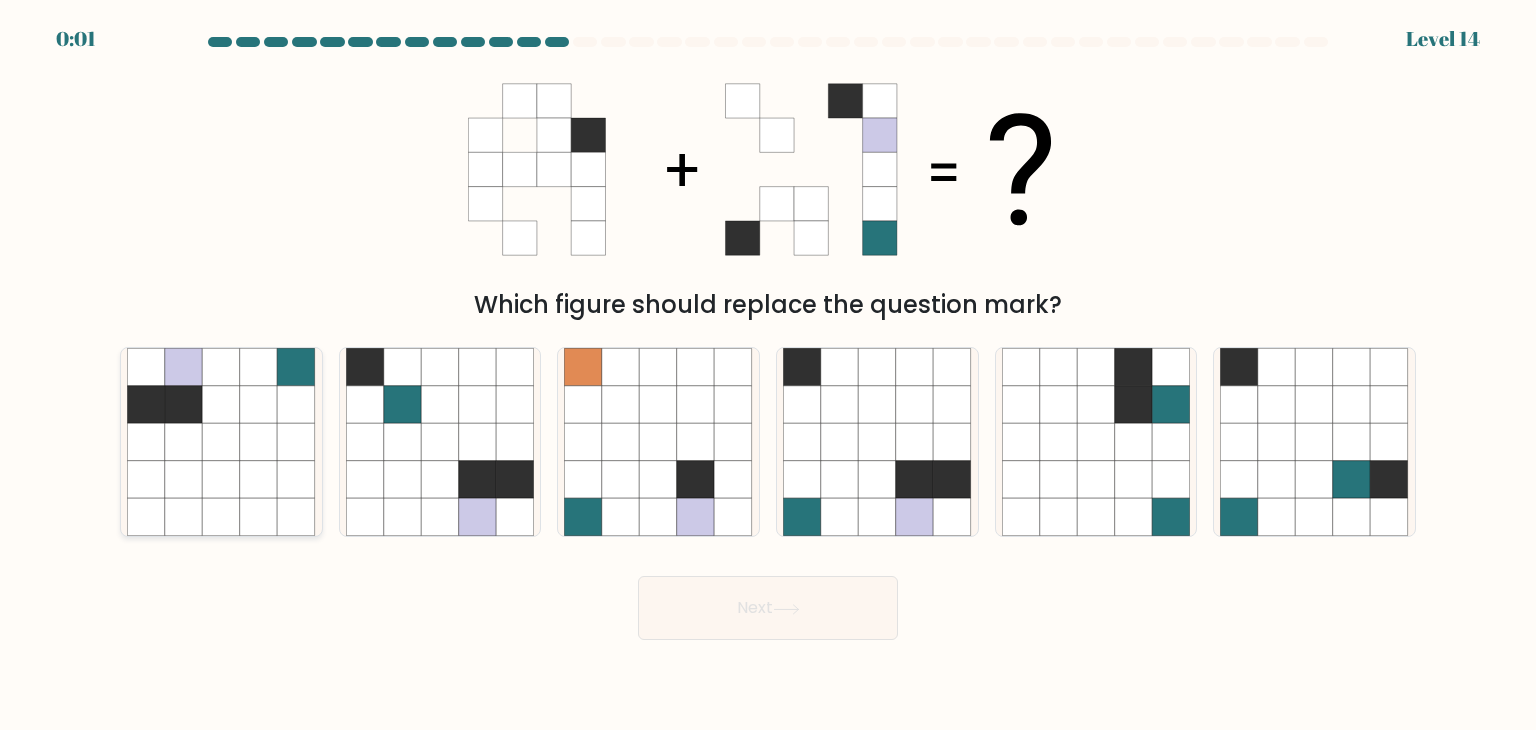 click 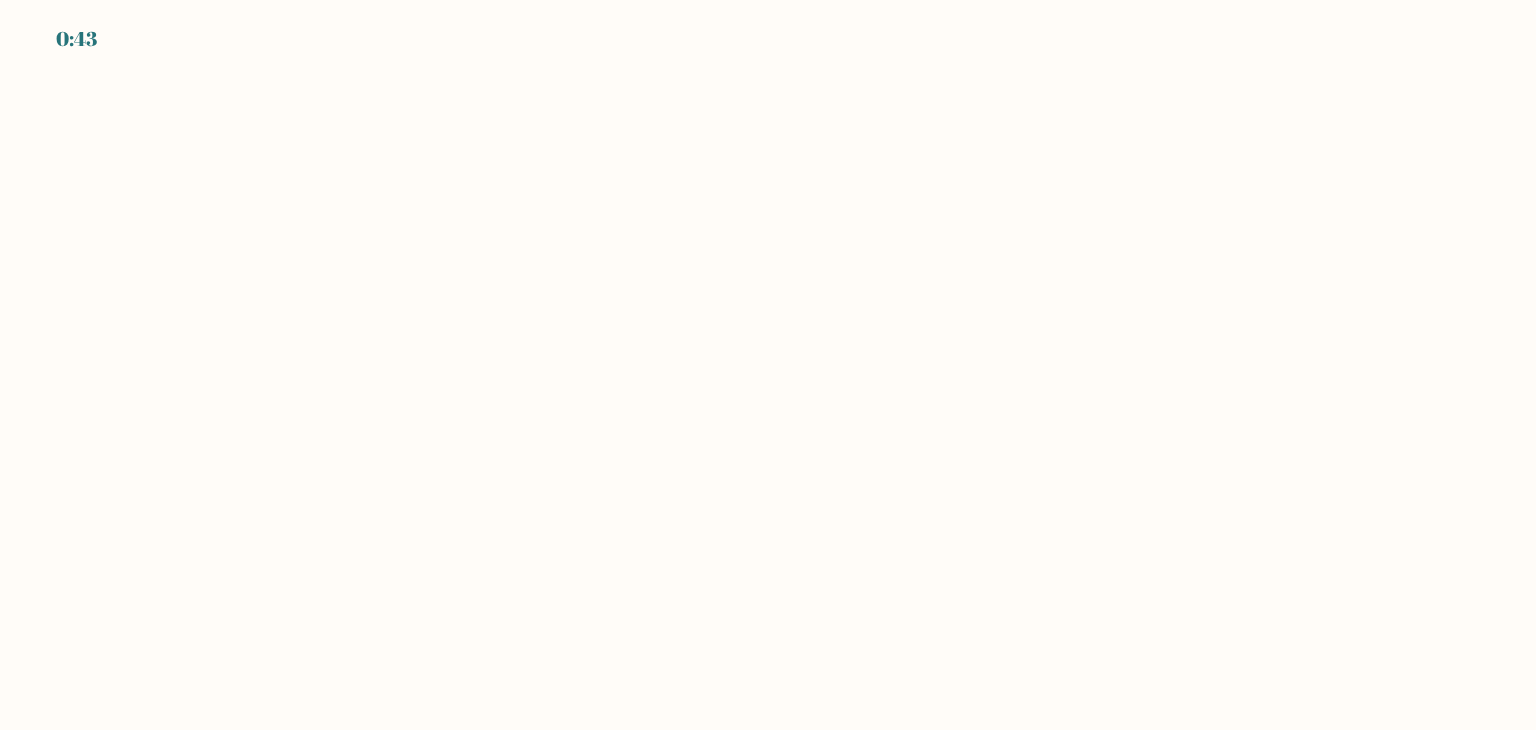 scroll, scrollTop: 0, scrollLeft: 0, axis: both 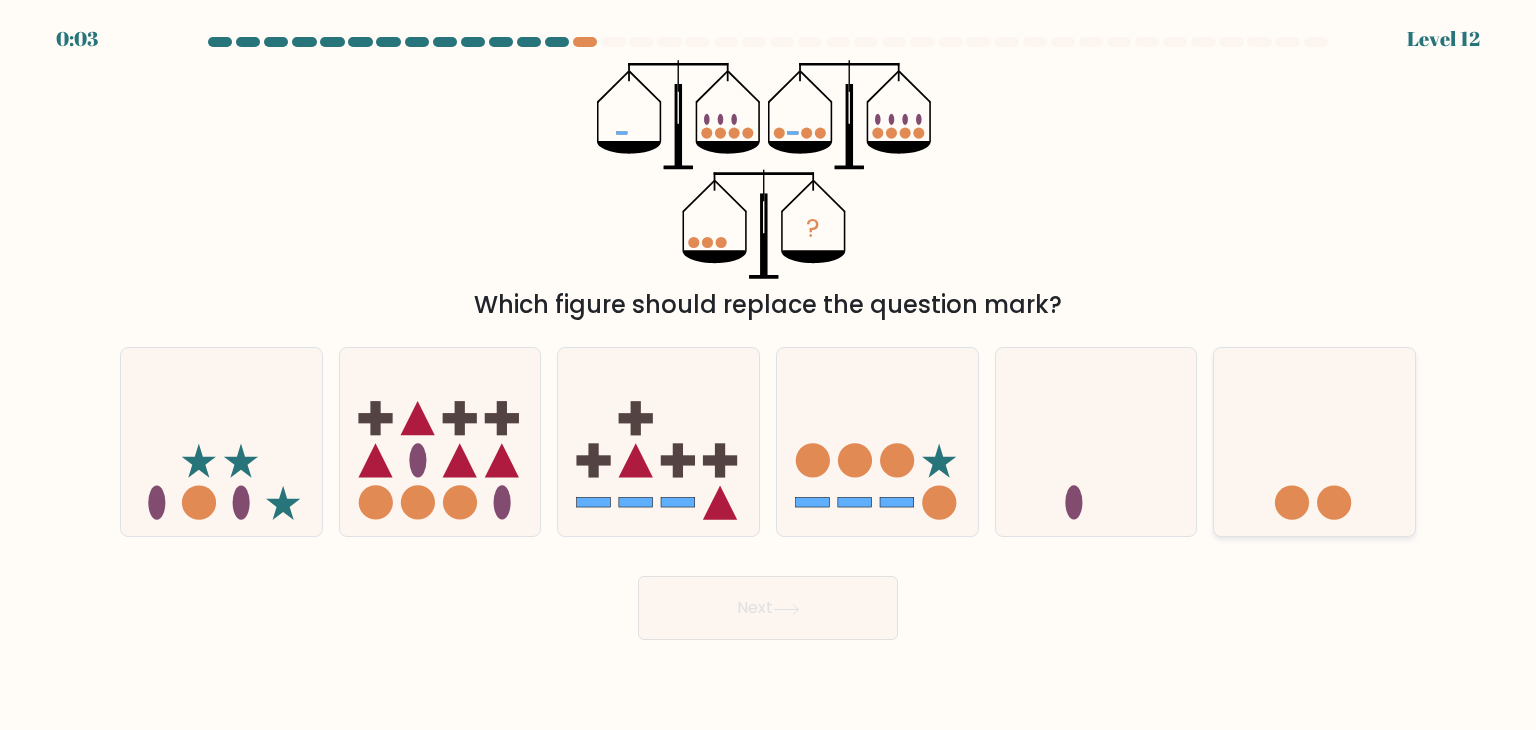 click 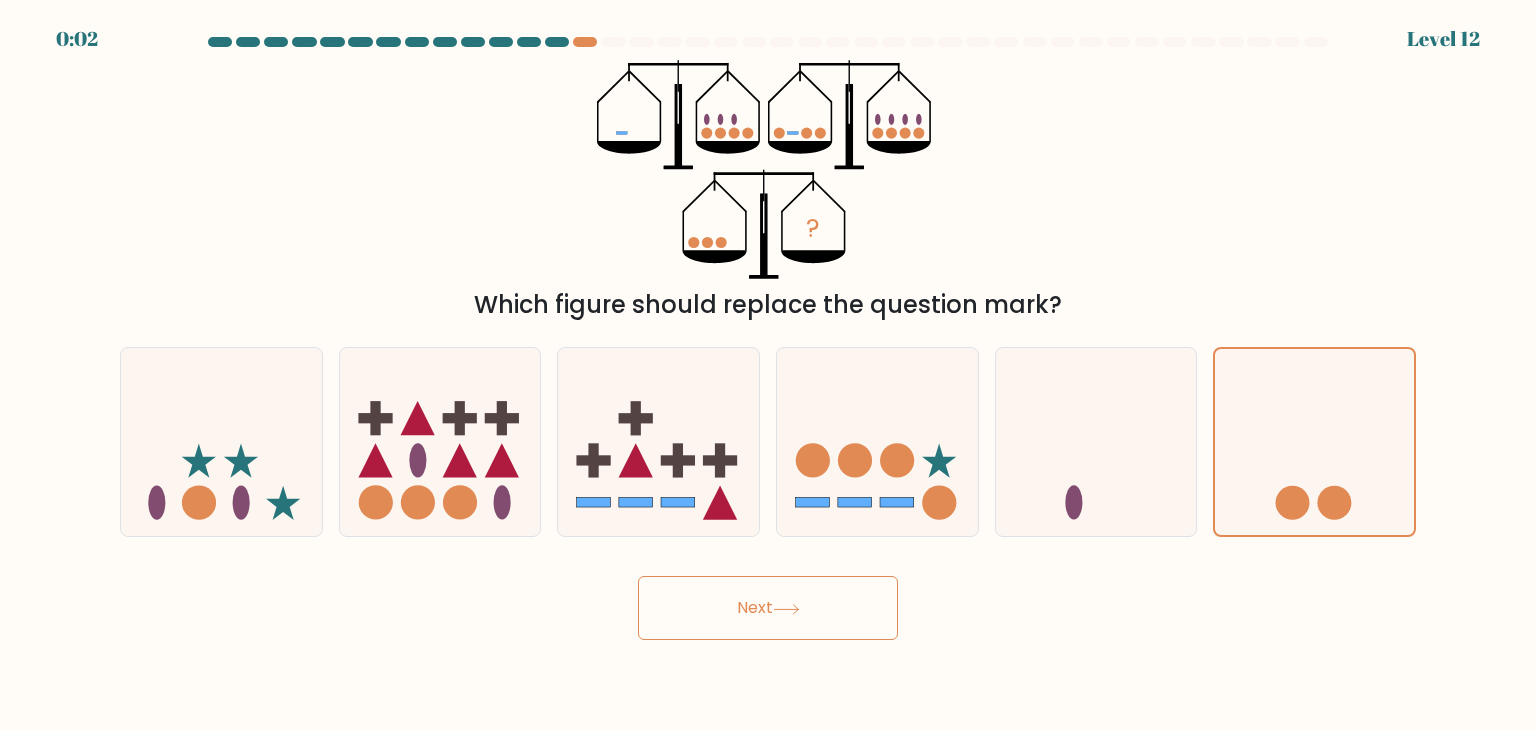 click on "Next" at bounding box center [768, 608] 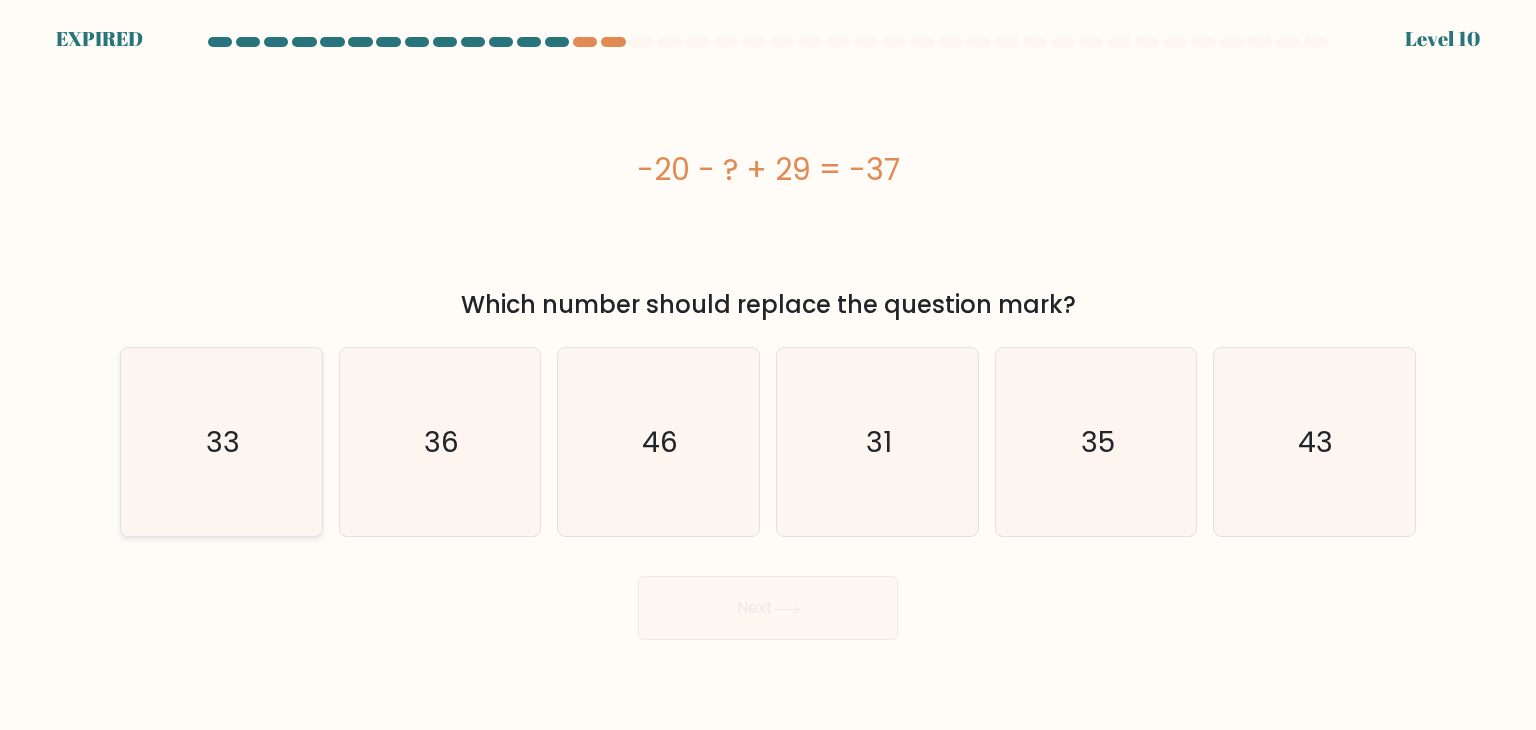click on "33" 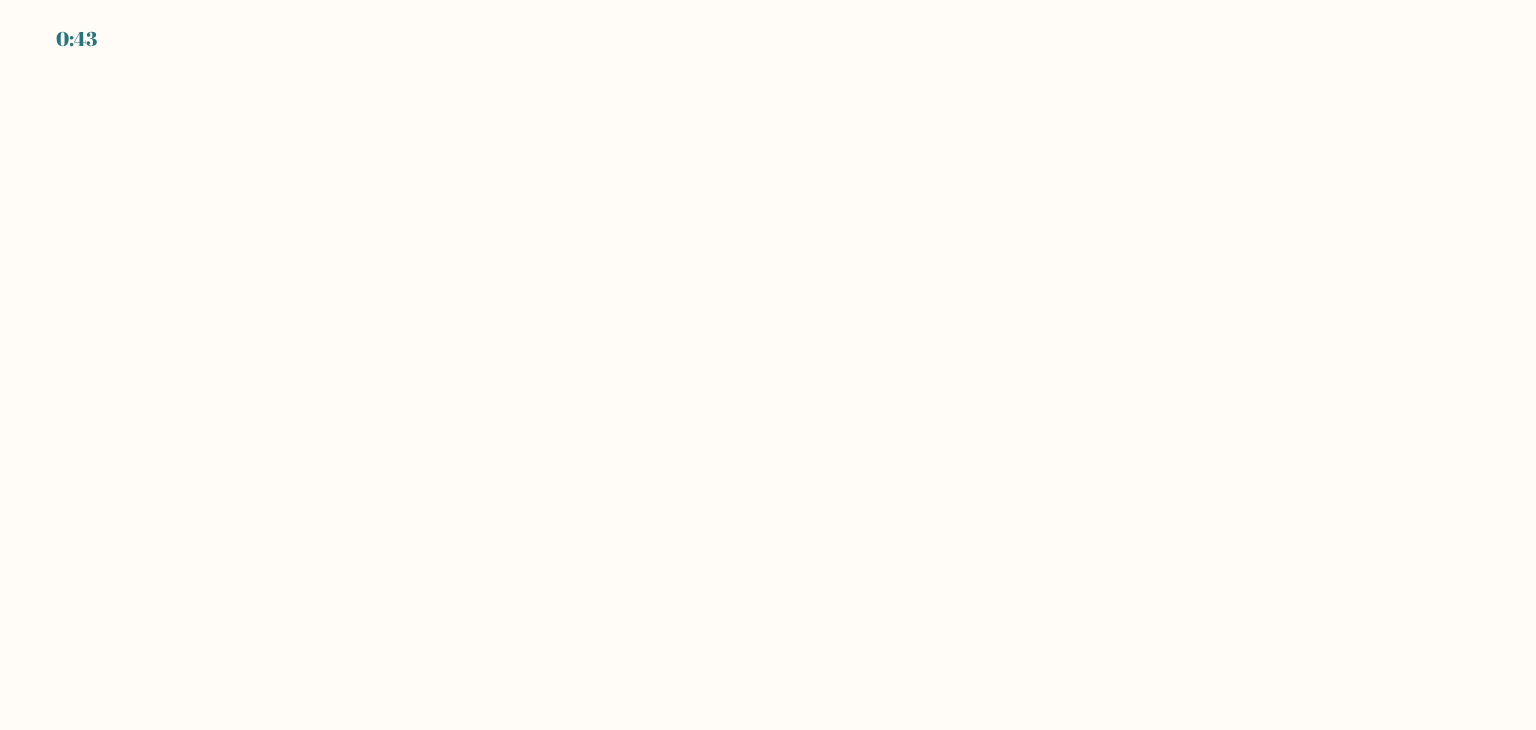 scroll, scrollTop: 0, scrollLeft: 0, axis: both 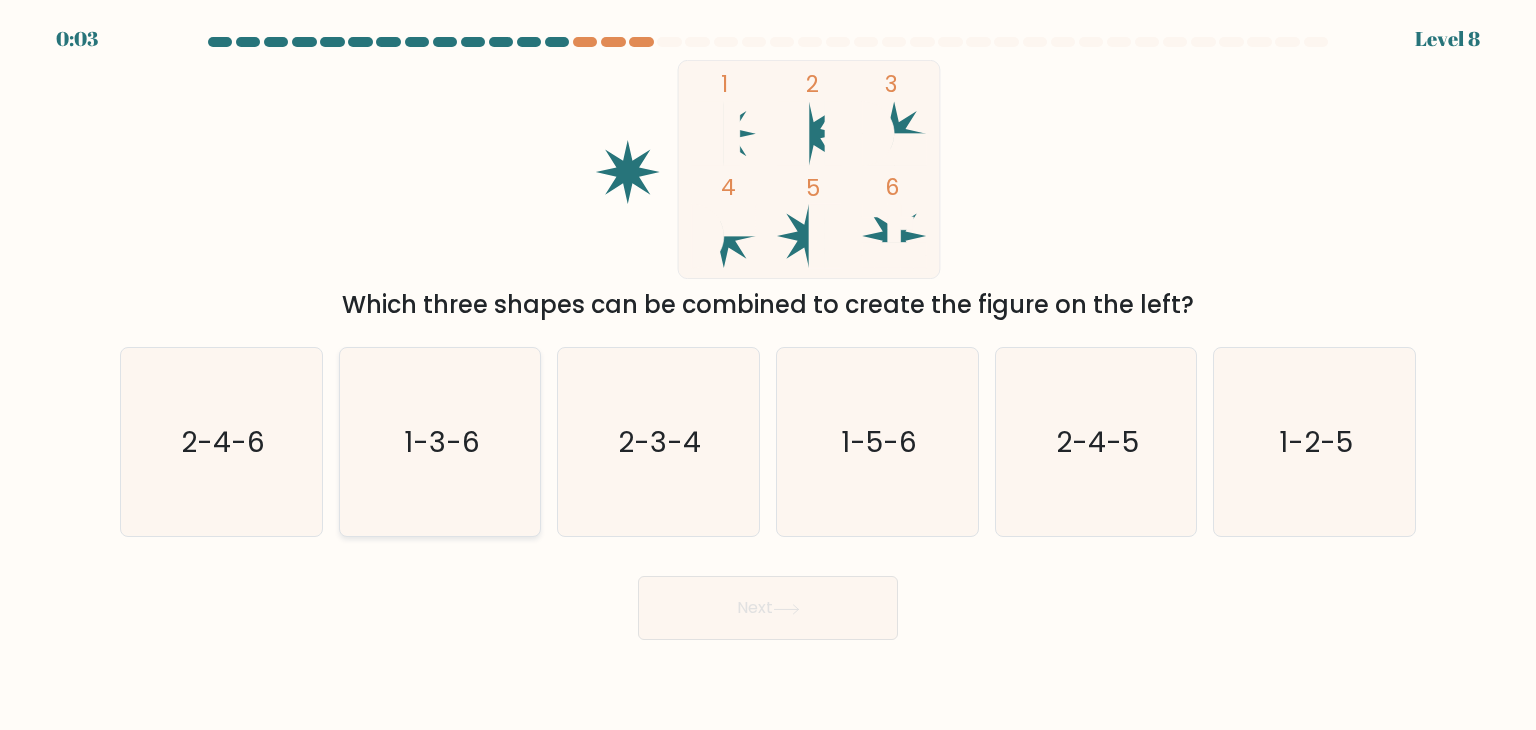 click on "1-3-6" 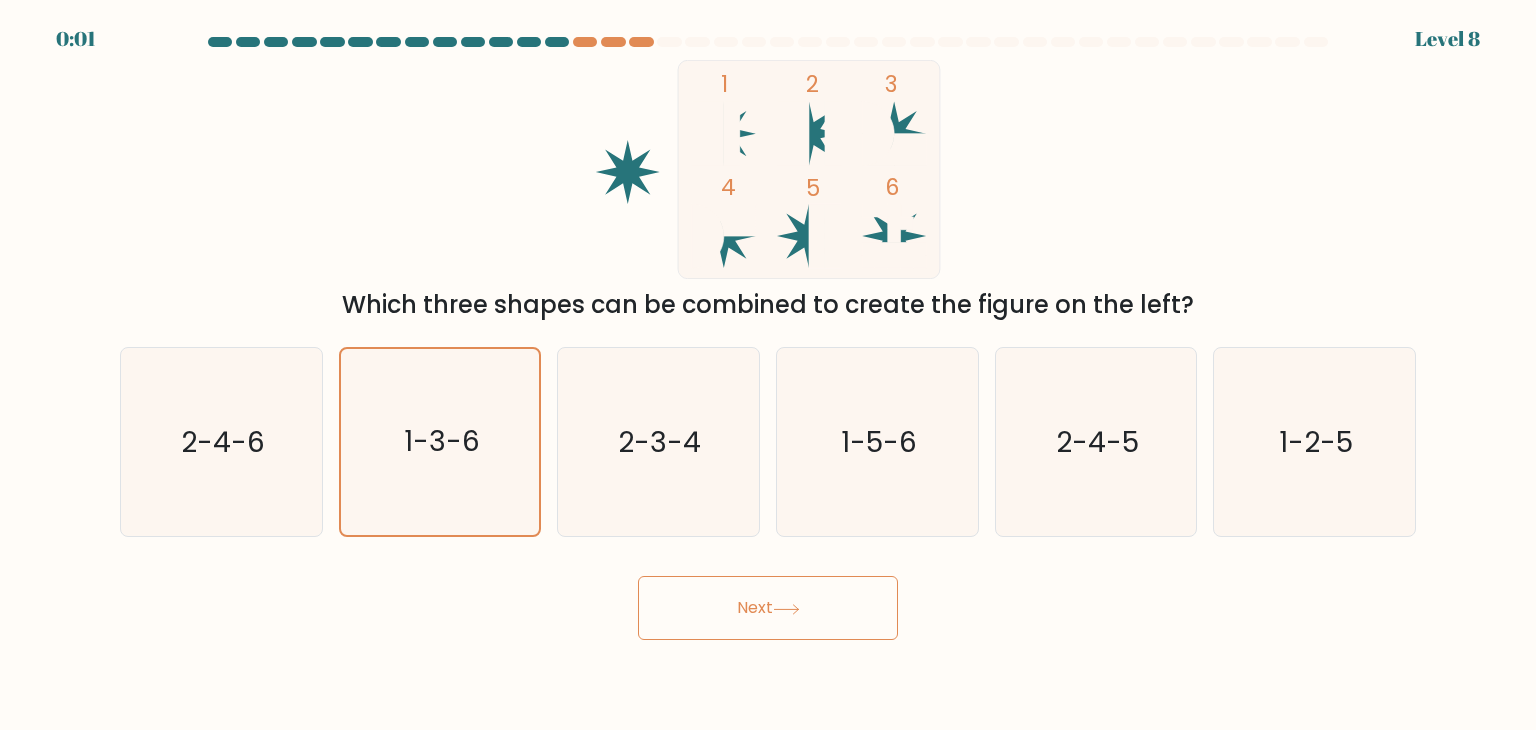 click on "Next" at bounding box center [768, 608] 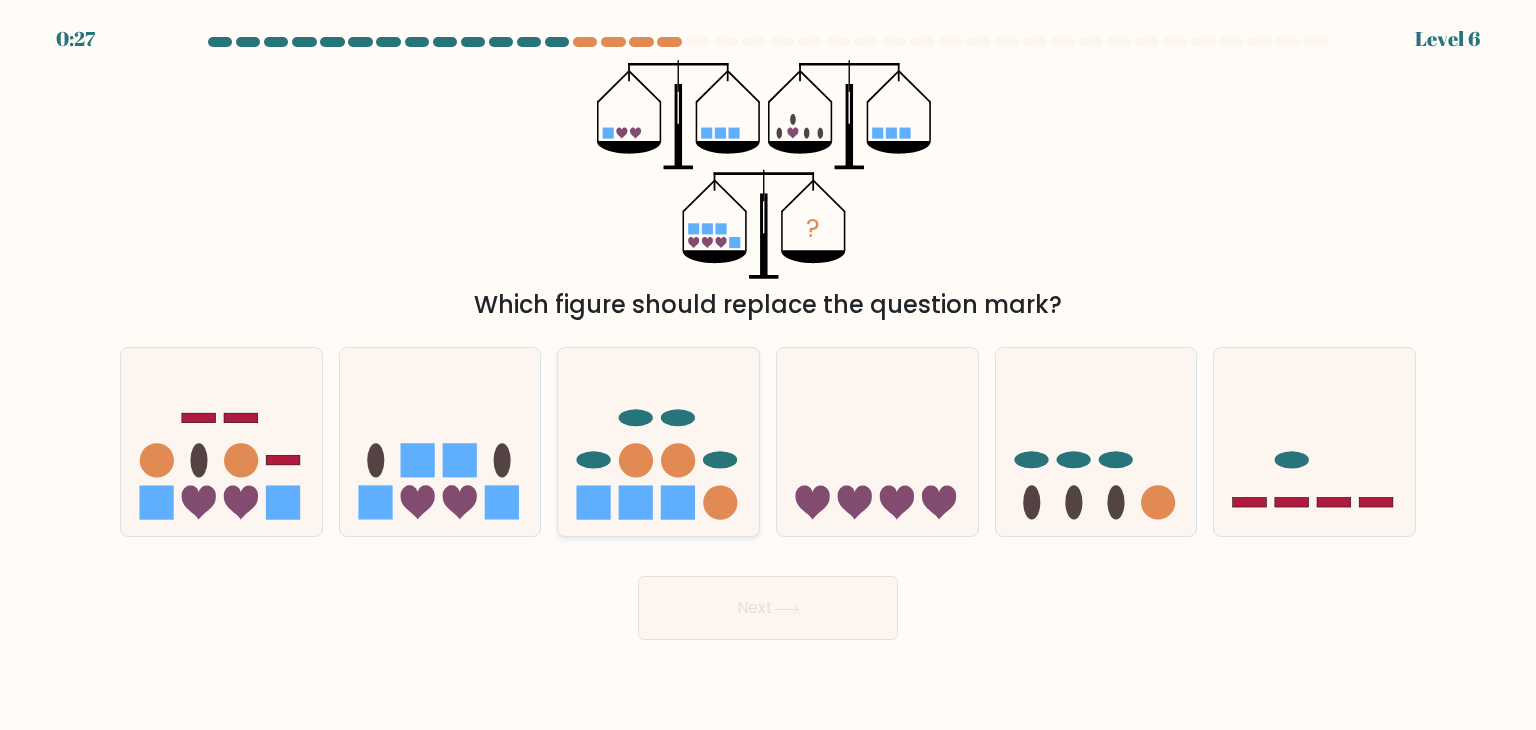 click 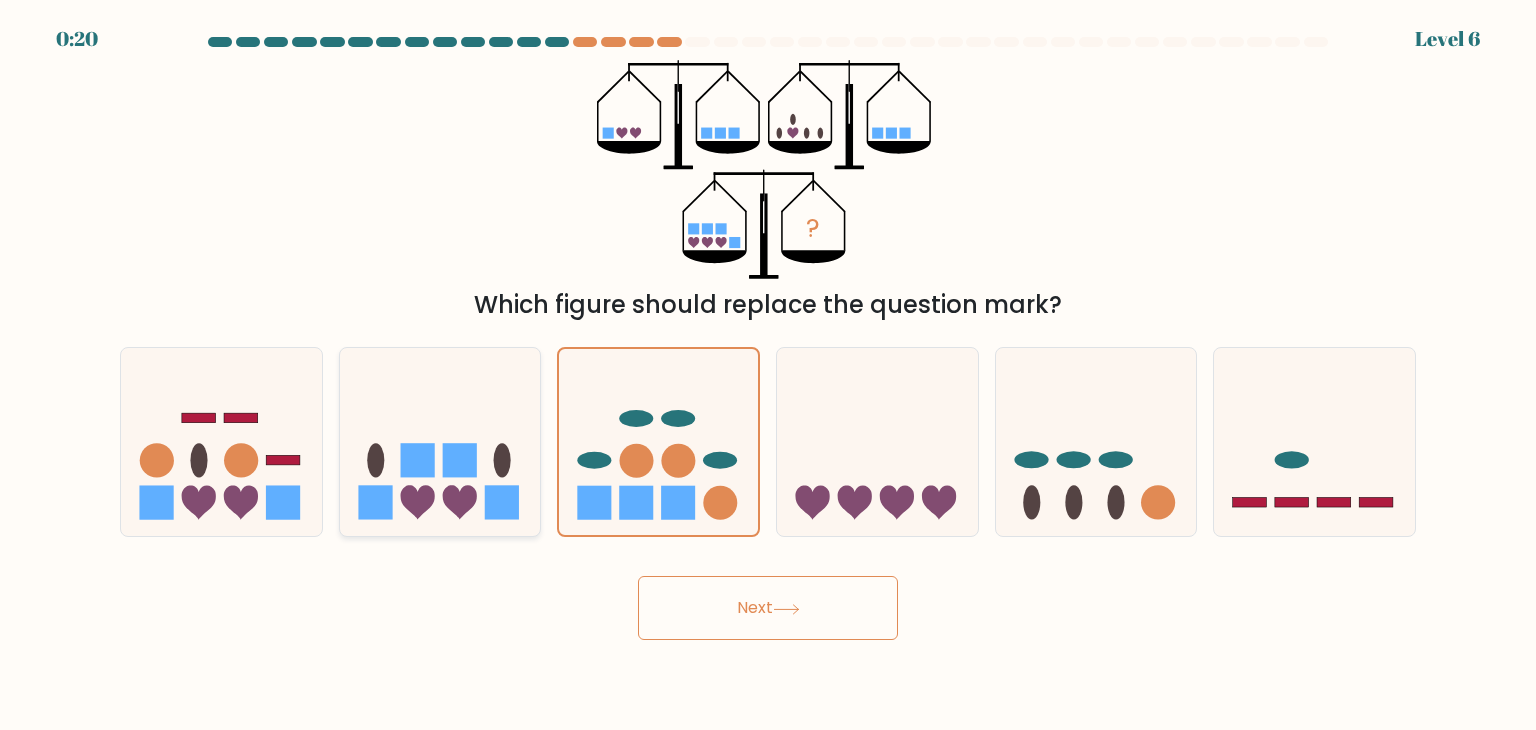 click 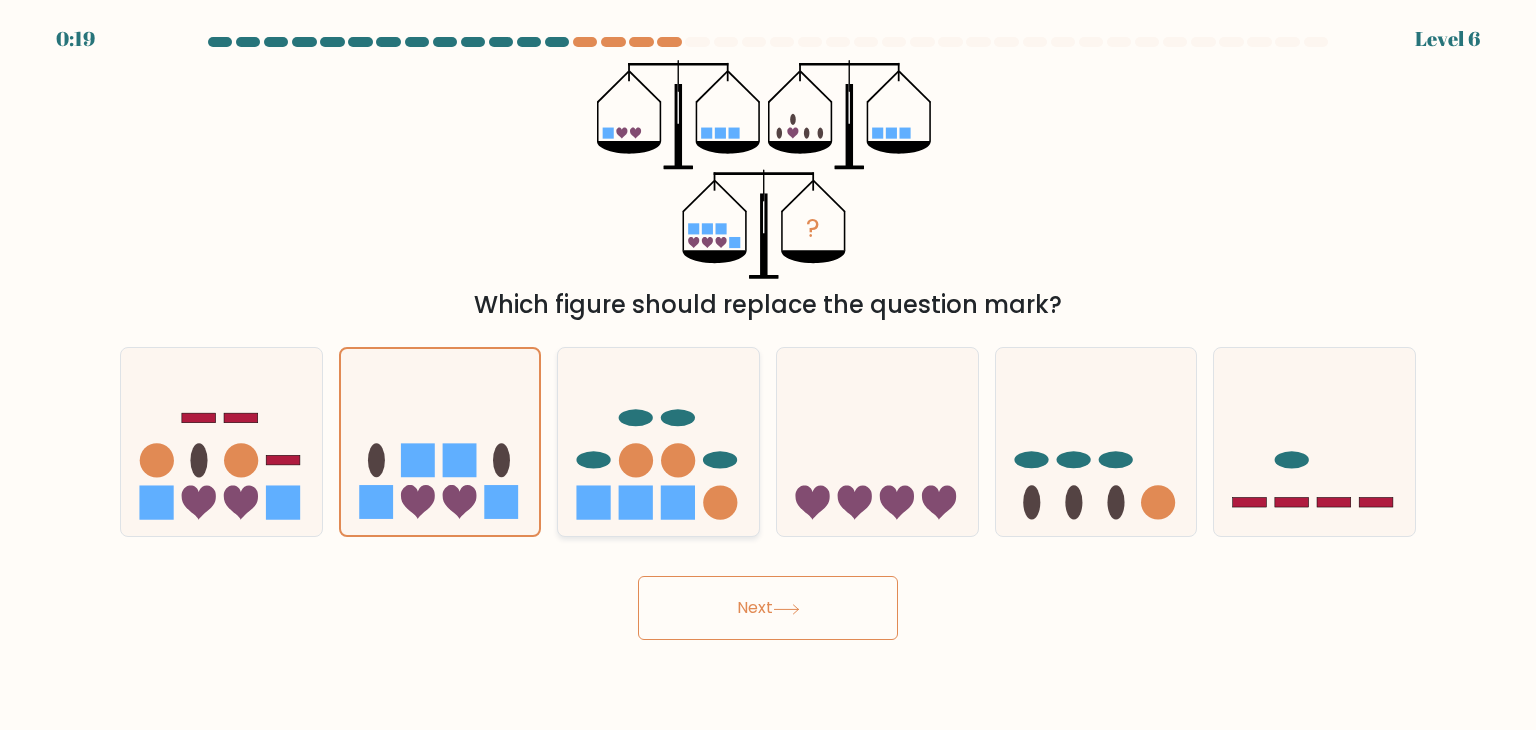 click 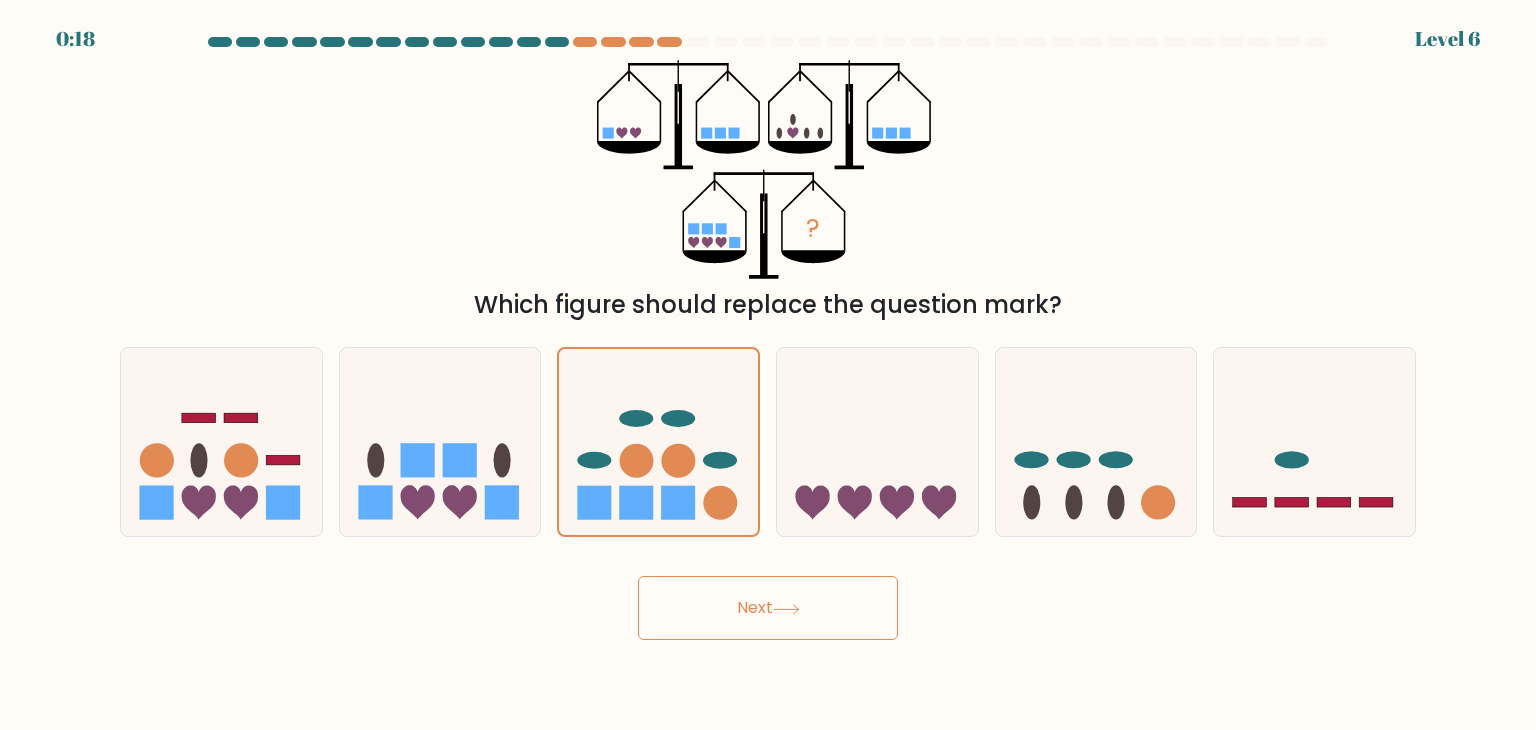 click on "Next" at bounding box center (768, 608) 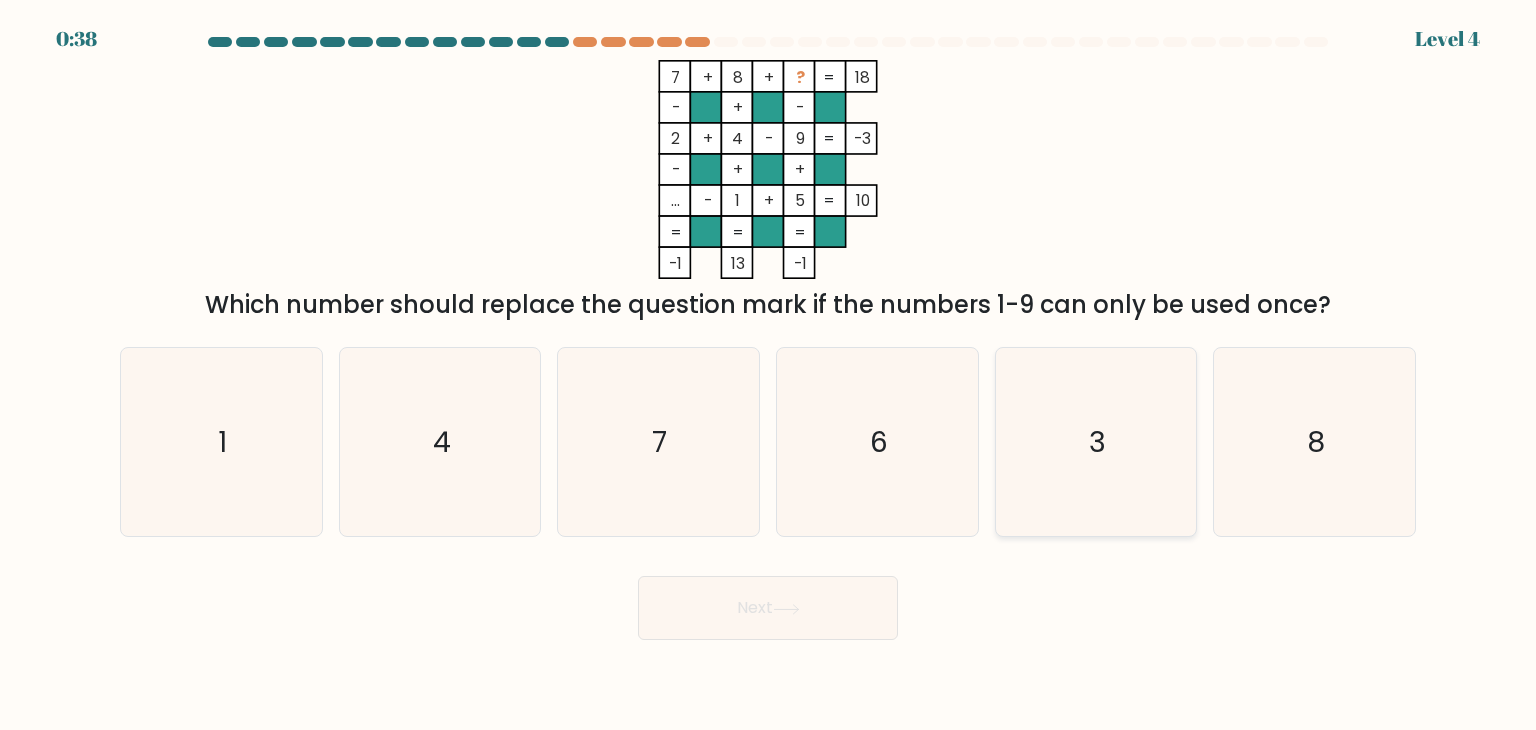 click on "3" 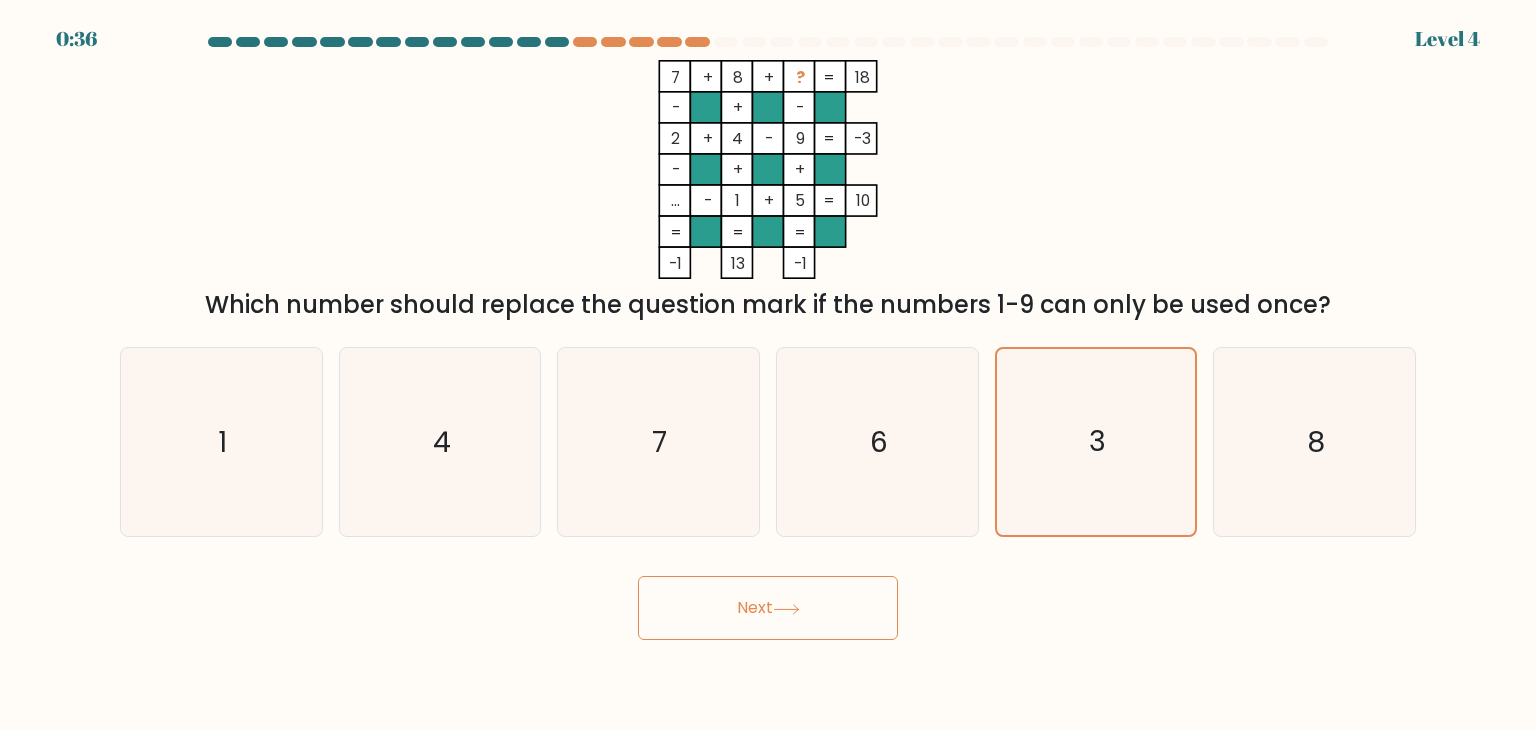 drag, startPoint x: 834, startPoint y: 653, endPoint x: 816, endPoint y: 631, distance: 28.42534 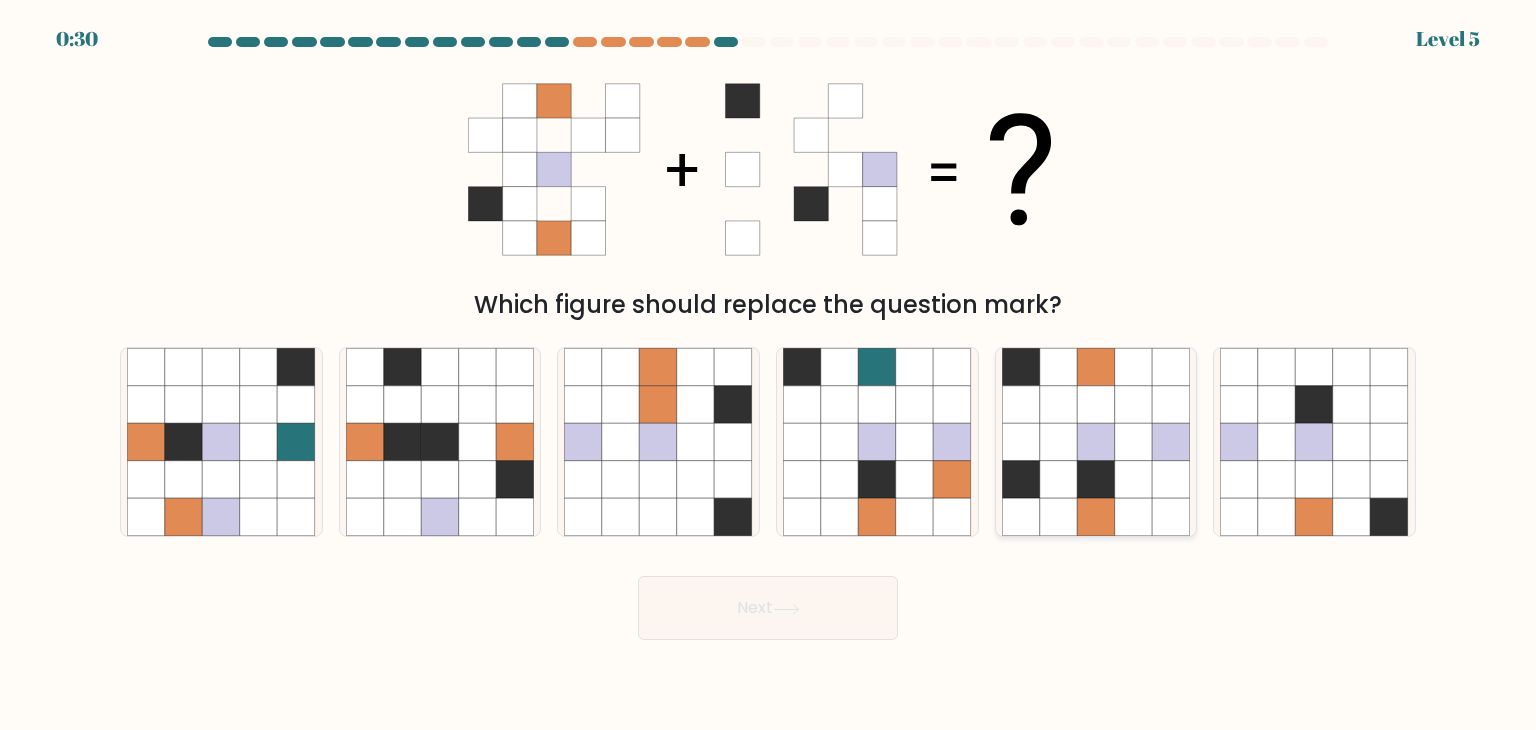 click 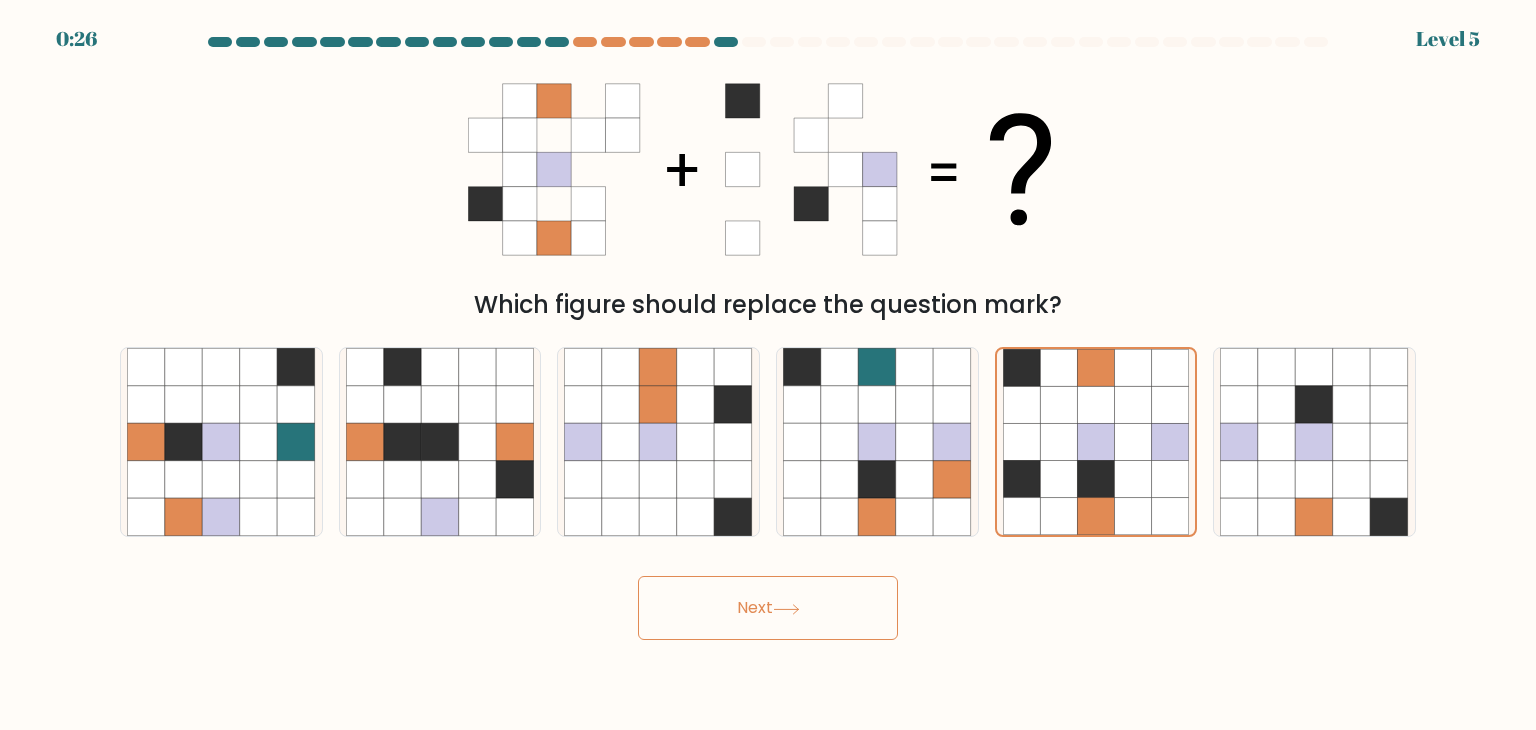 click on "Next" at bounding box center (768, 608) 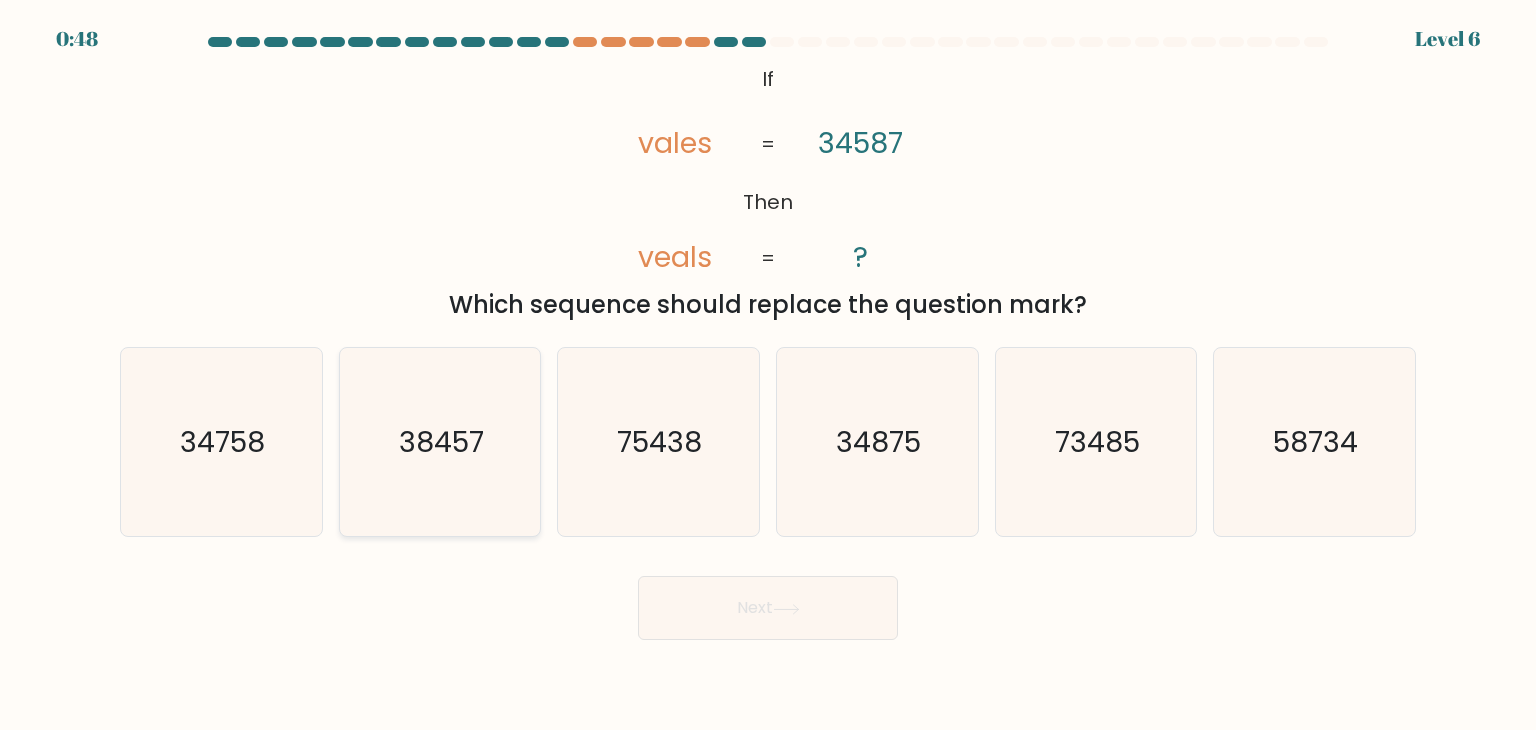click on "38457" 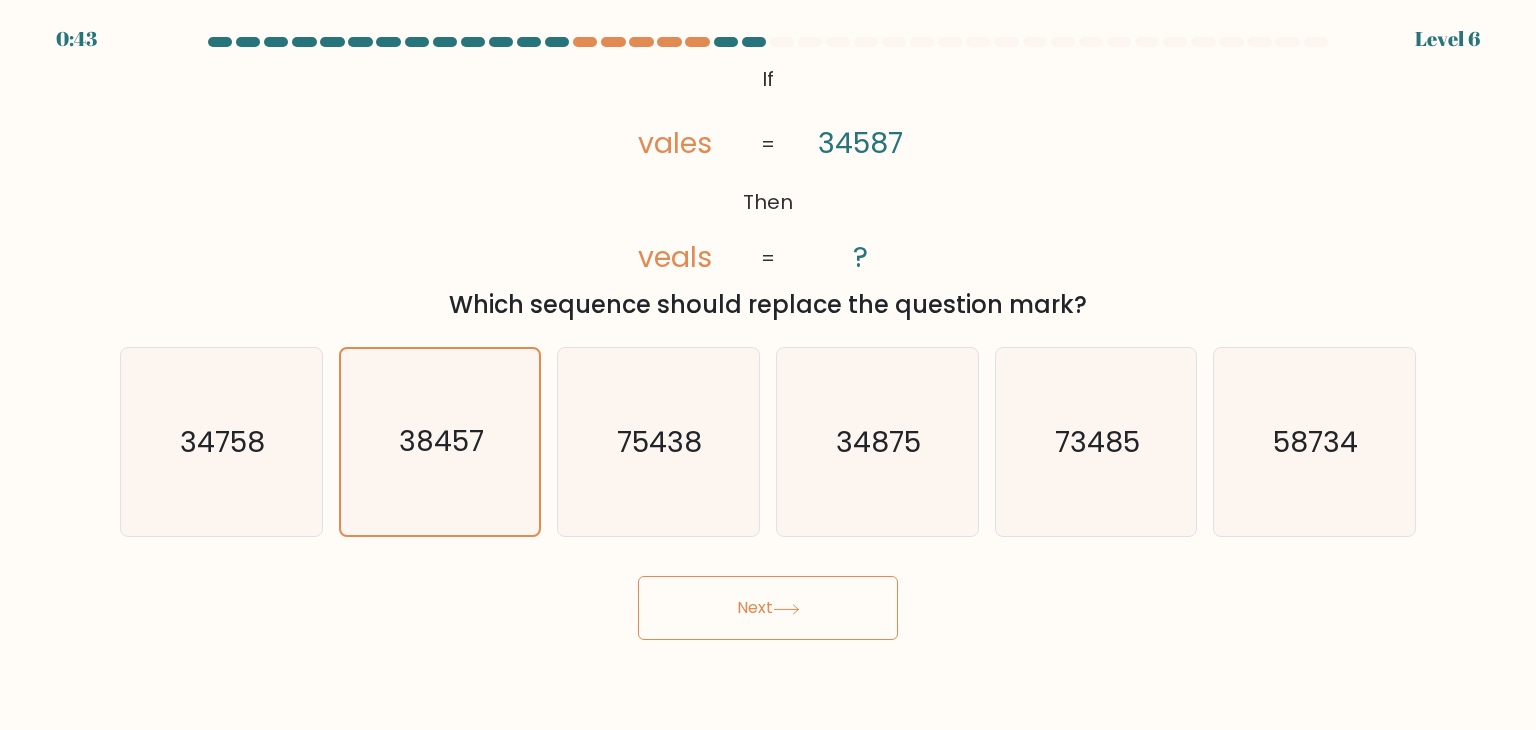 click on "Next" at bounding box center (768, 608) 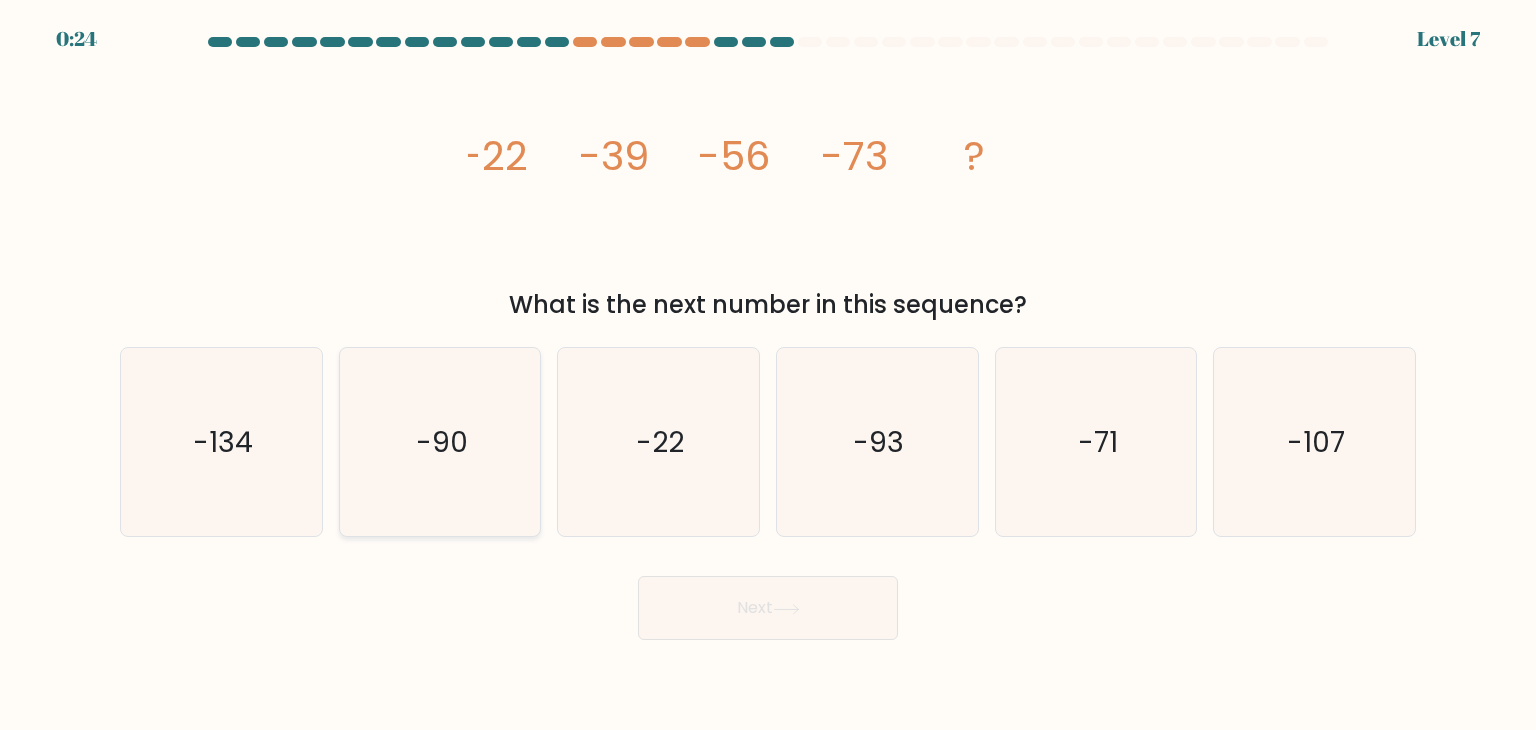 click on "-90" 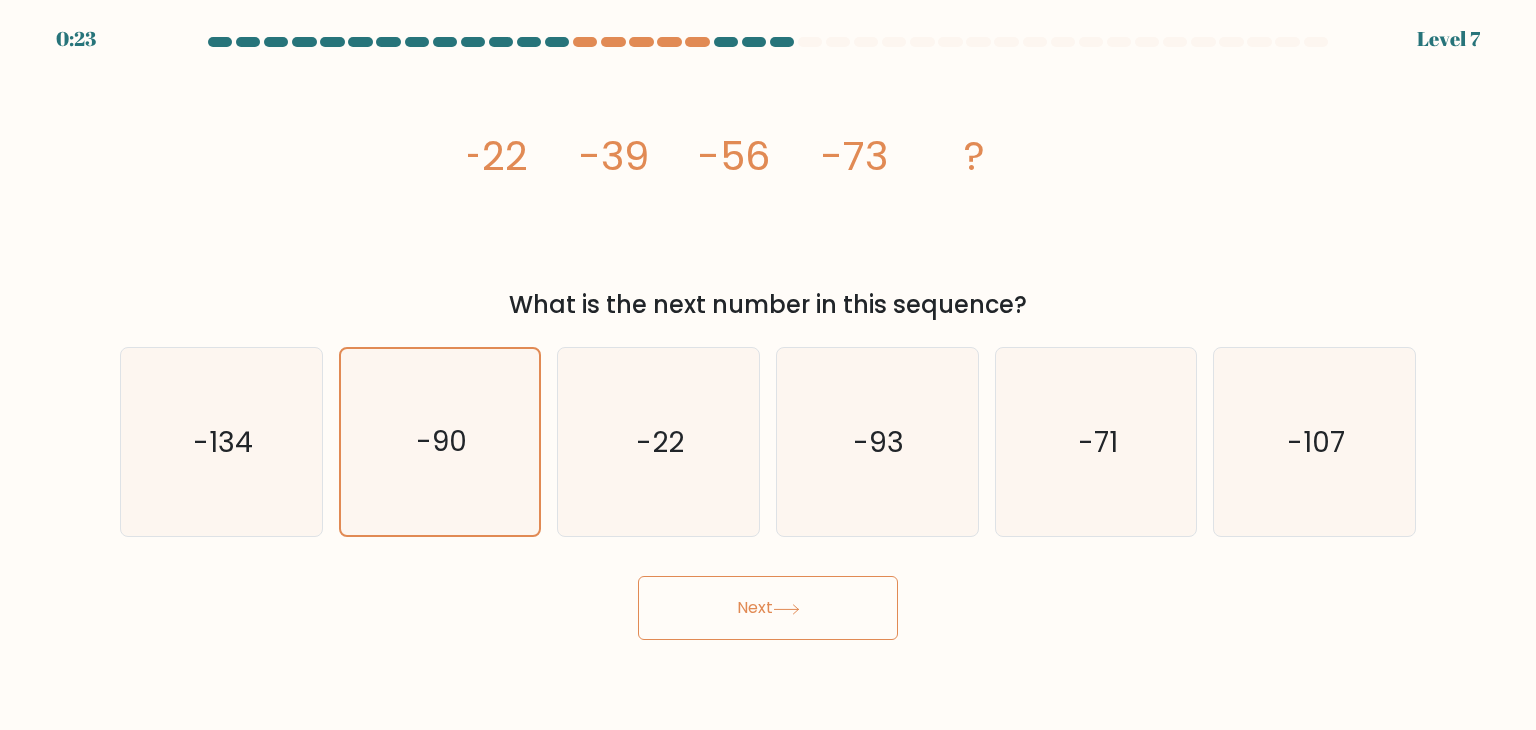 click on "Next" at bounding box center (768, 608) 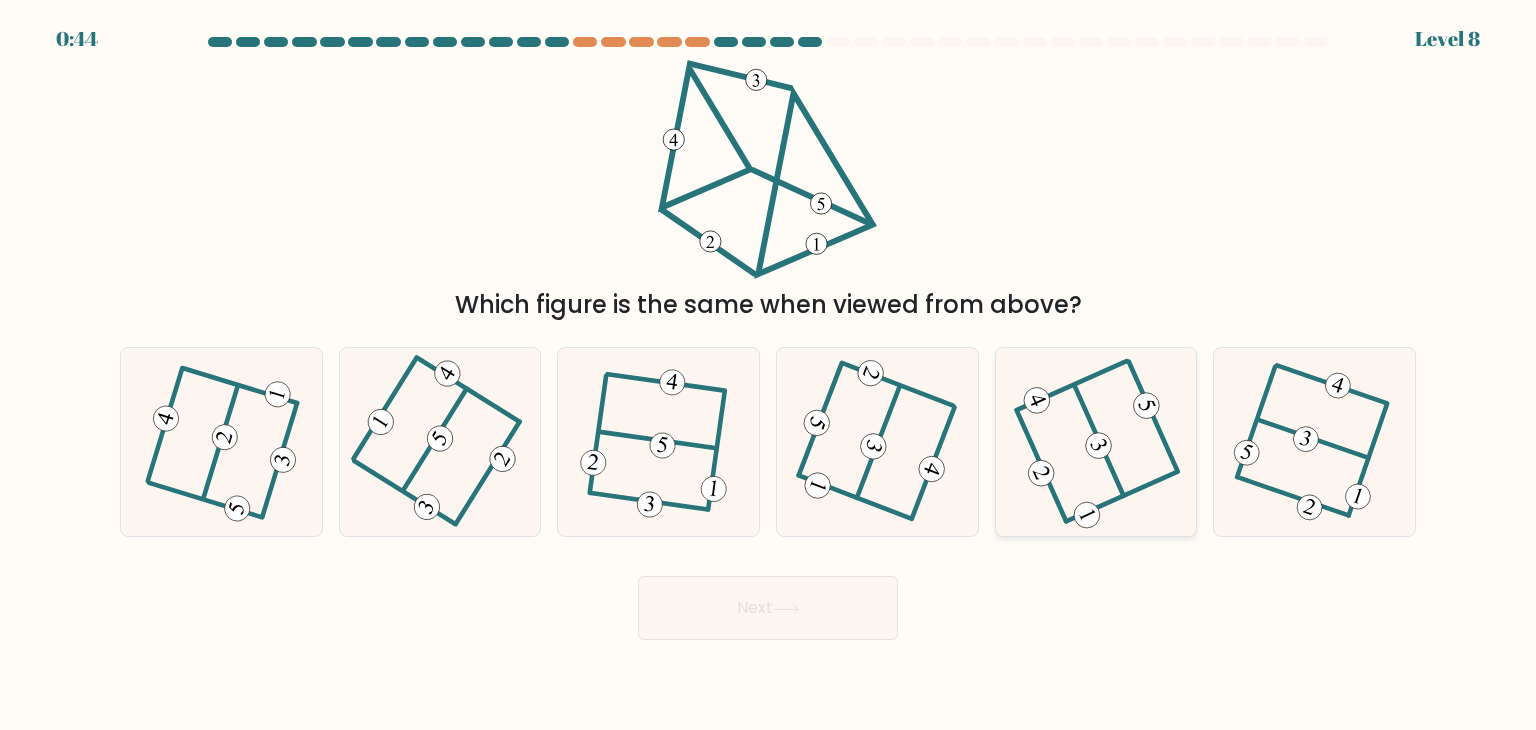 click 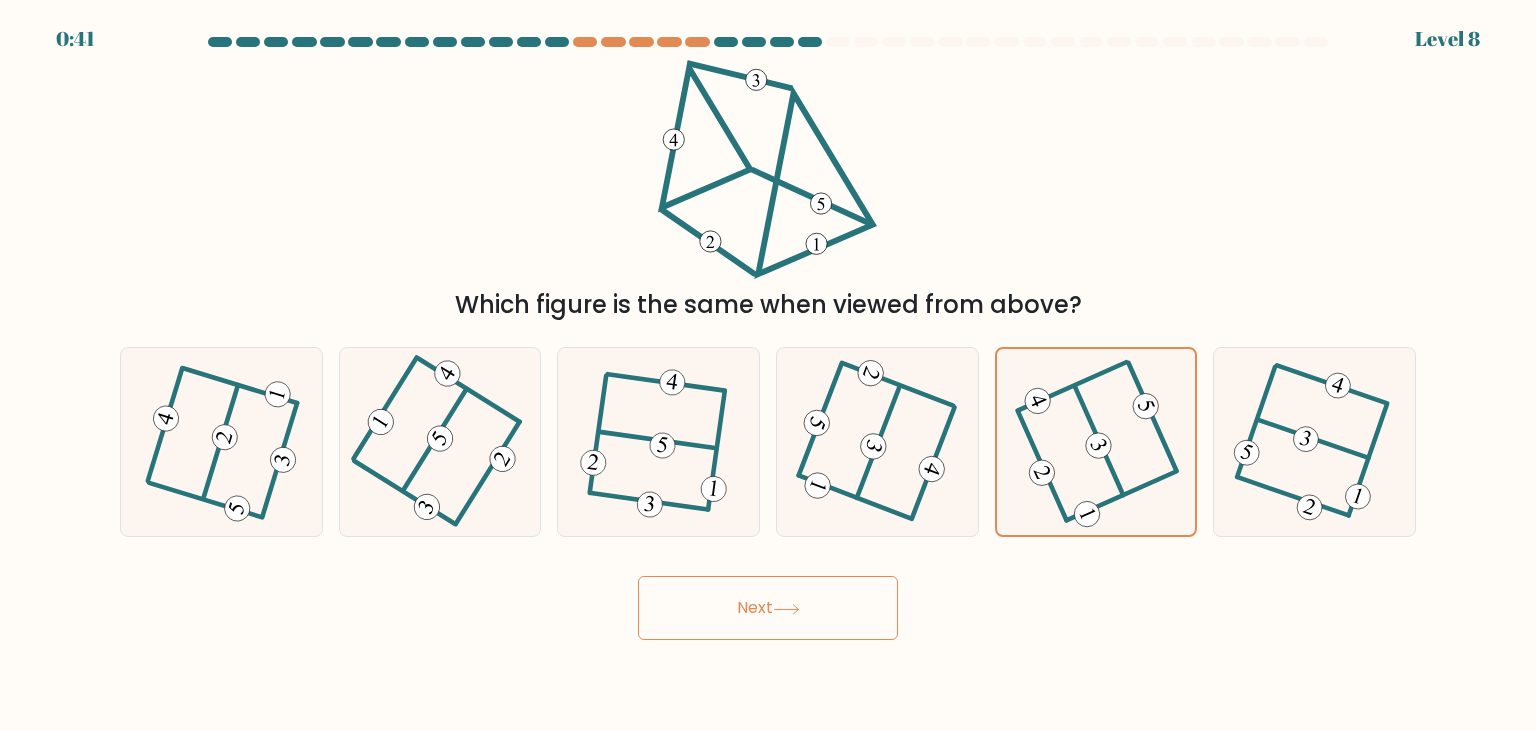 drag, startPoint x: 1134, startPoint y: 381, endPoint x: 760, endPoint y: 657, distance: 464.81393 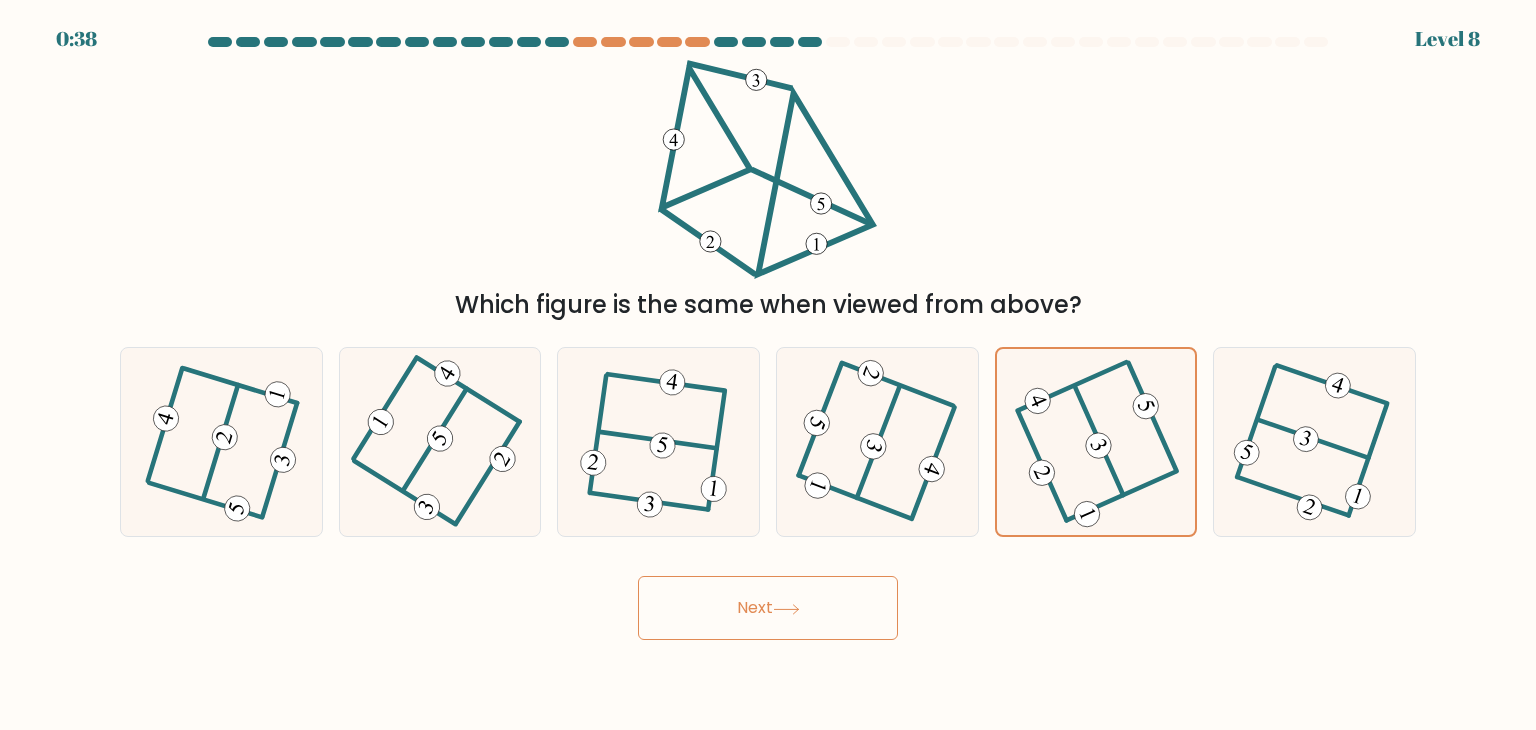 click on "Next" at bounding box center (768, 608) 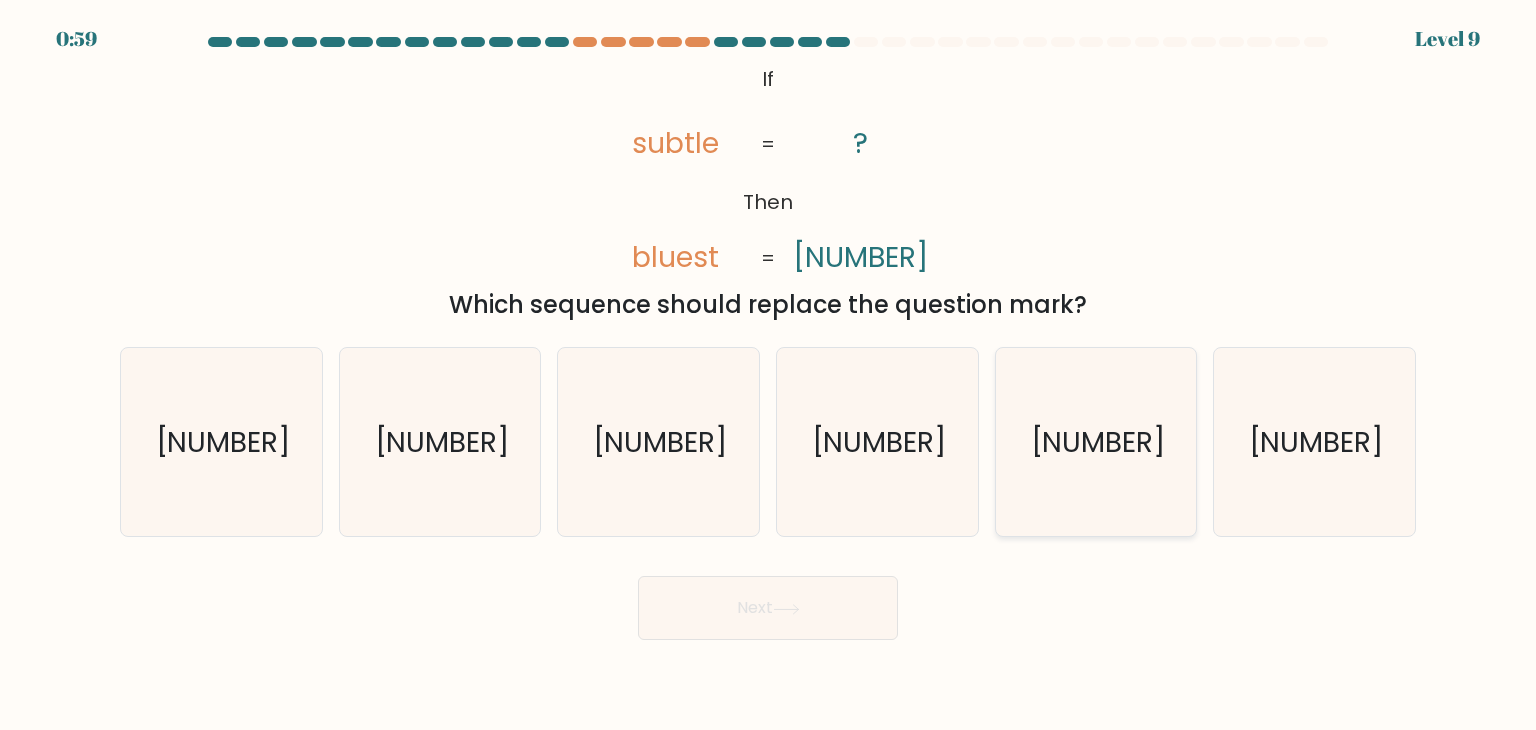 click on "259130" 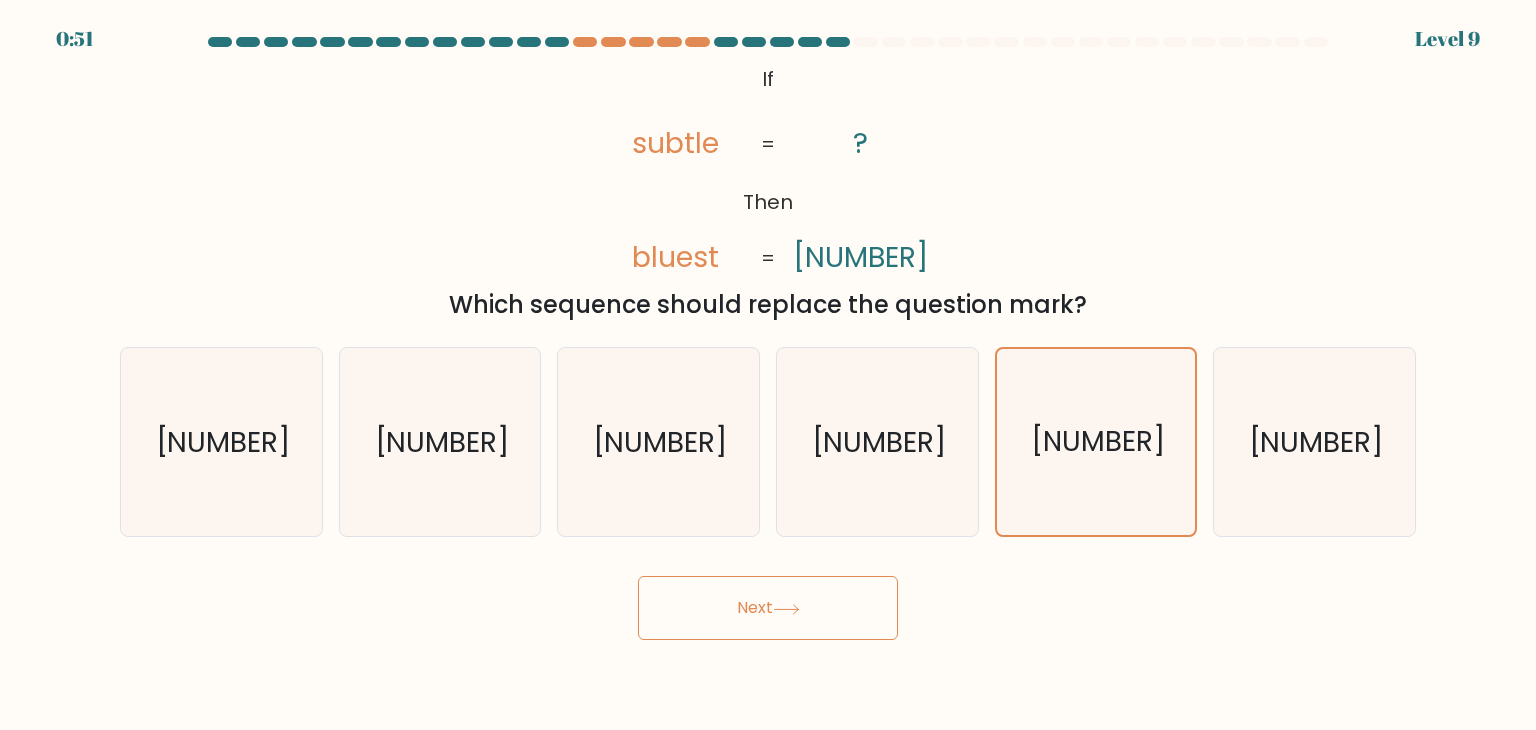 click on "Next" at bounding box center (768, 608) 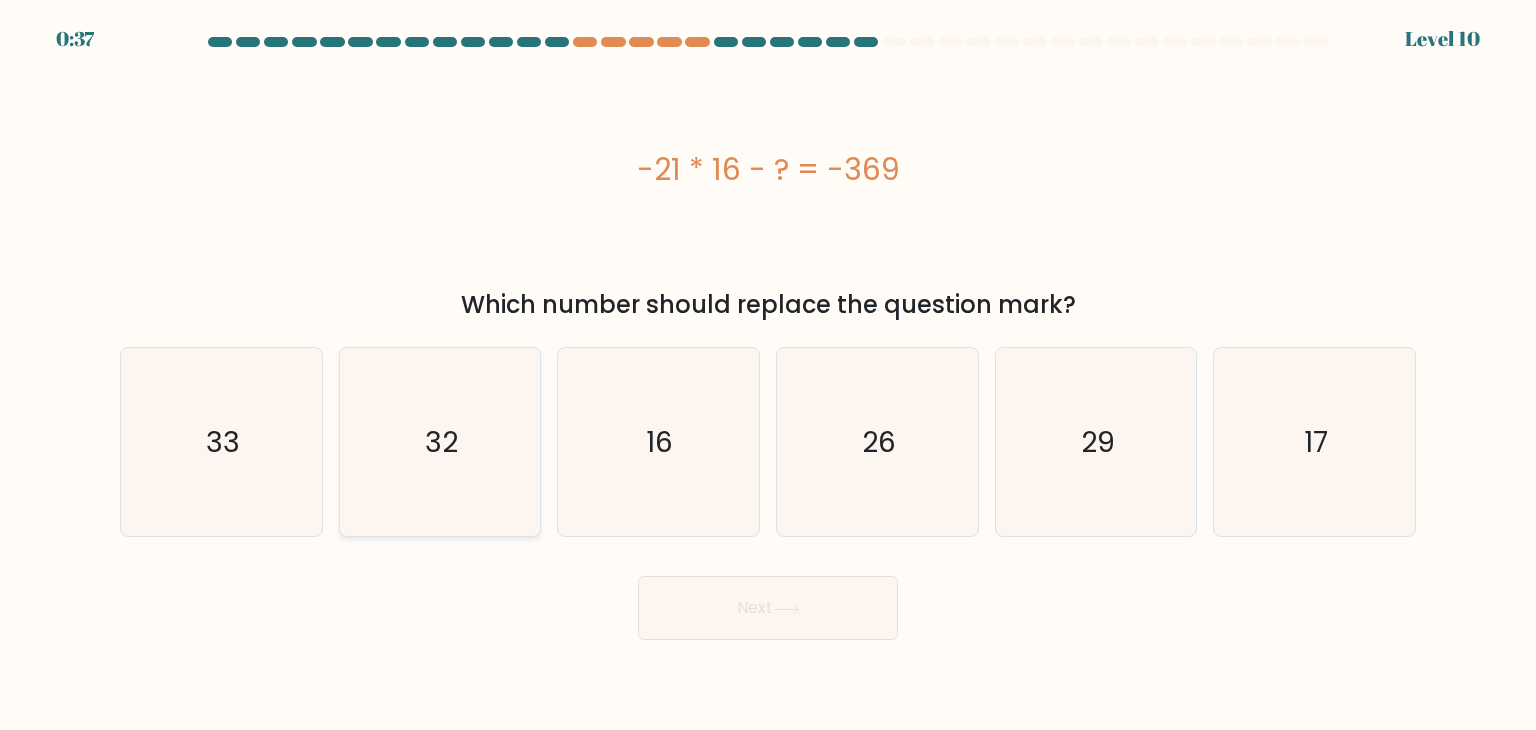 click on "32" 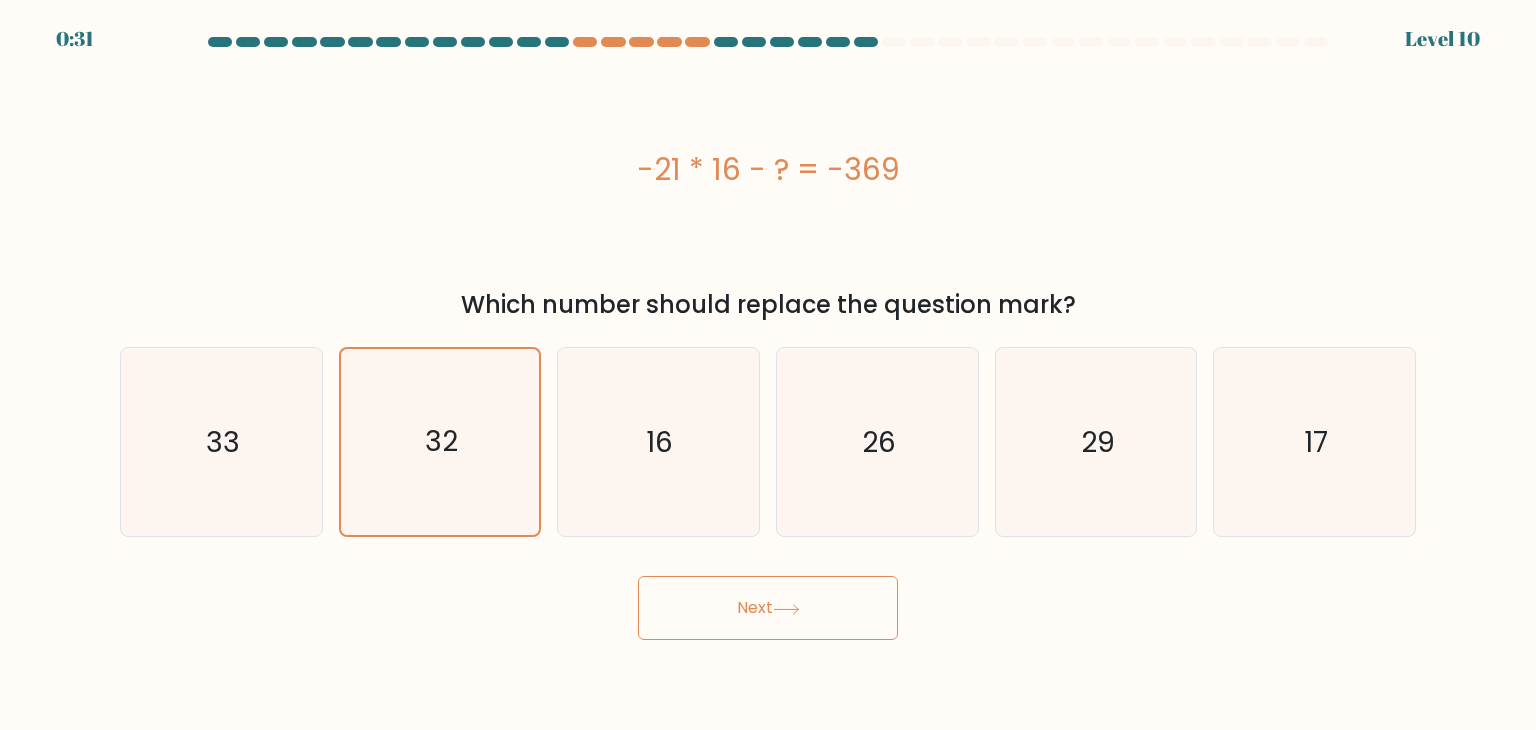 drag, startPoint x: 723, startPoint y: 641, endPoint x: 742, endPoint y: 617, distance: 30.610456 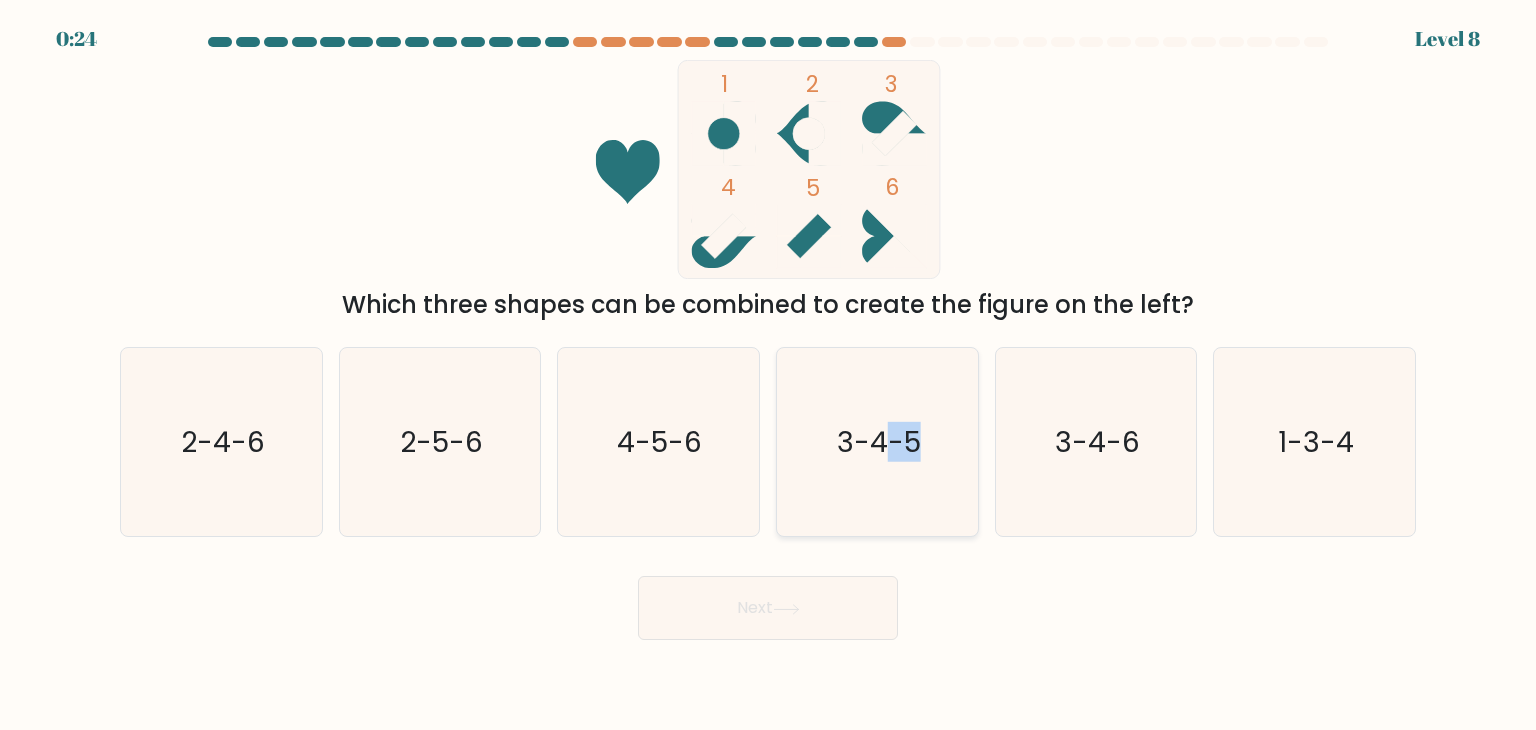 drag, startPoint x: 920, startPoint y: 465, endPoint x: 883, endPoint y: 487, distance: 43.046486 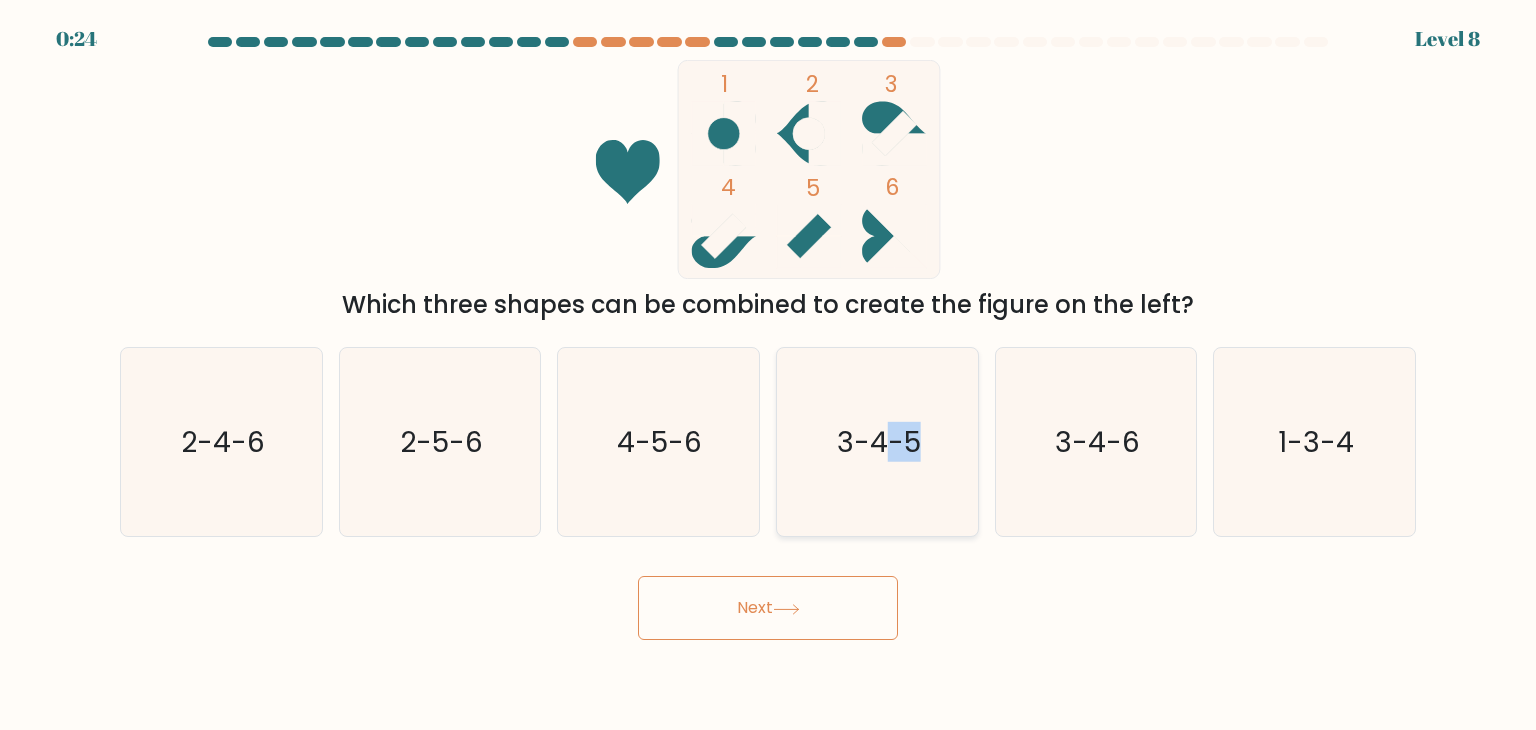 click on "3-4-5" 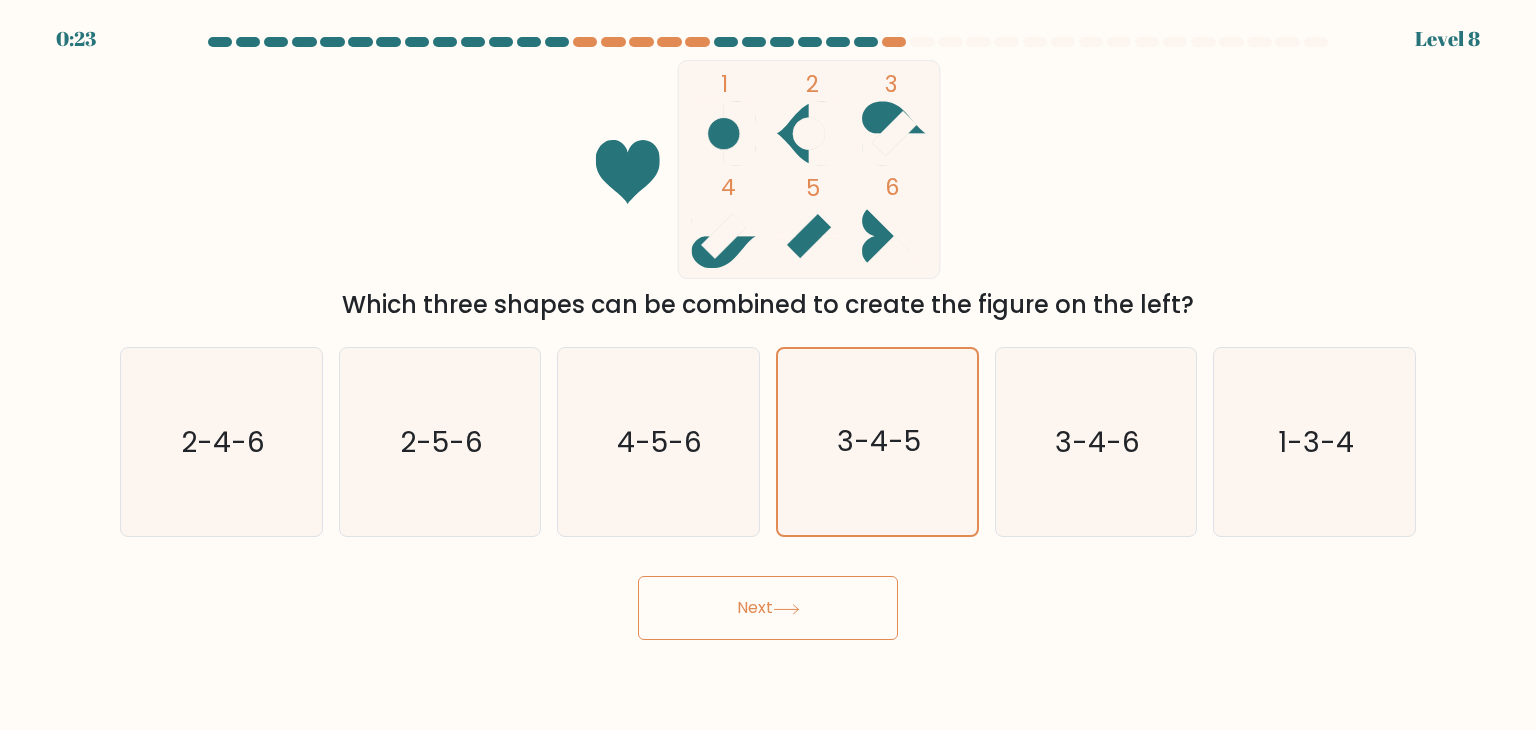 click on "Next" at bounding box center [768, 608] 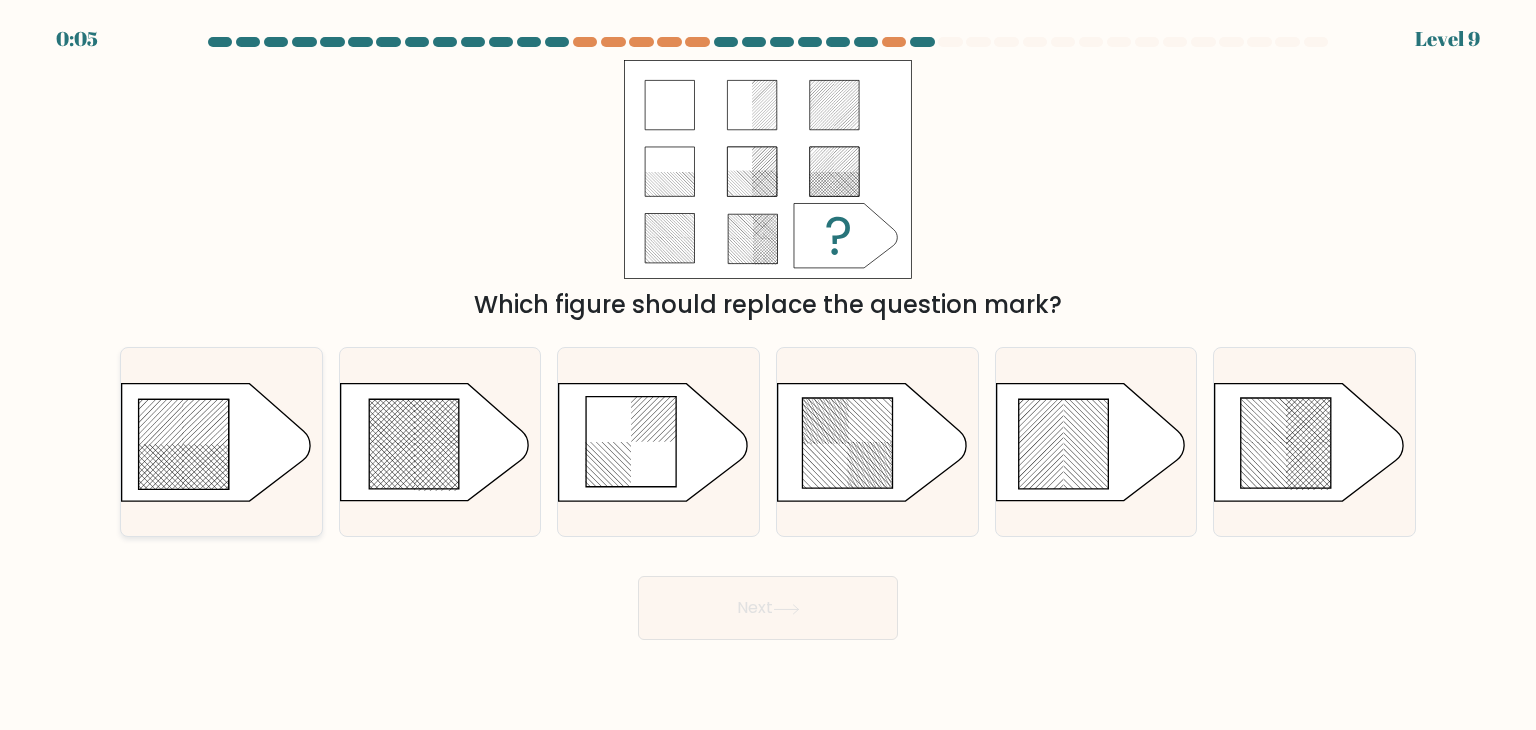 click 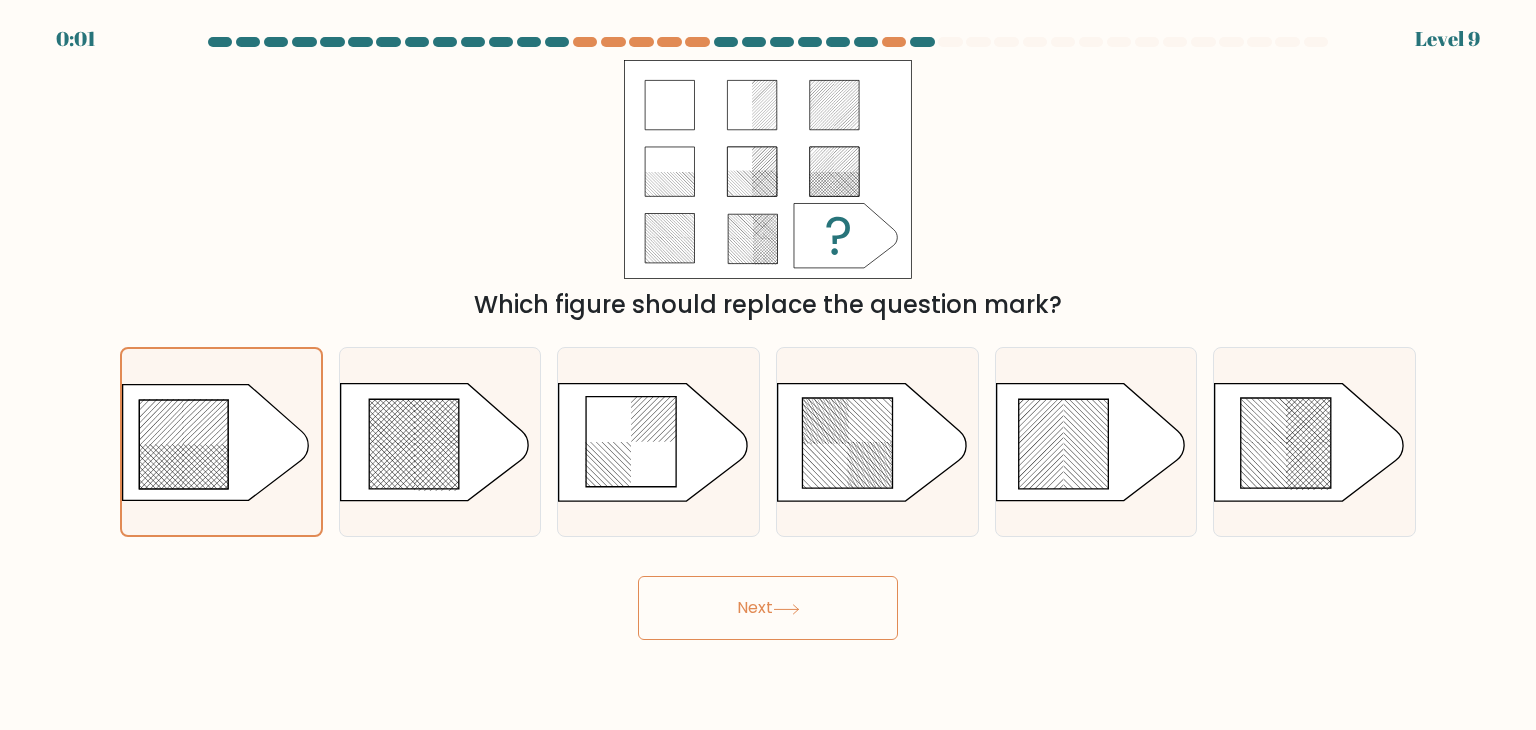 click on "Next" at bounding box center [768, 608] 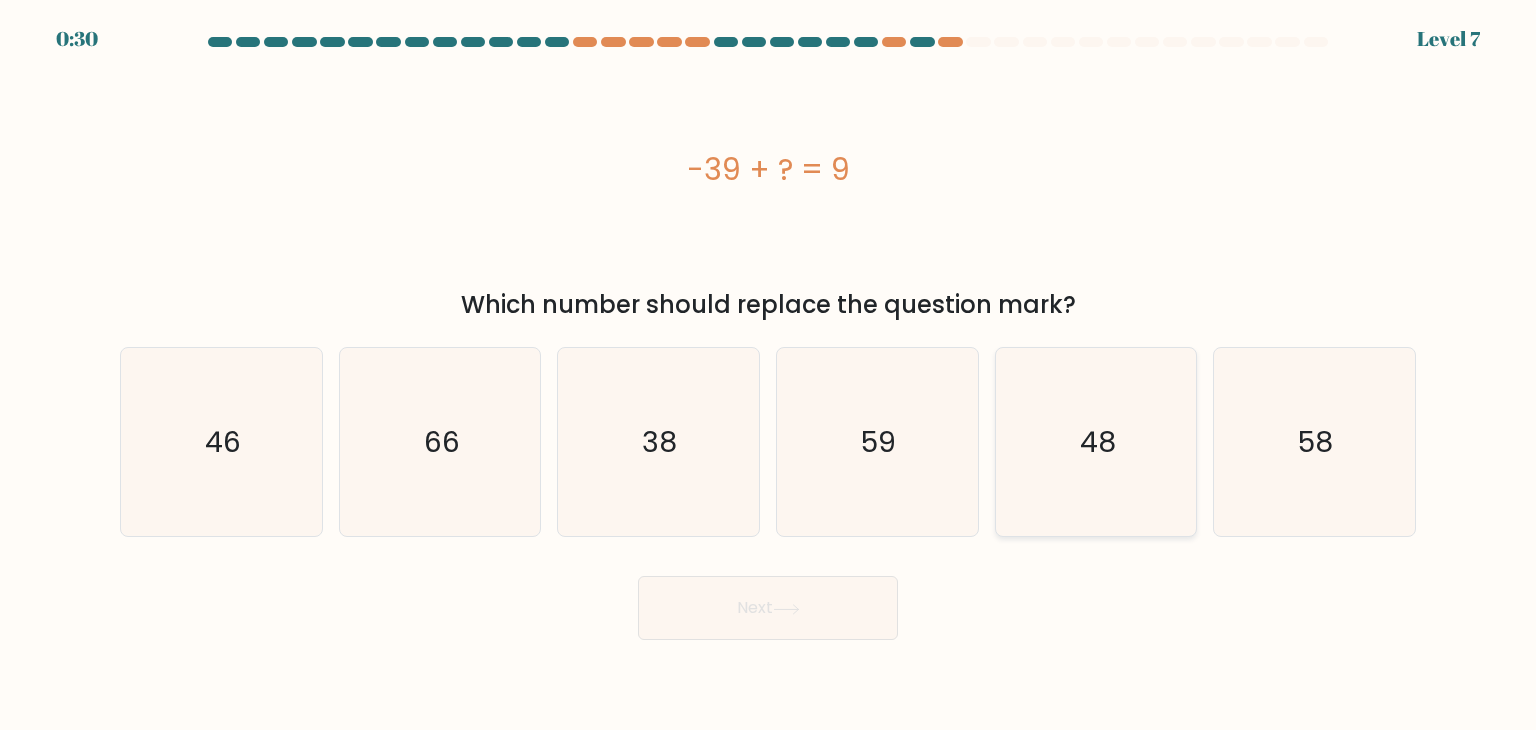 click on "48" 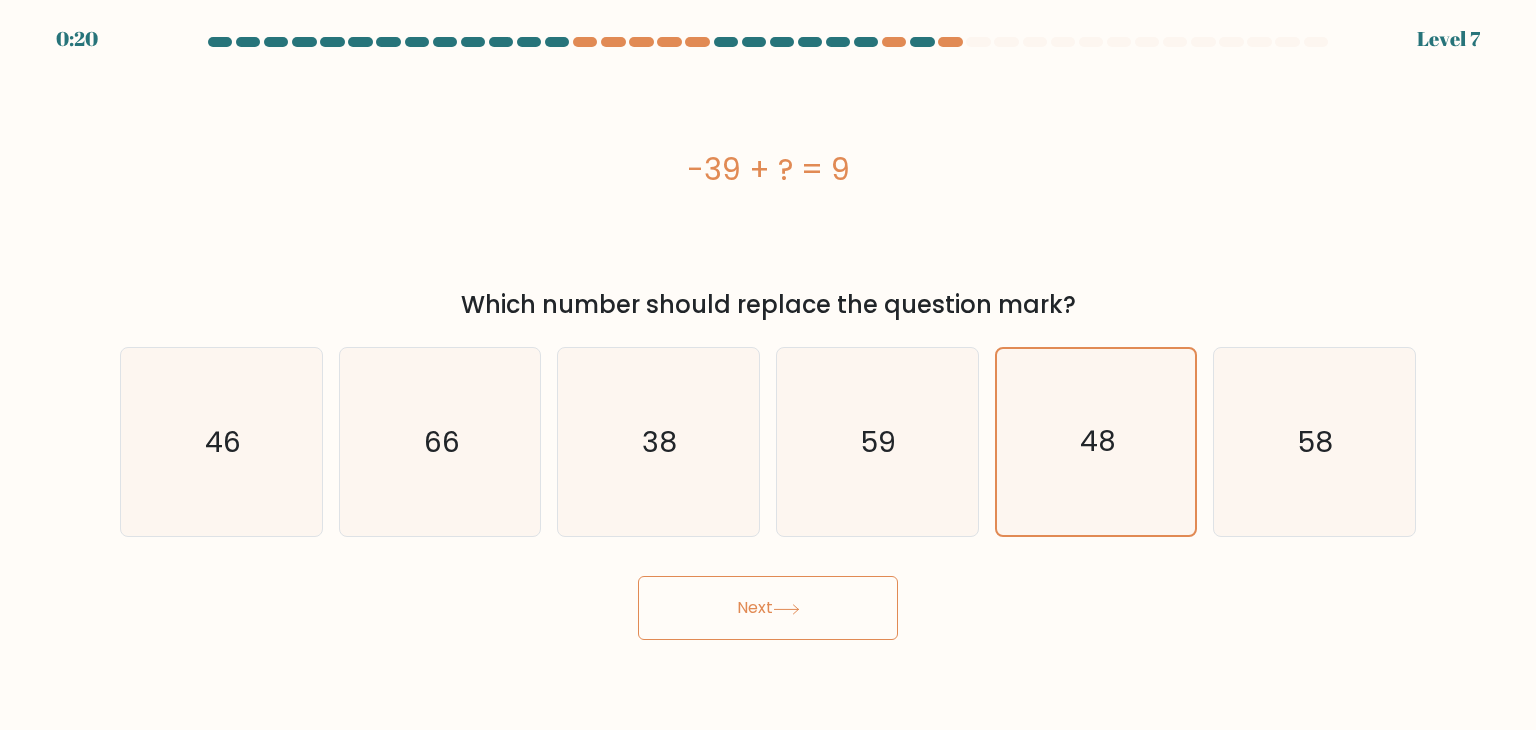 click on "Next" at bounding box center (768, 608) 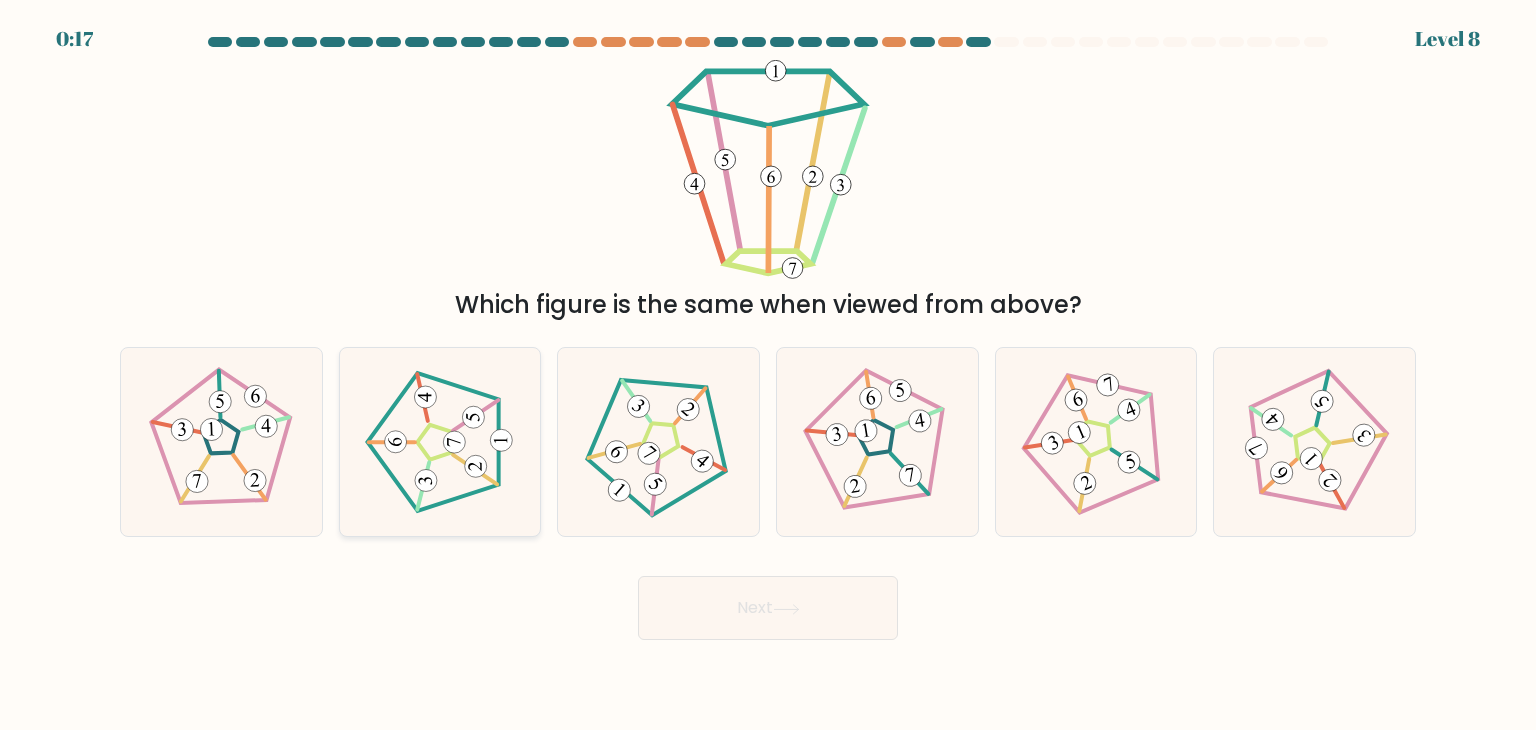 click 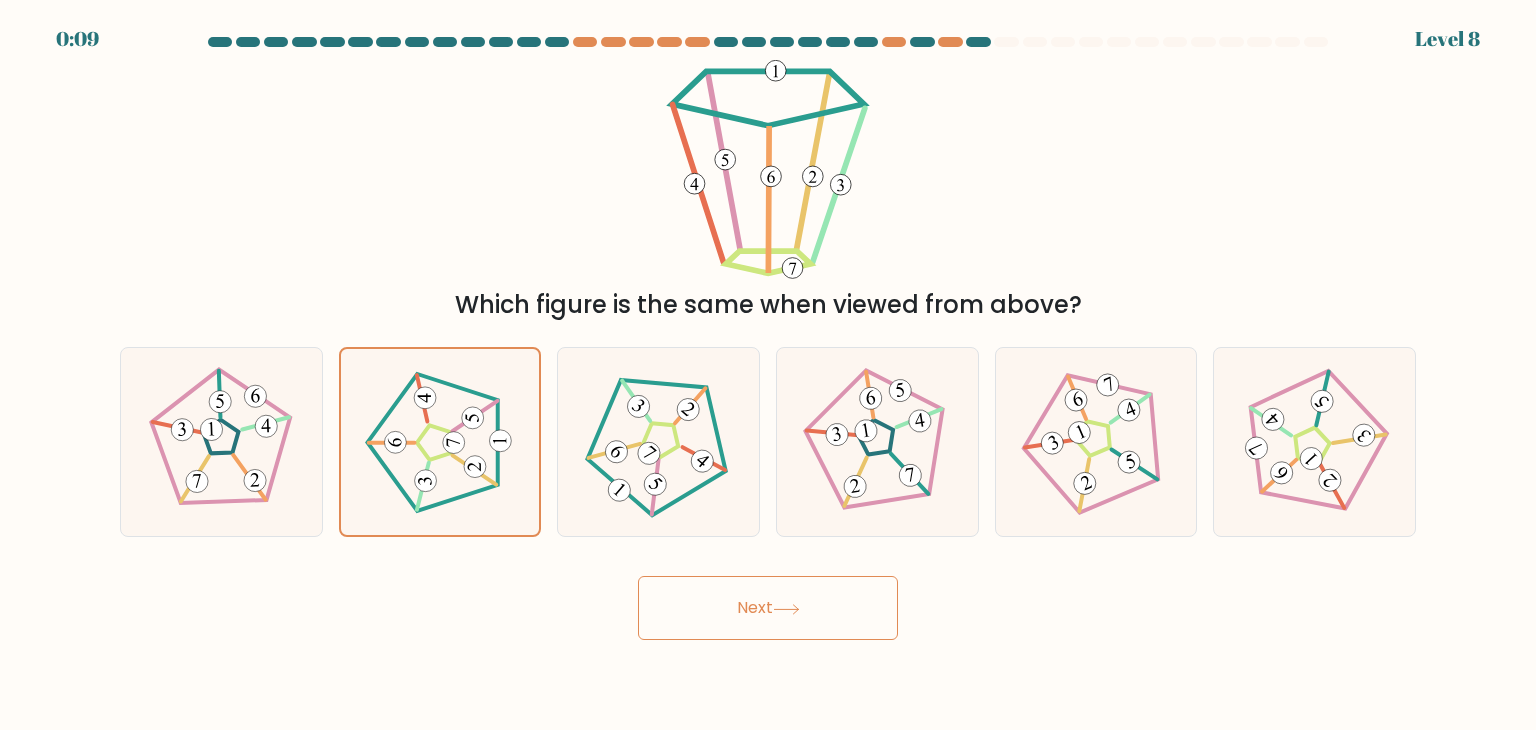 click on "Next" at bounding box center [768, 608] 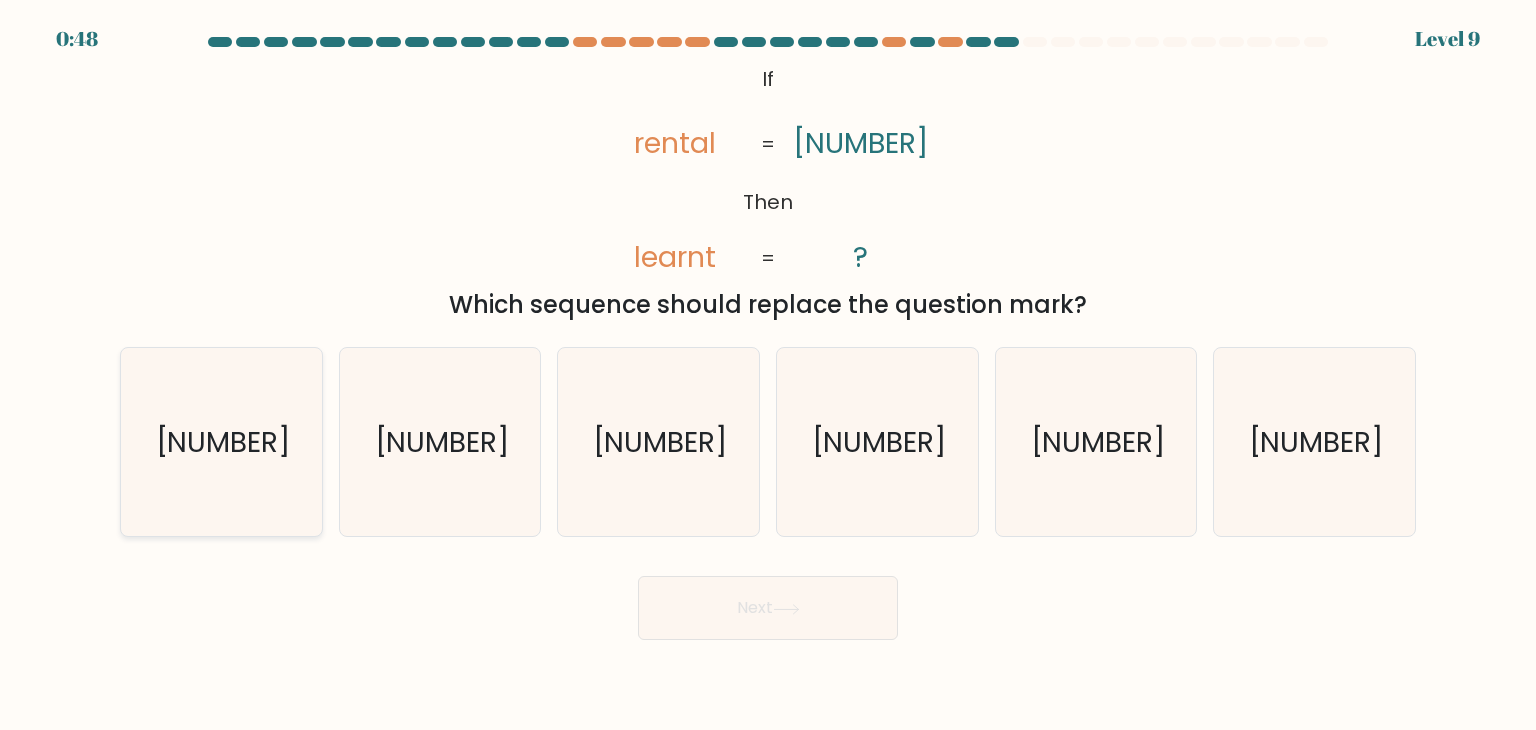 click on "846732" 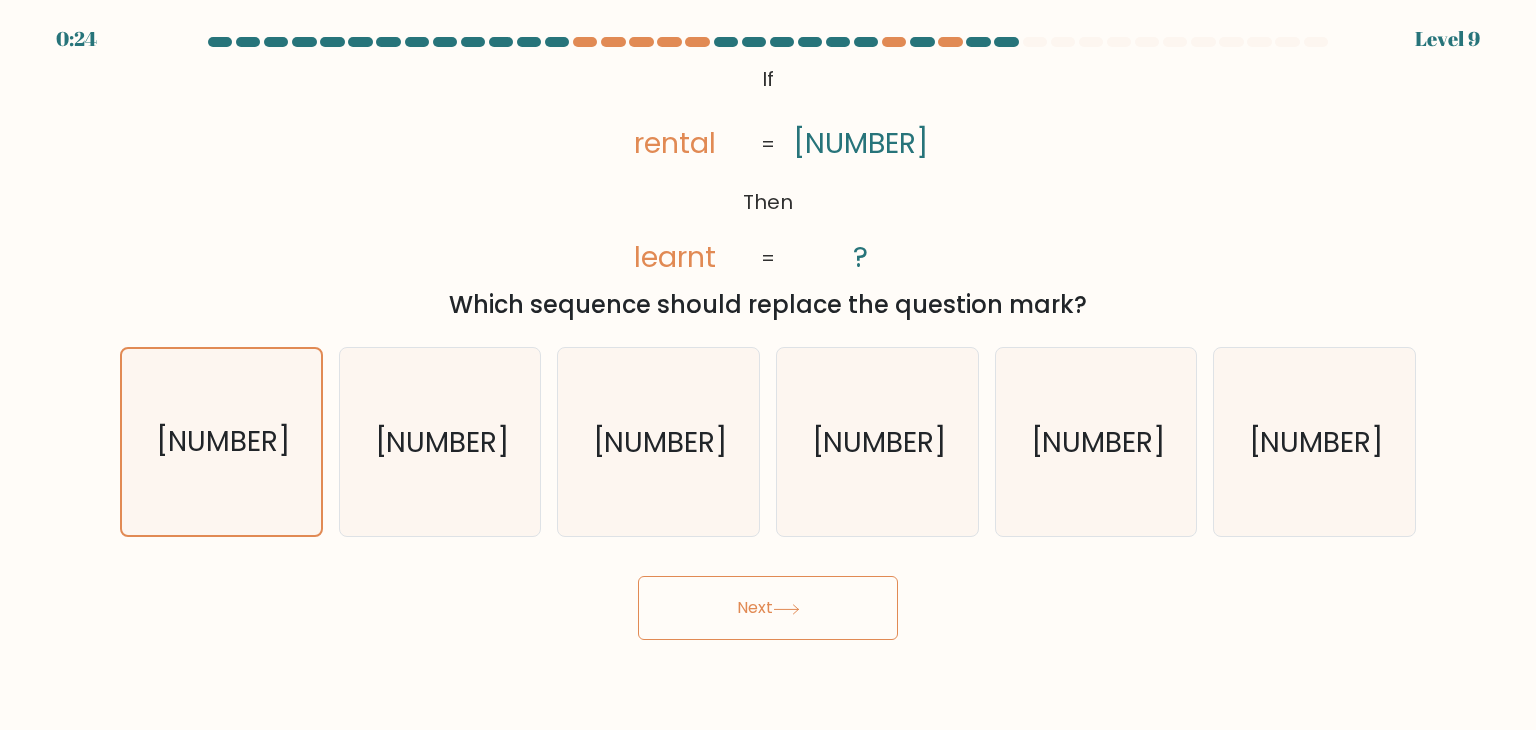 click on "Next" at bounding box center (768, 608) 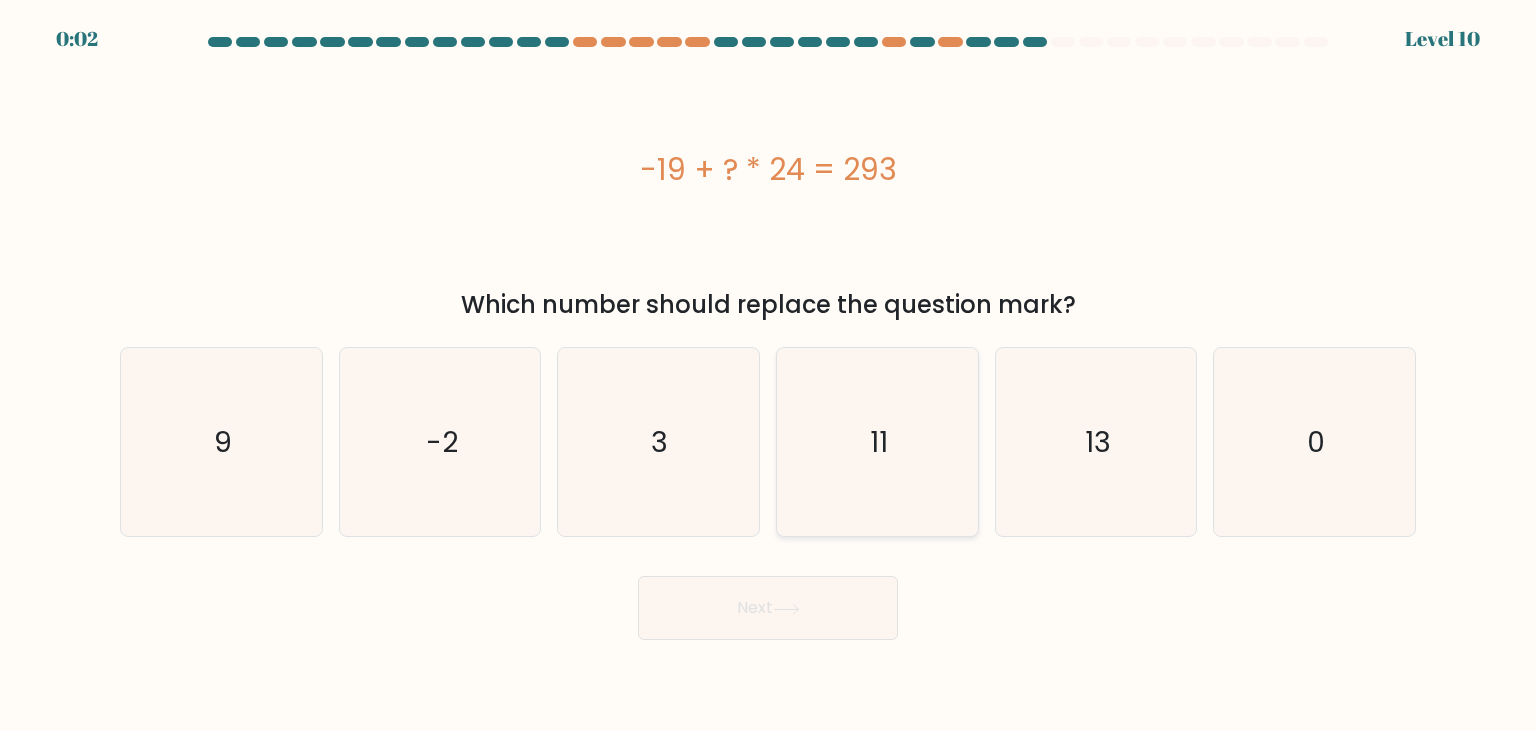 click on "11" 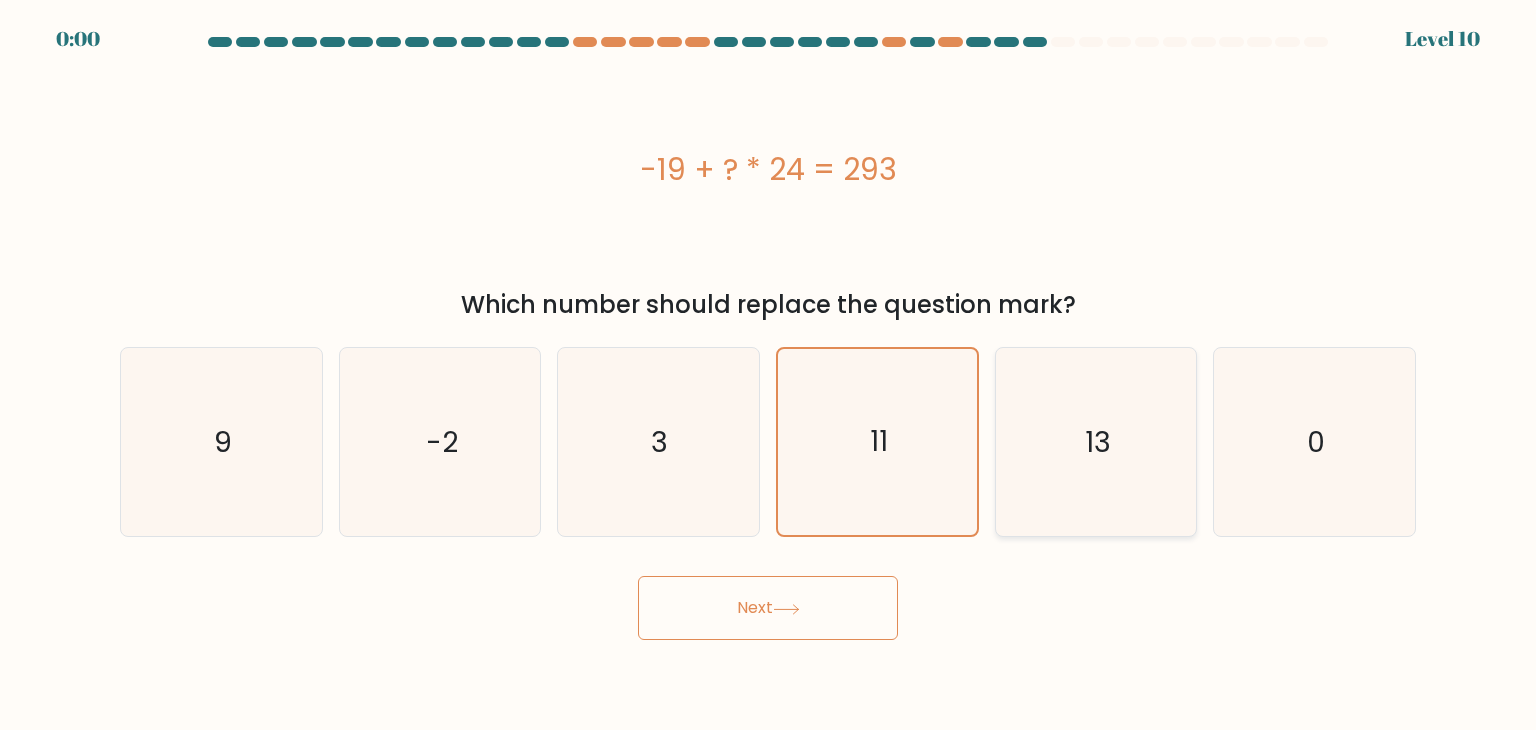 click on "13" 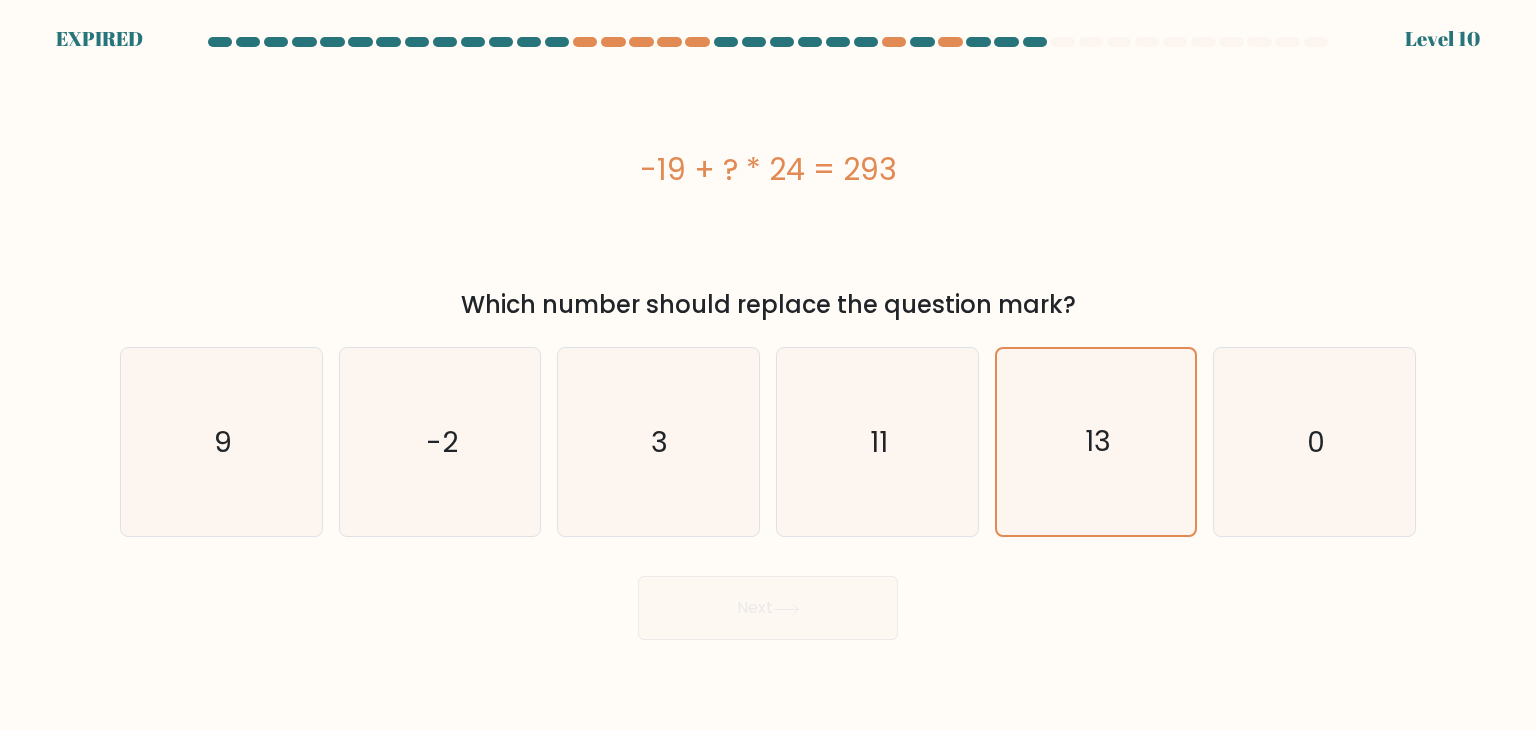 click on "Next" at bounding box center [768, 600] 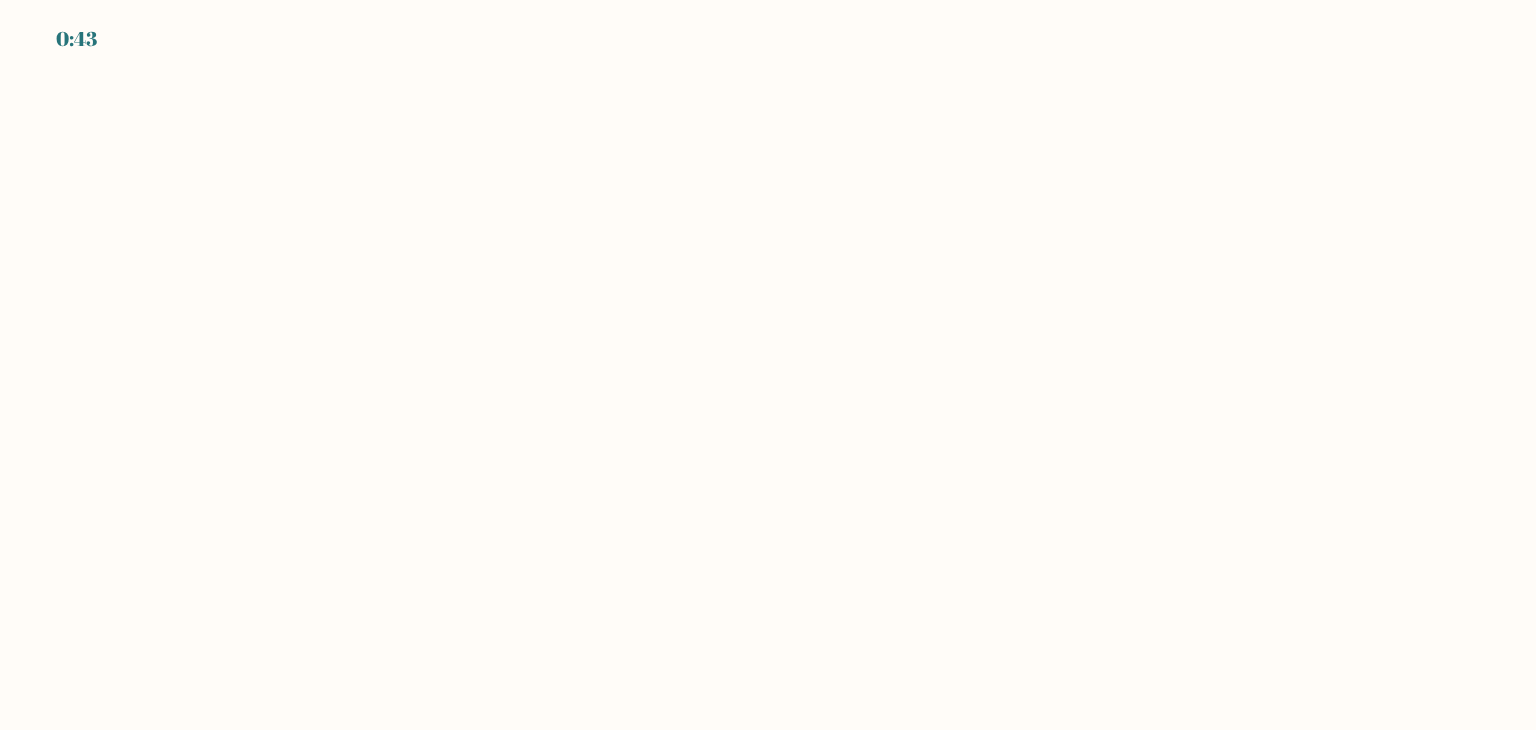 scroll, scrollTop: 0, scrollLeft: 0, axis: both 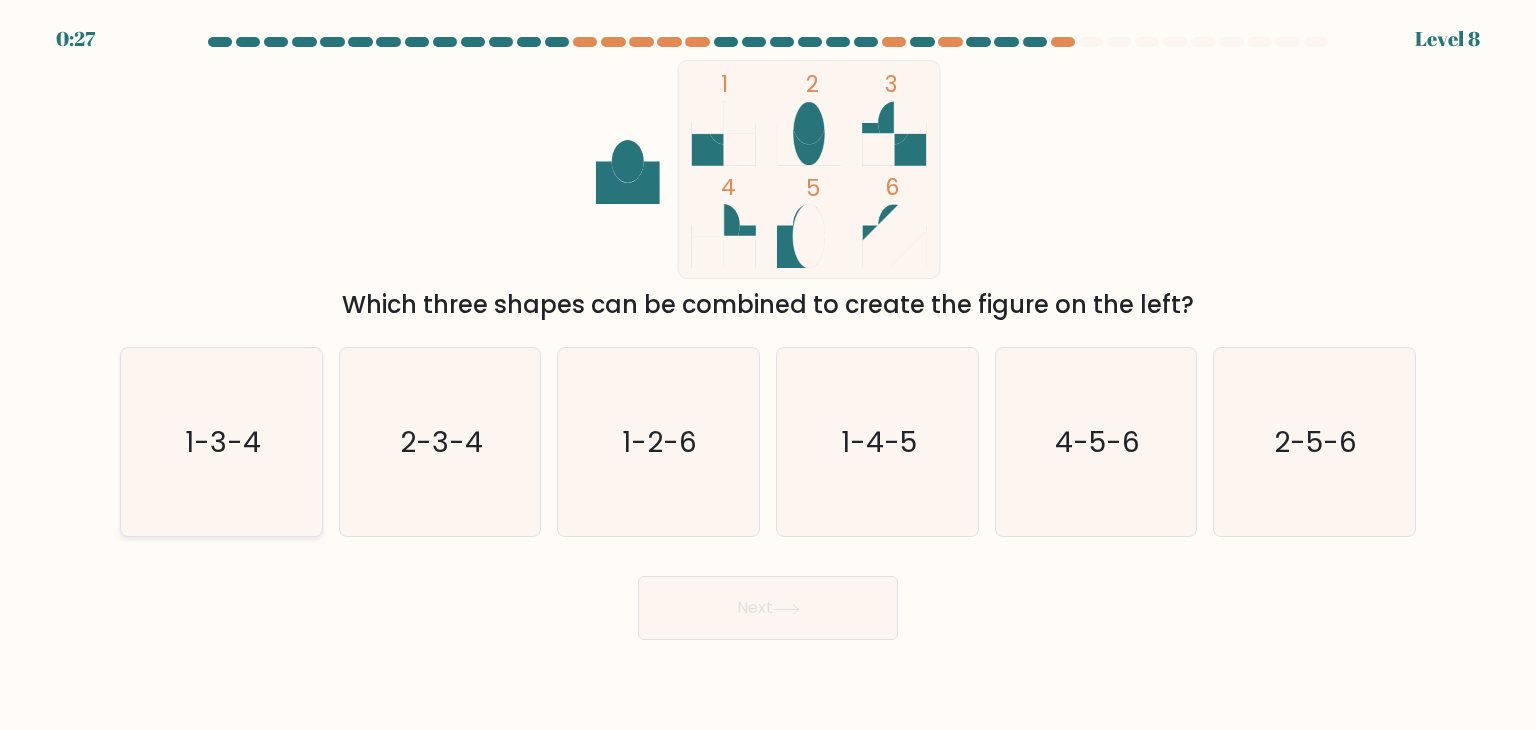 drag, startPoint x: 300, startPoint y: 477, endPoint x: 270, endPoint y: 482, distance: 30.413813 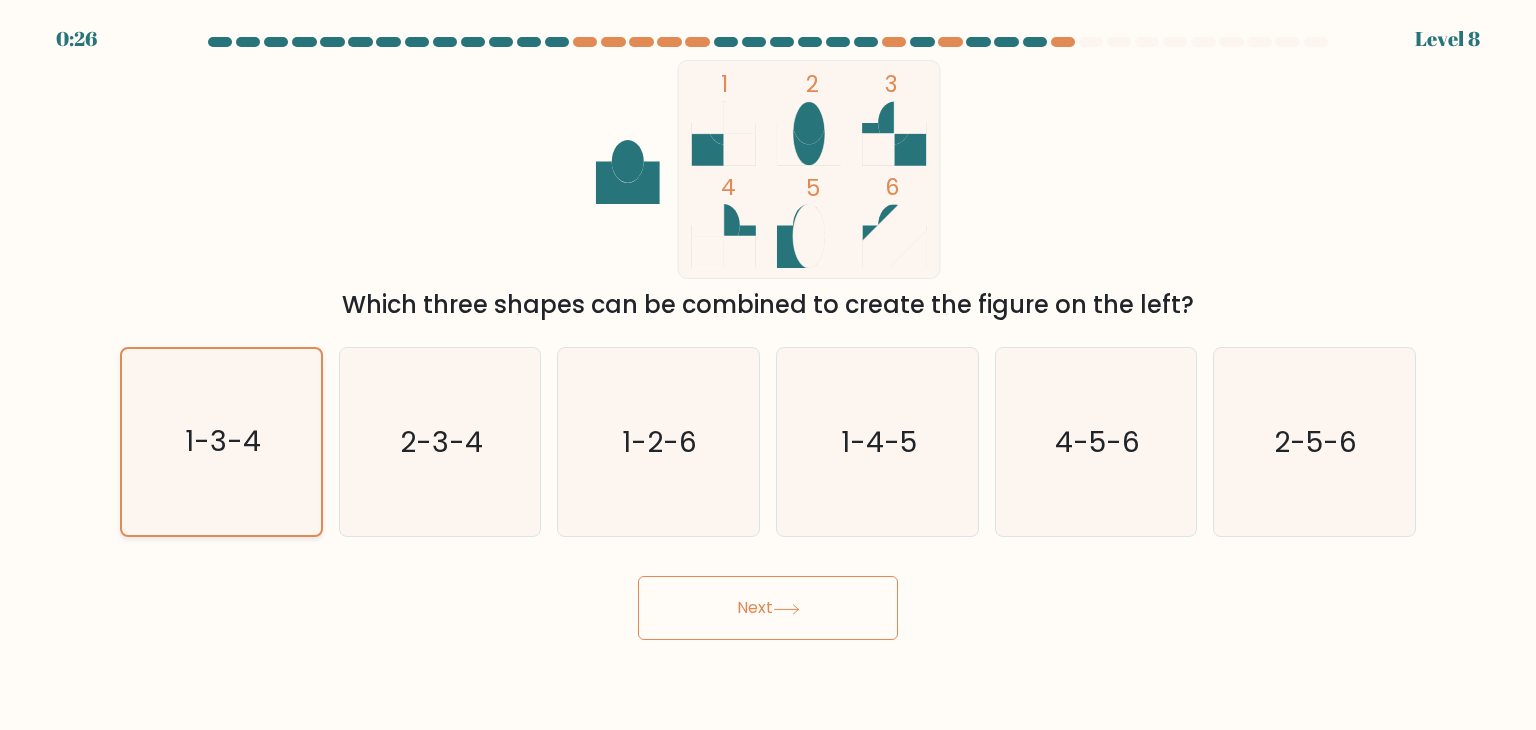 click on "1-3-4" 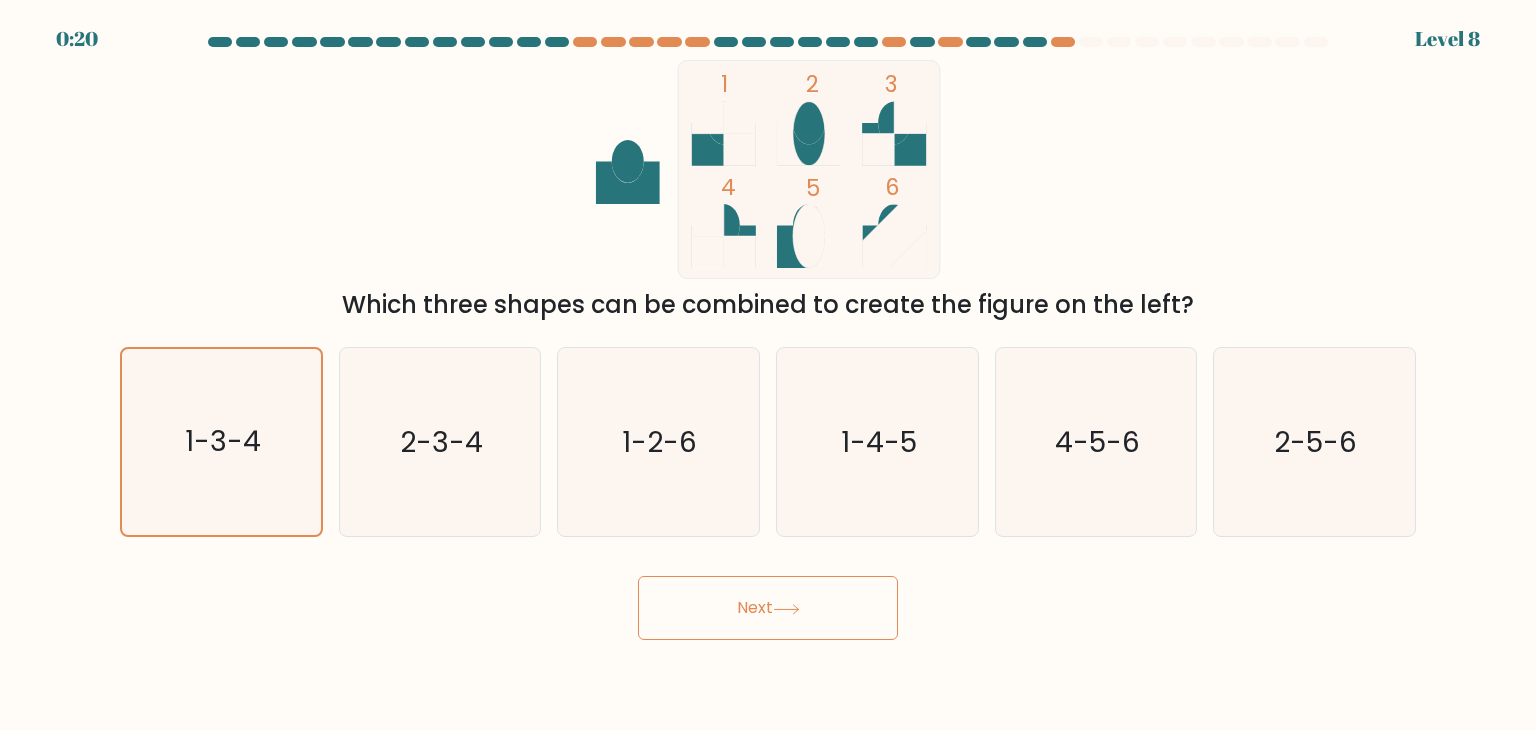 click on "Next" at bounding box center [768, 608] 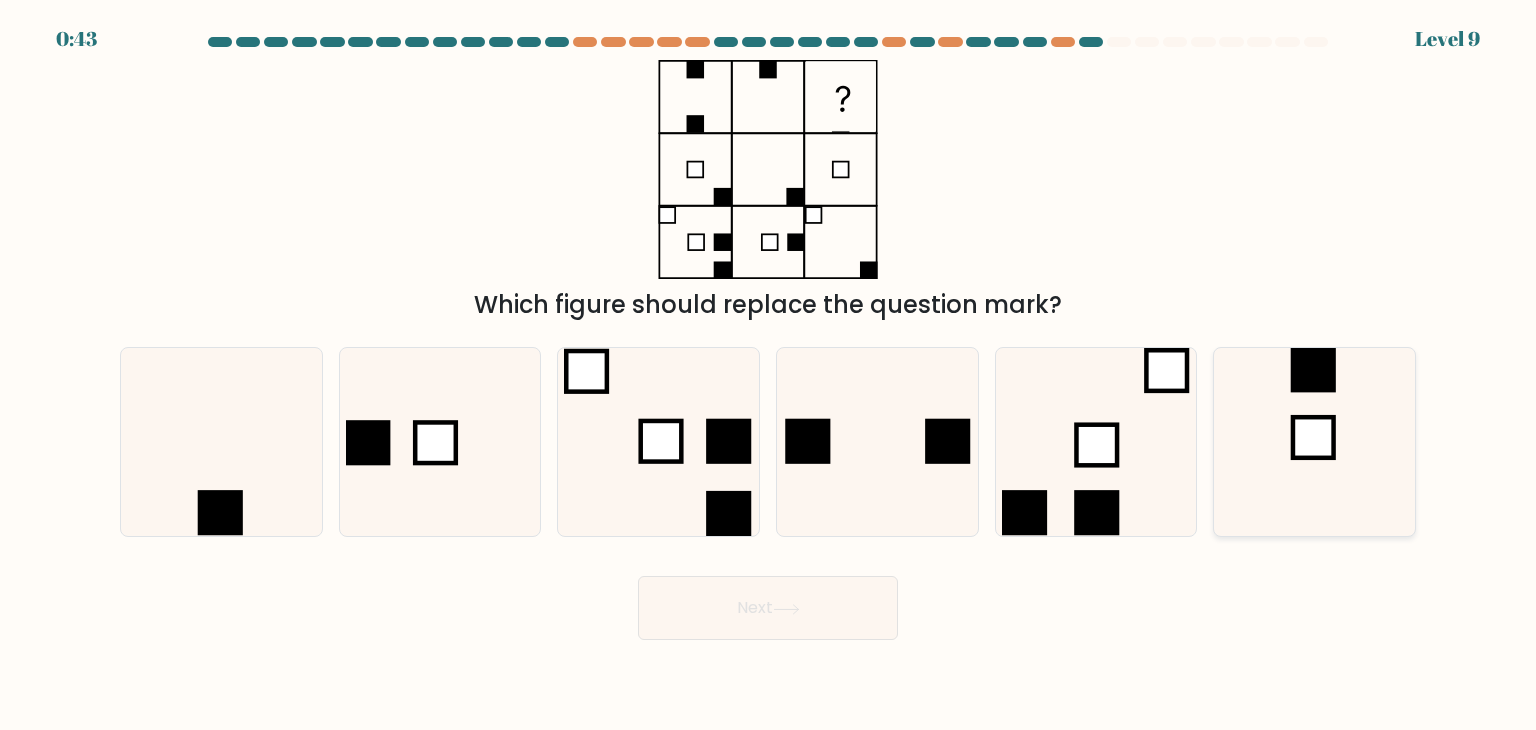click 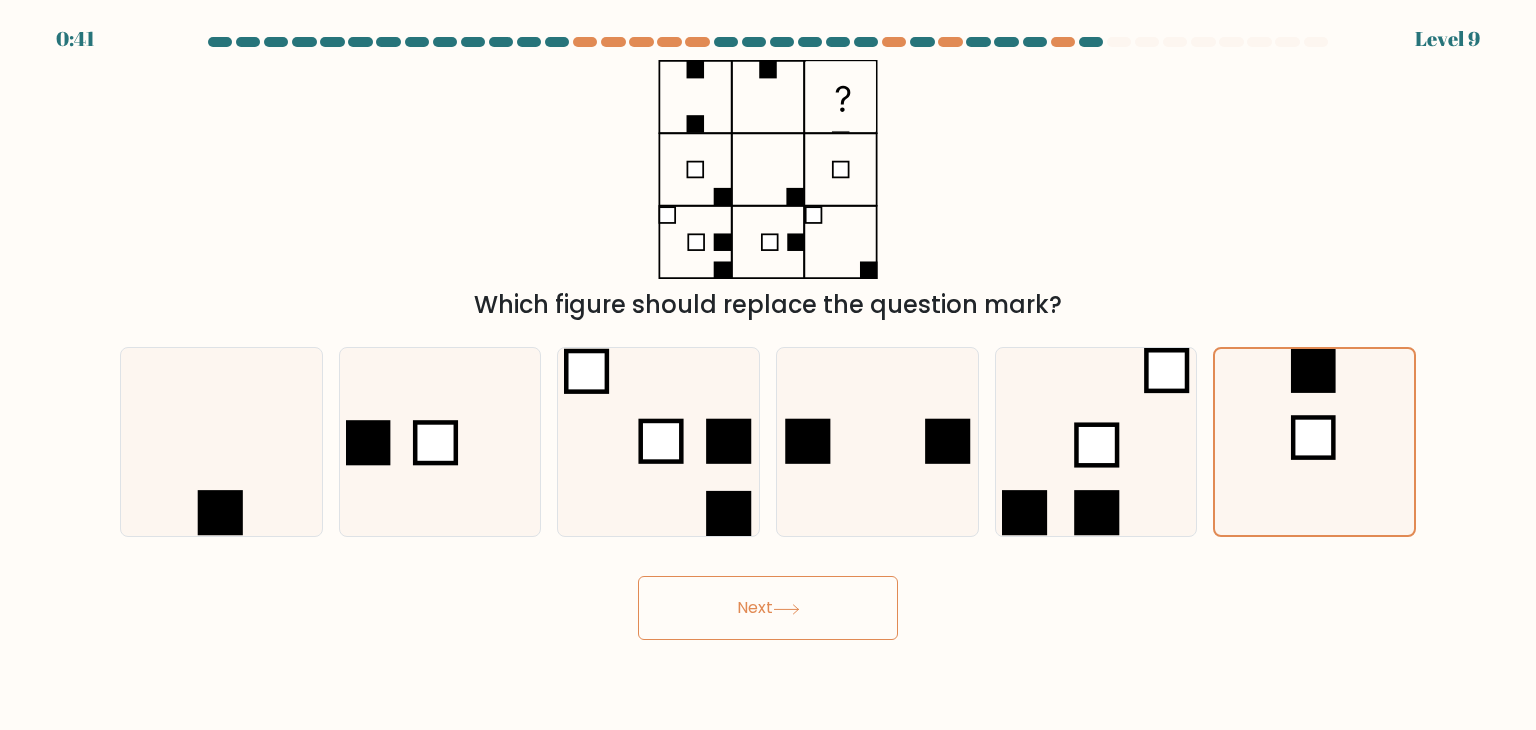 click 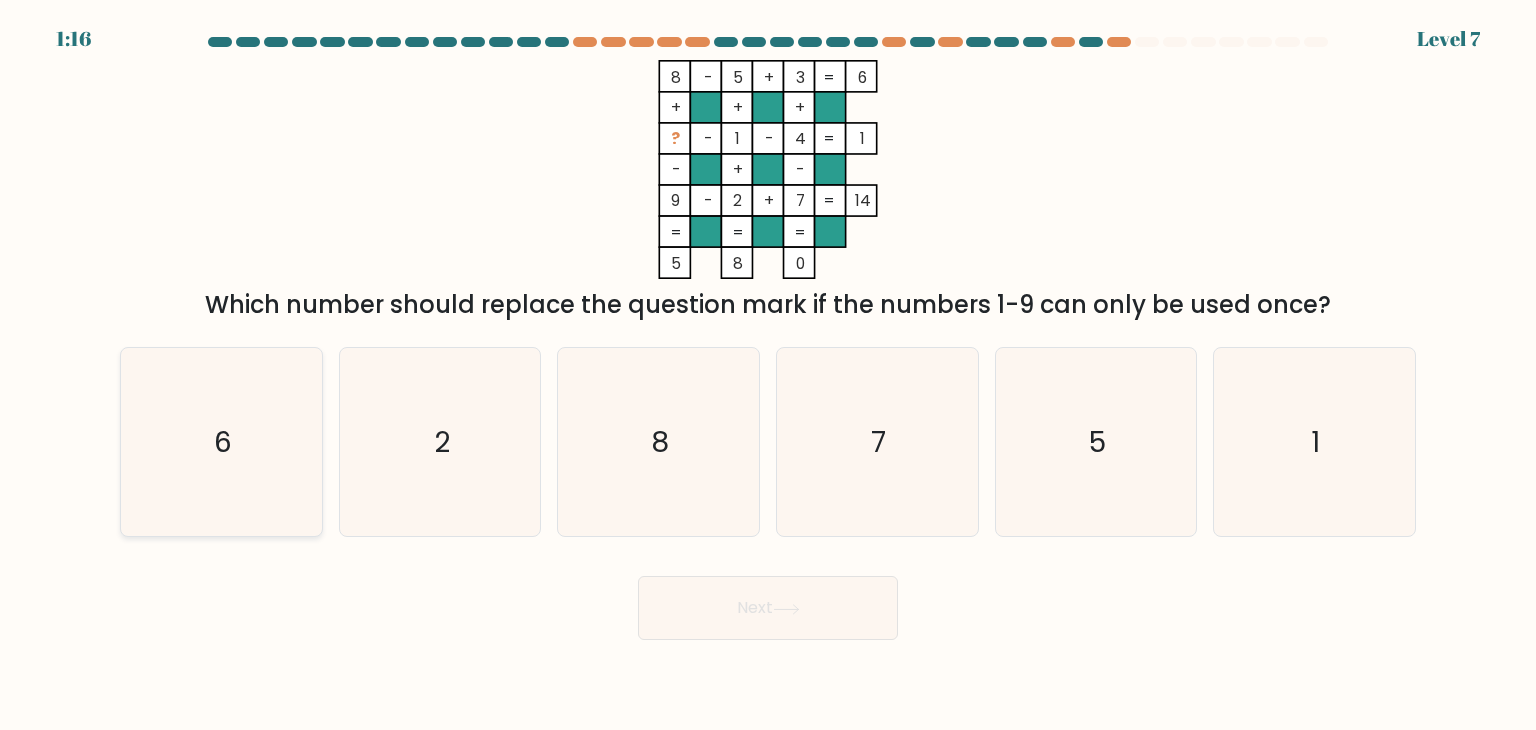 click on "6" 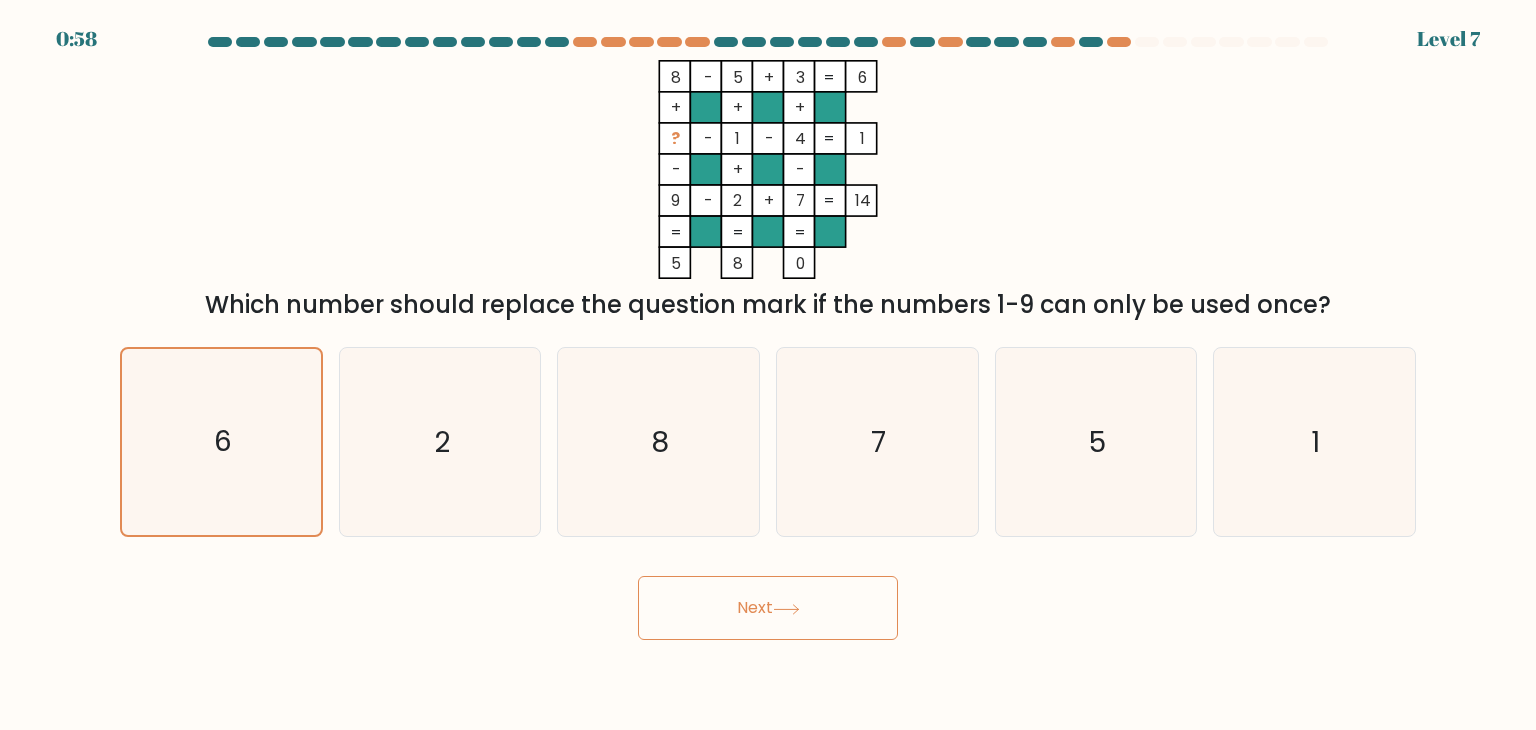 click on "Next" at bounding box center [768, 608] 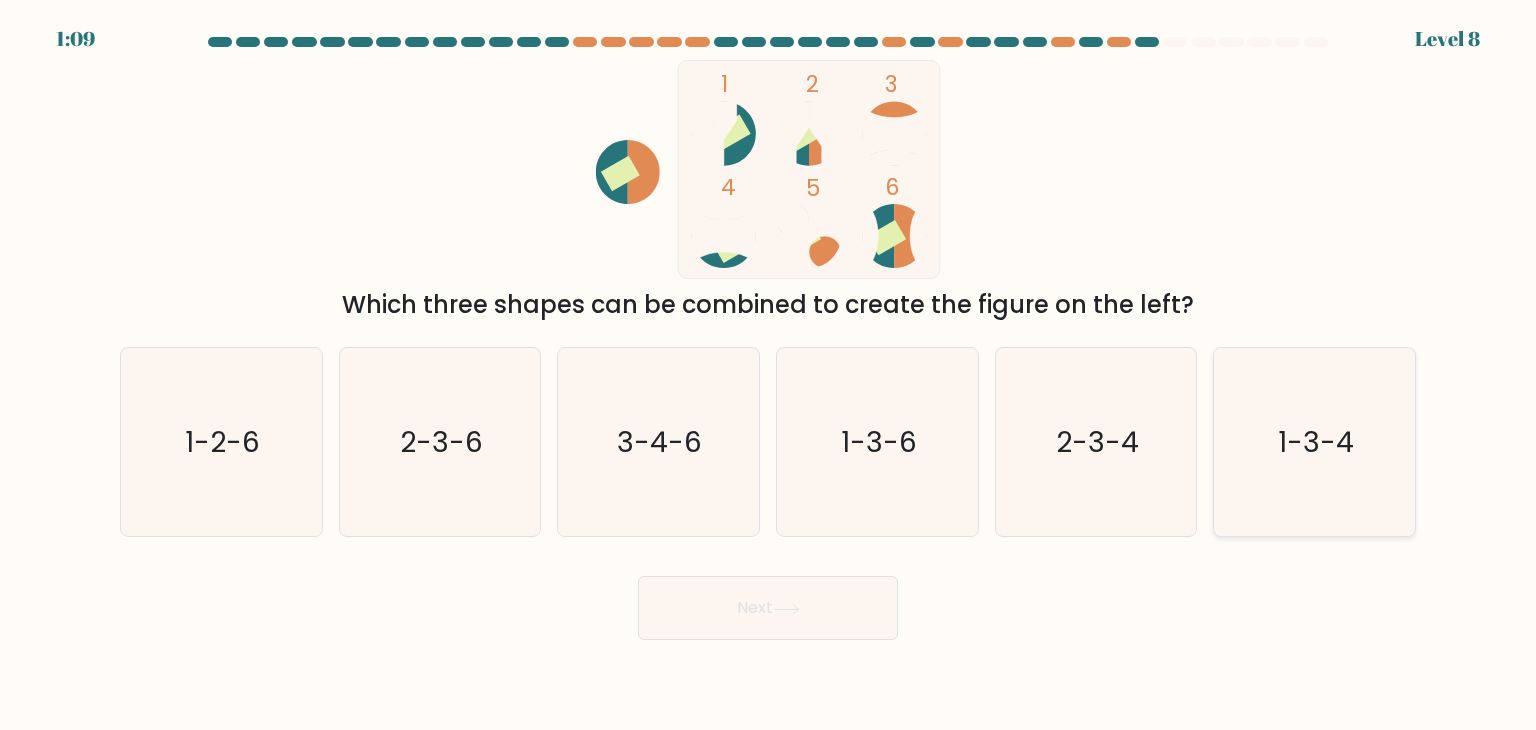 click on "1-3-4" 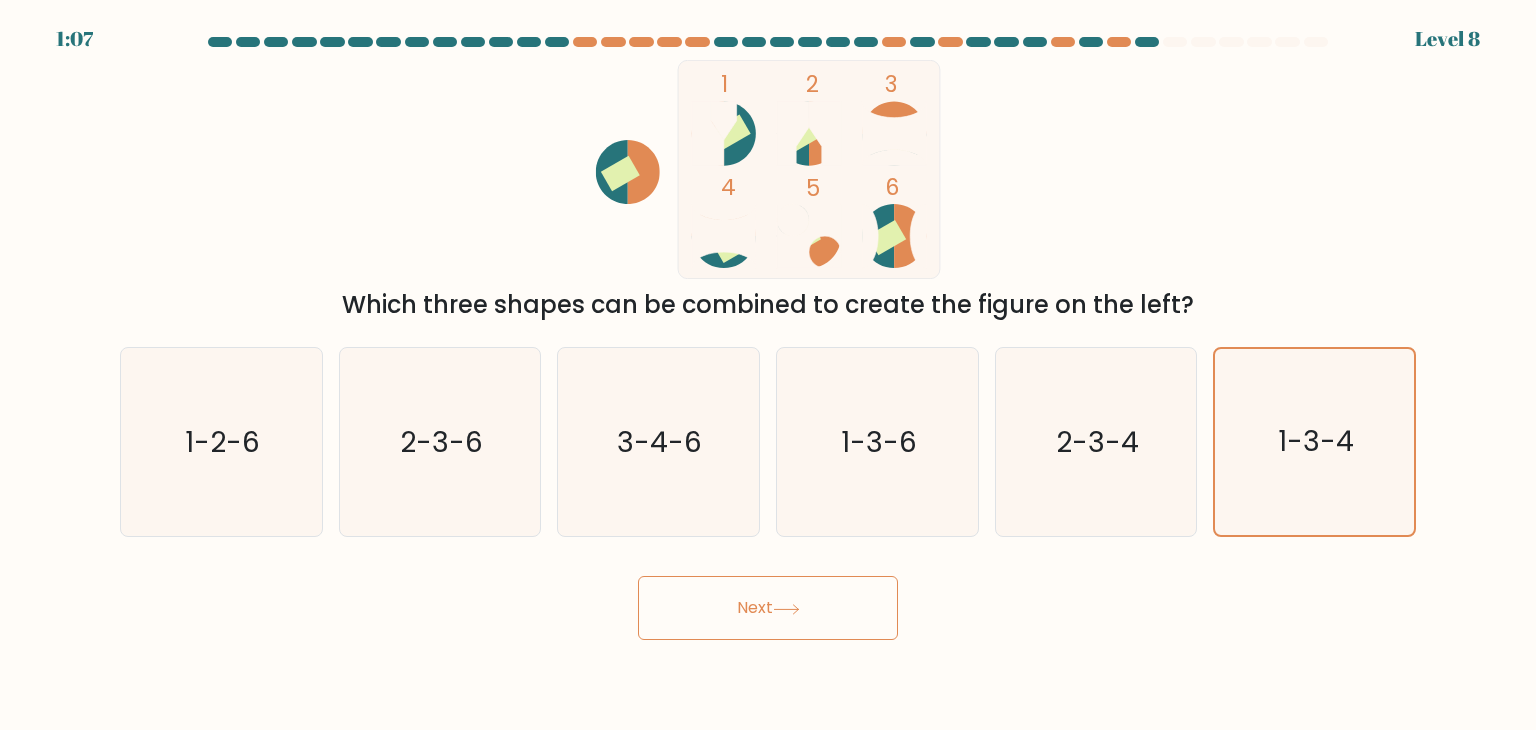 click on "Next" at bounding box center [768, 608] 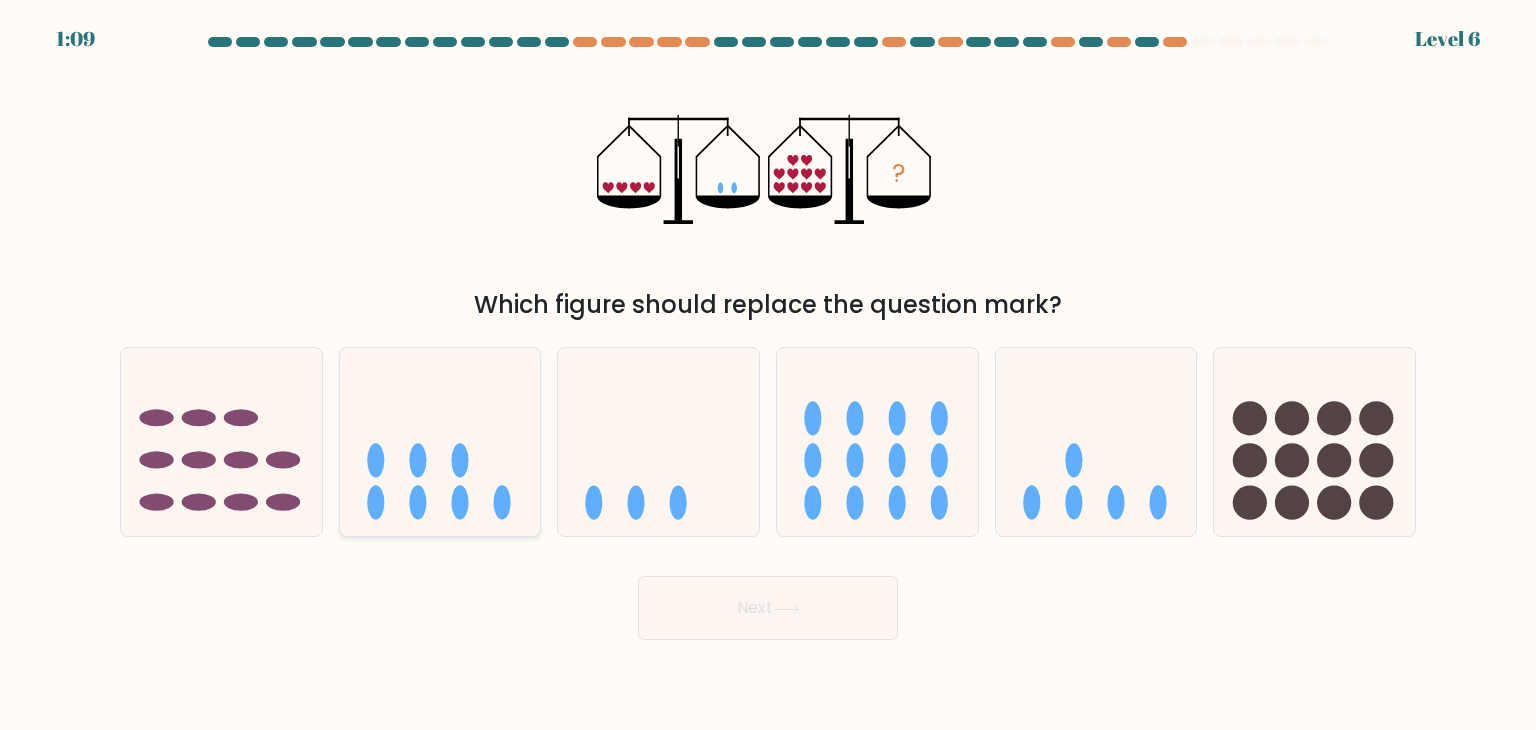 click 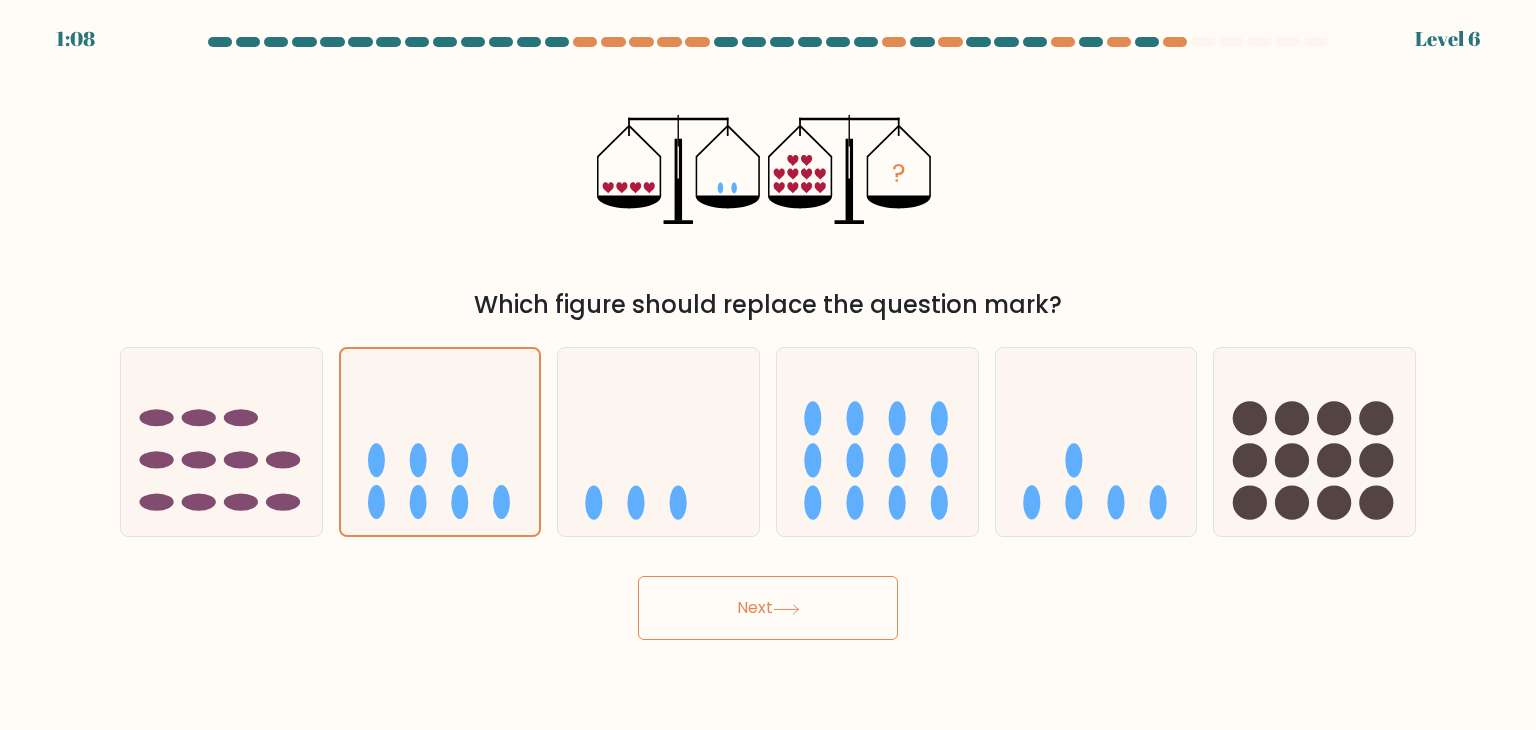 click on "Next" at bounding box center [768, 608] 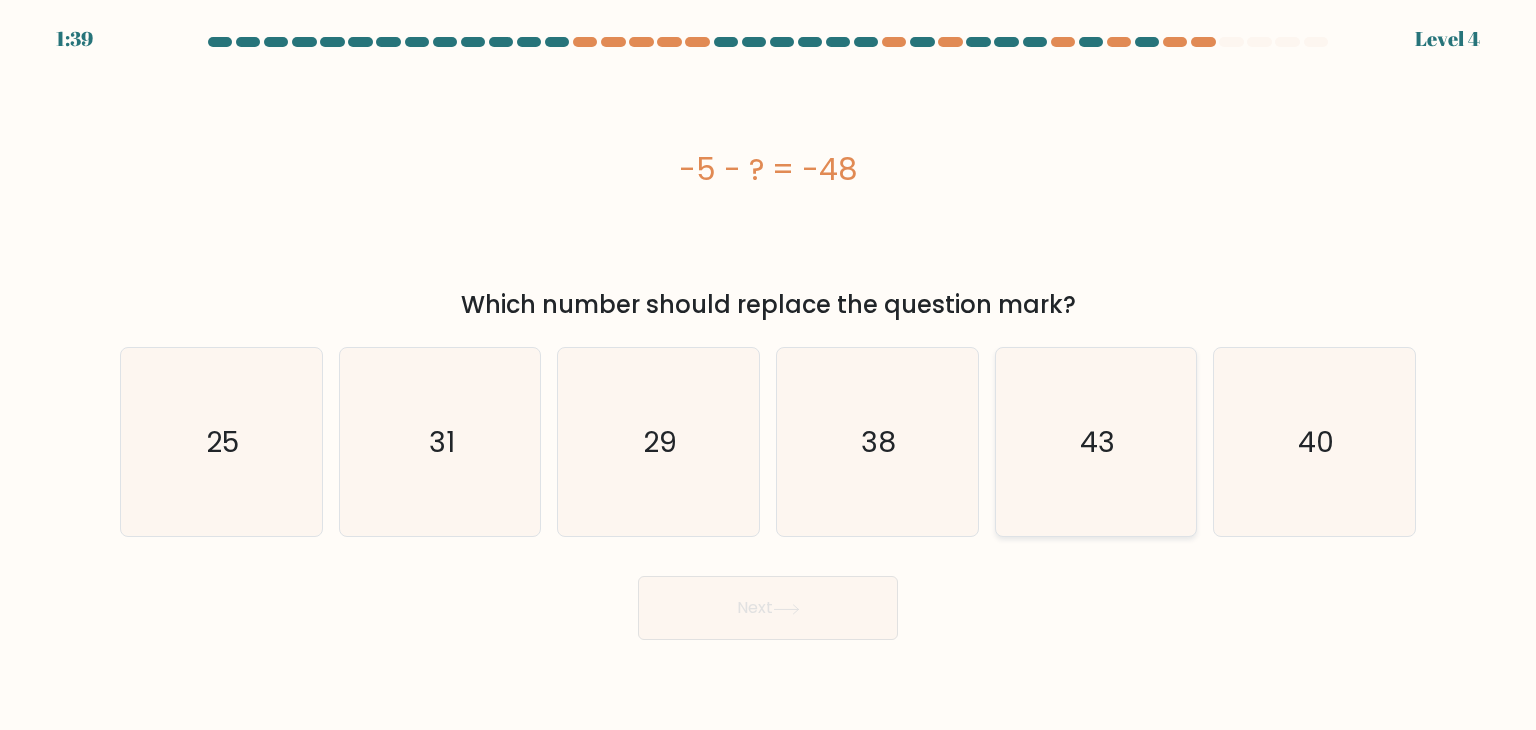 click on "43" 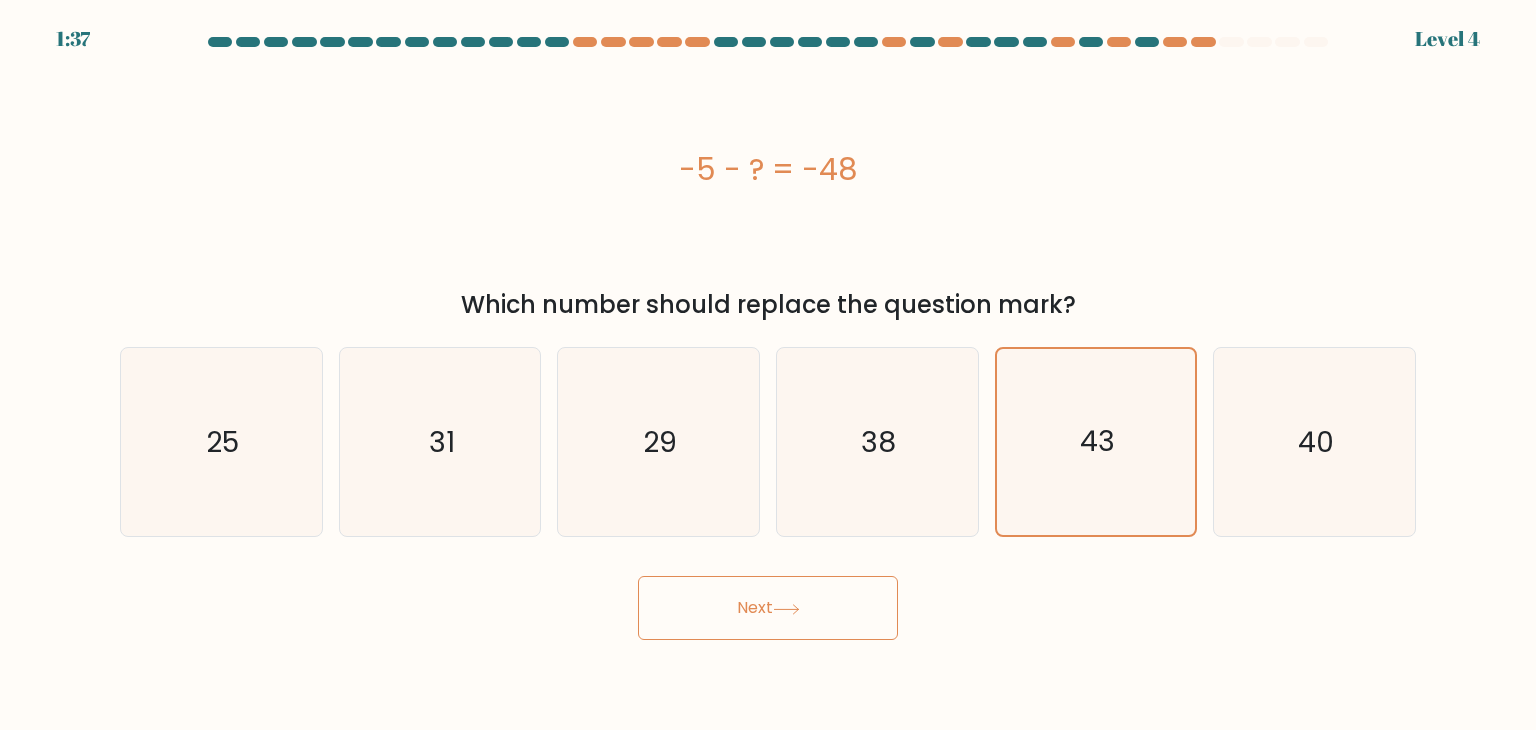 click on "Next" at bounding box center (768, 608) 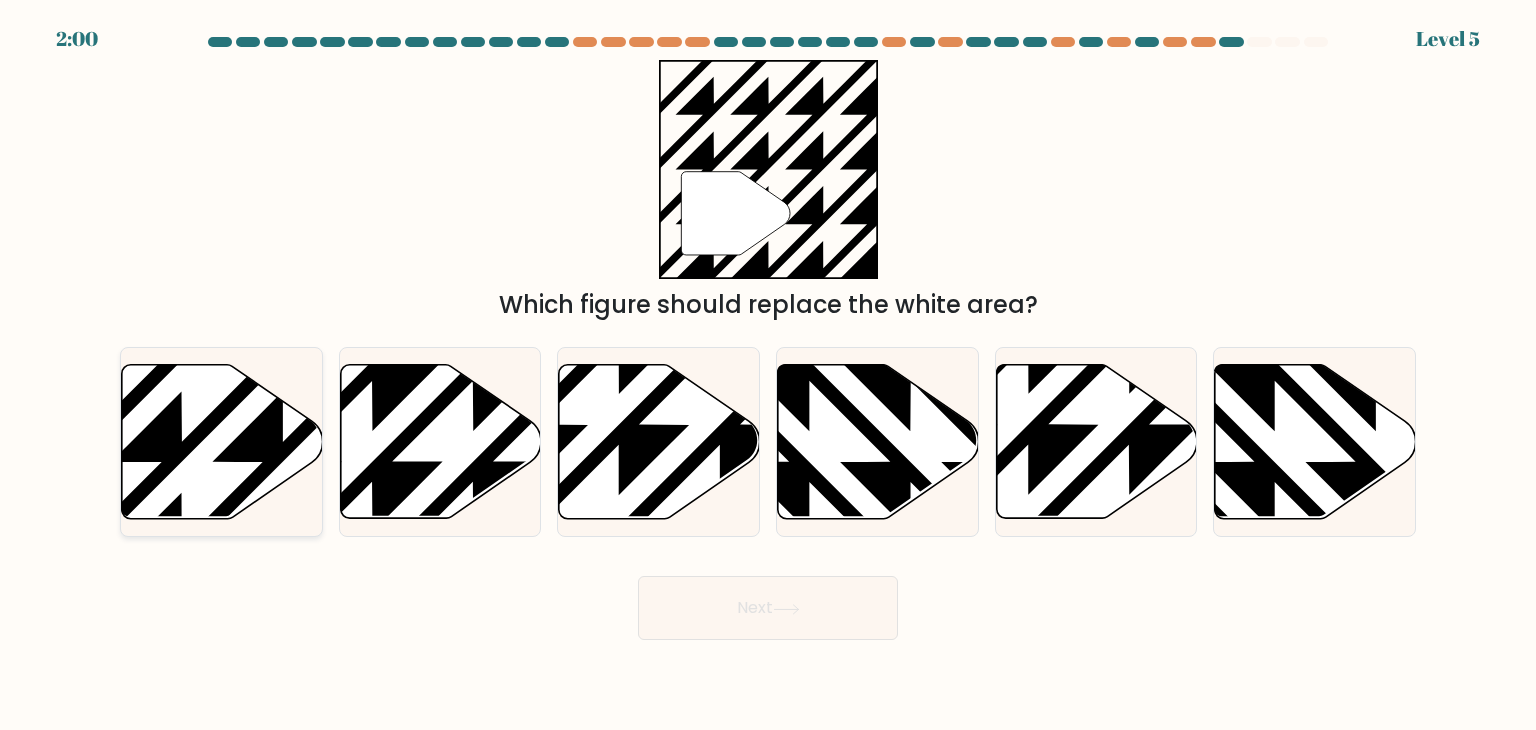 click 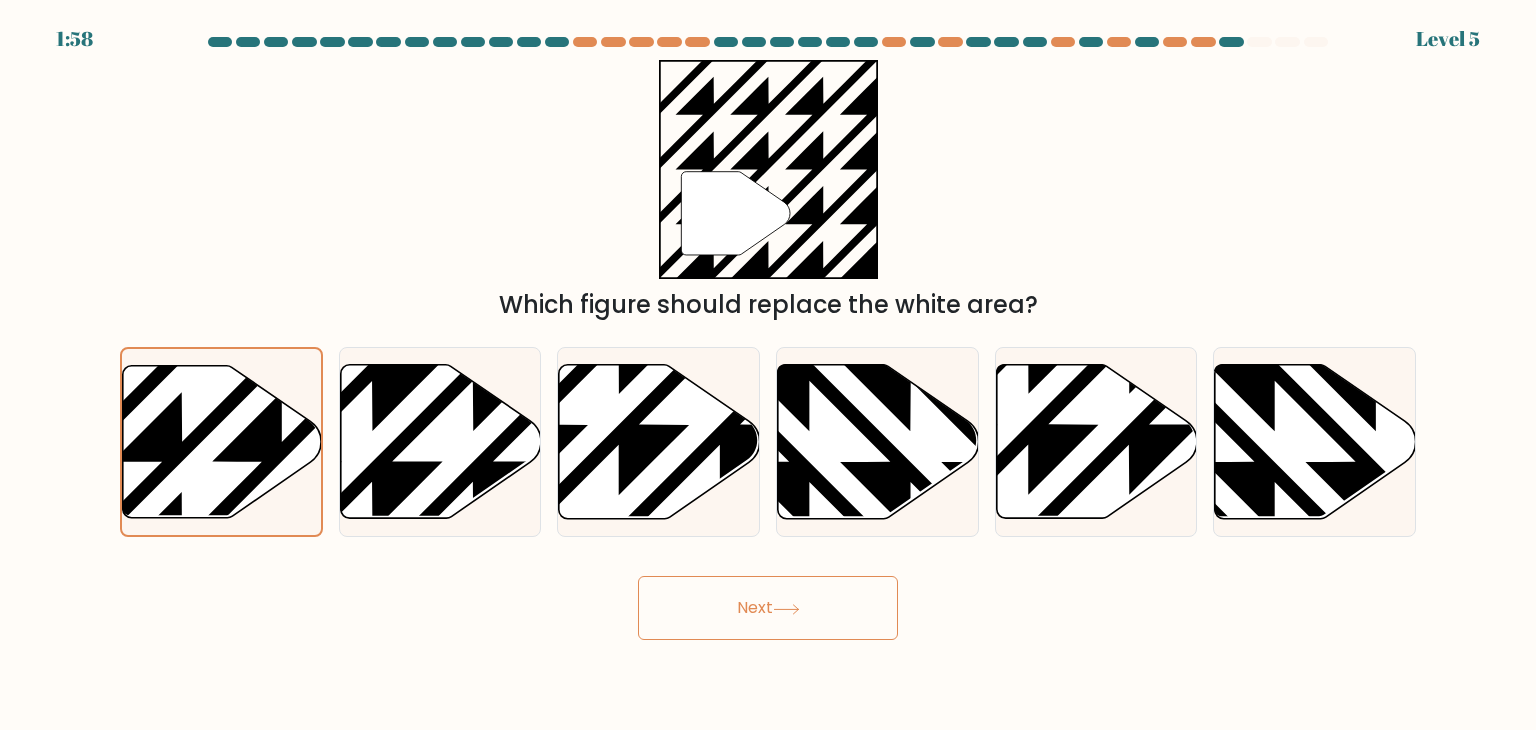 click on "Next" at bounding box center [768, 608] 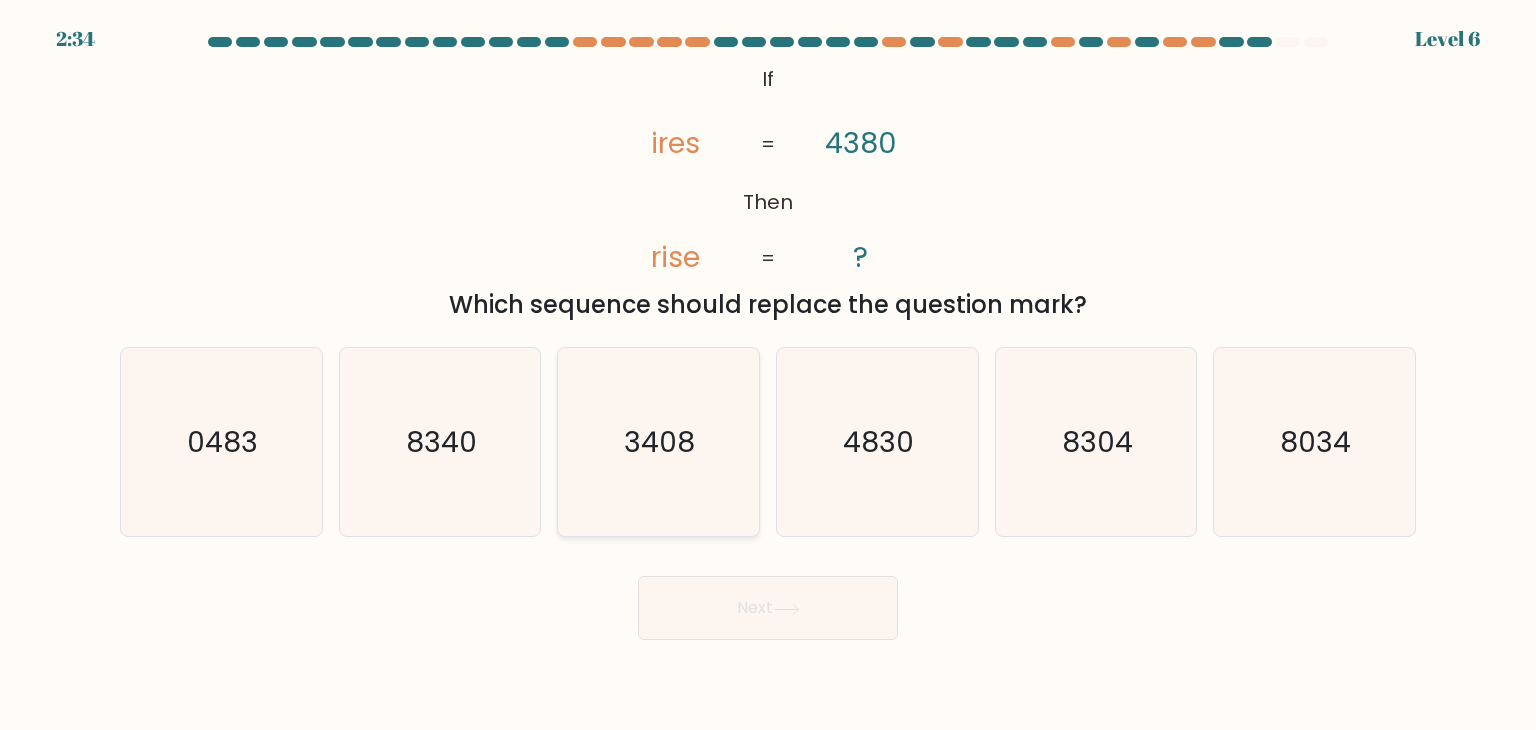 click on "3408" 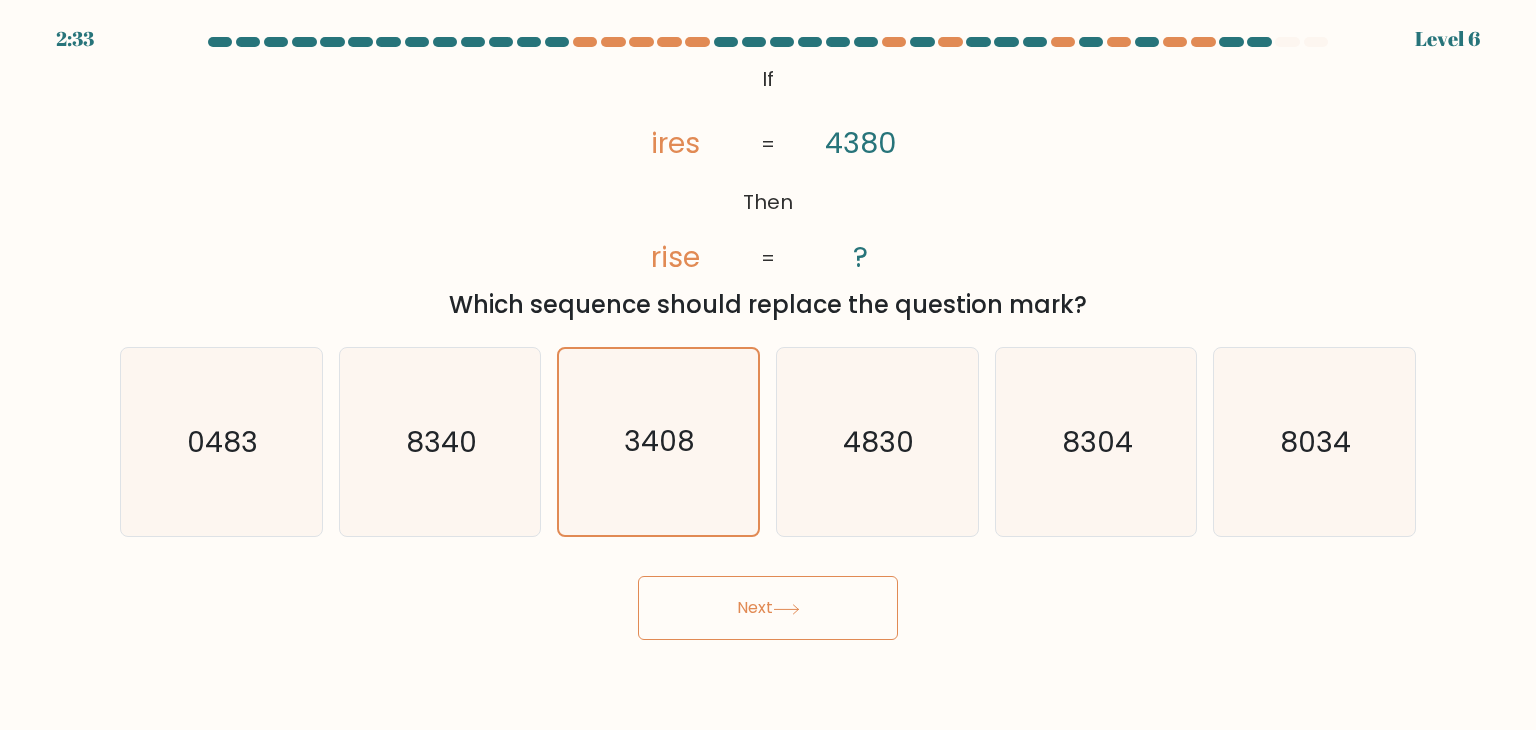 click on "Next" at bounding box center [768, 608] 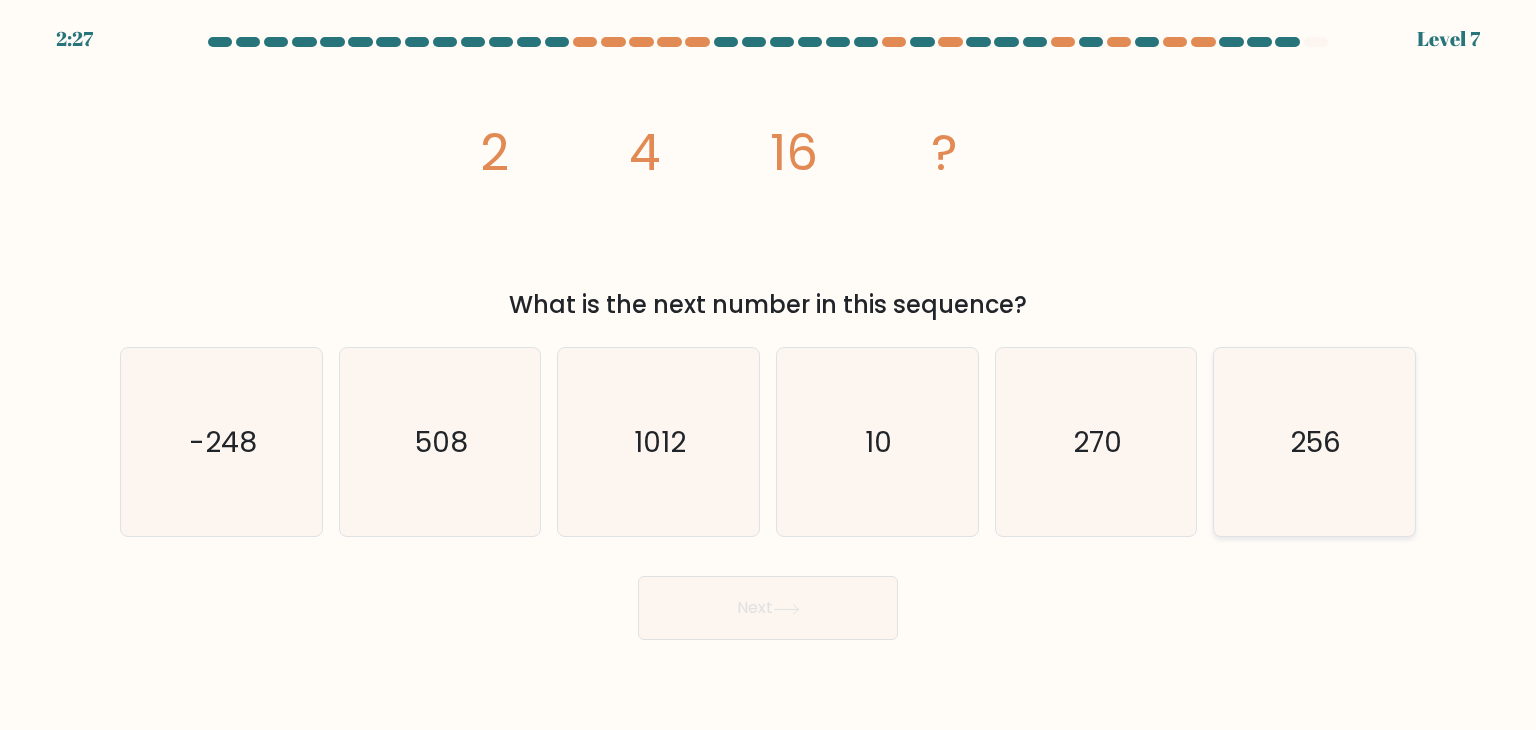 click on "256" 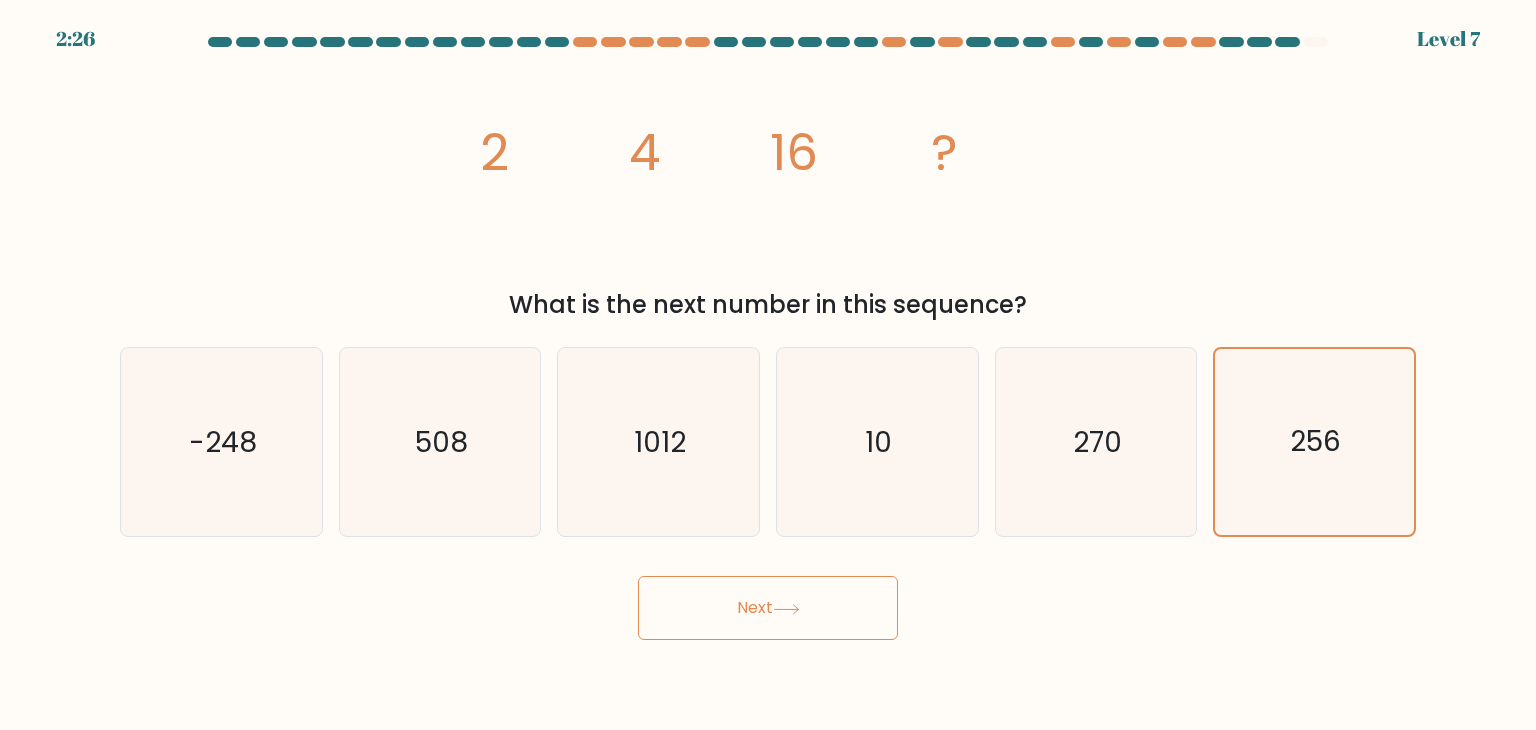 click on "Next" at bounding box center [768, 608] 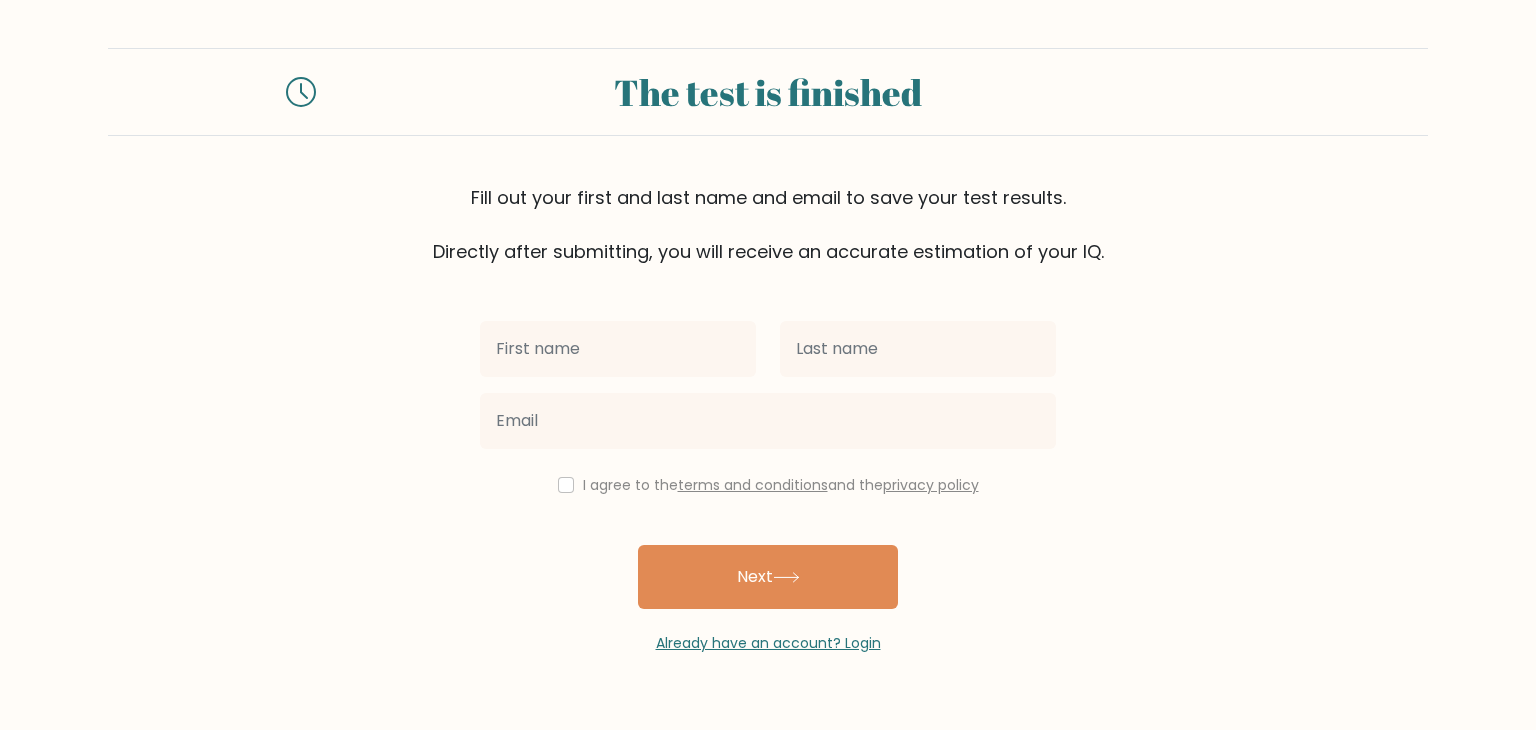 scroll, scrollTop: 0, scrollLeft: 0, axis: both 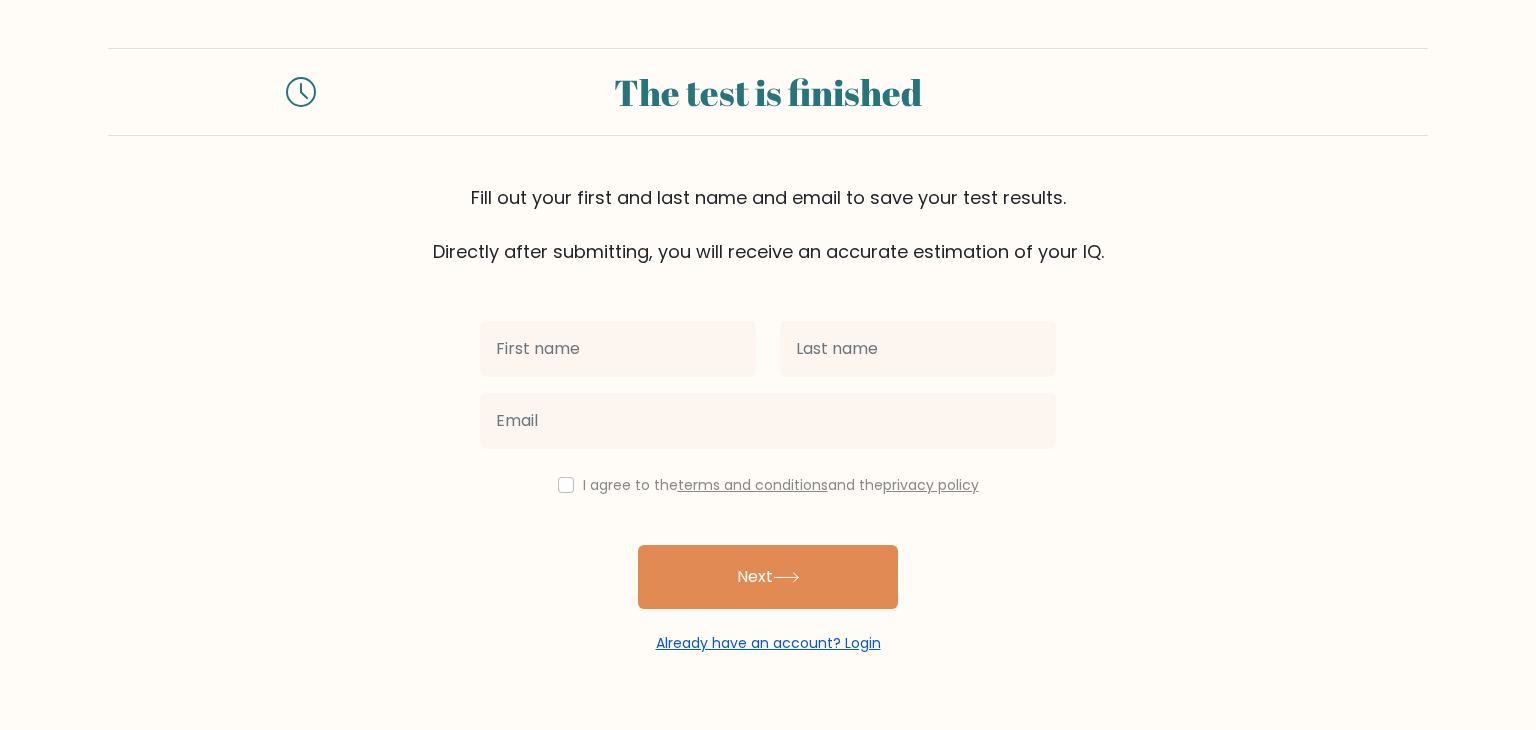 type on "K" 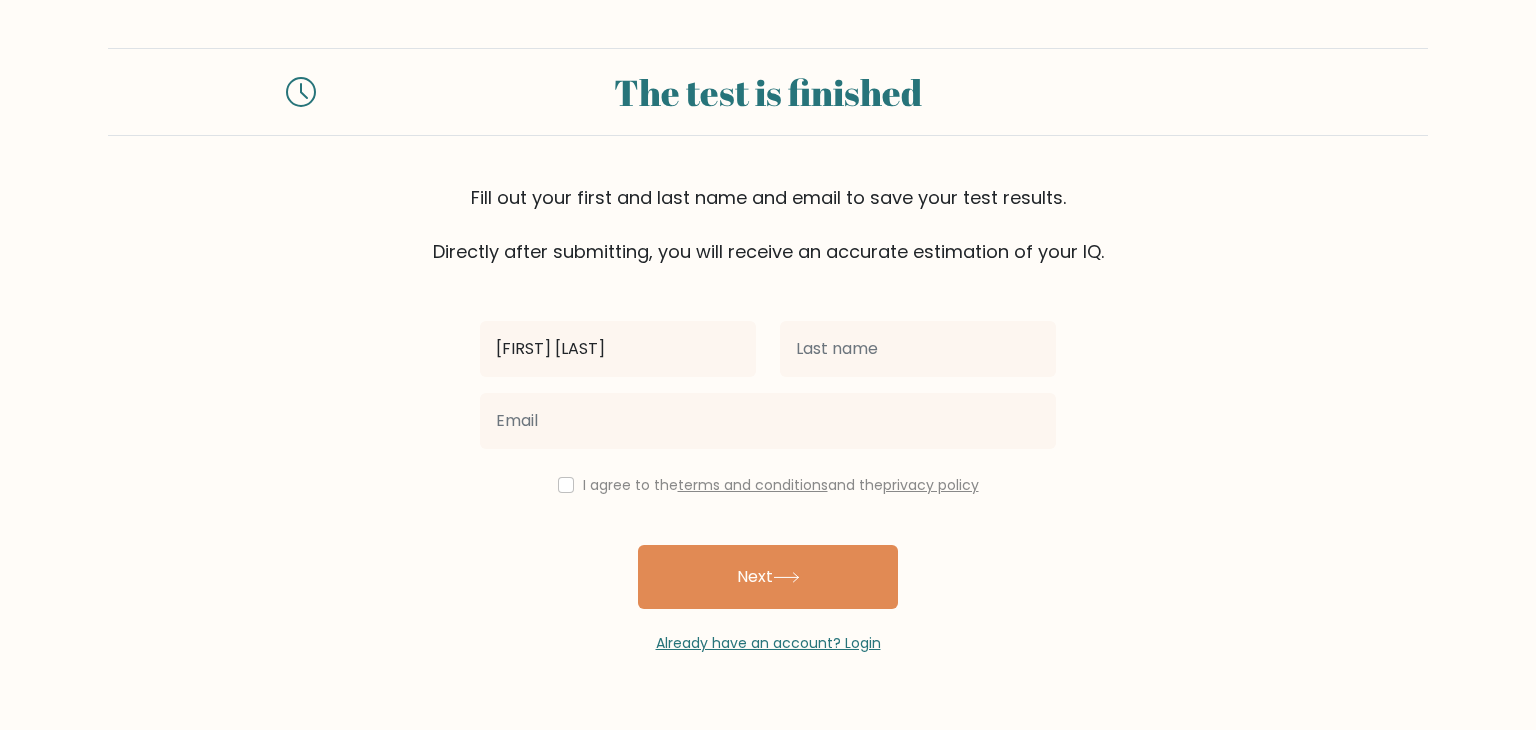 type on "[FIRST] [LAST]" 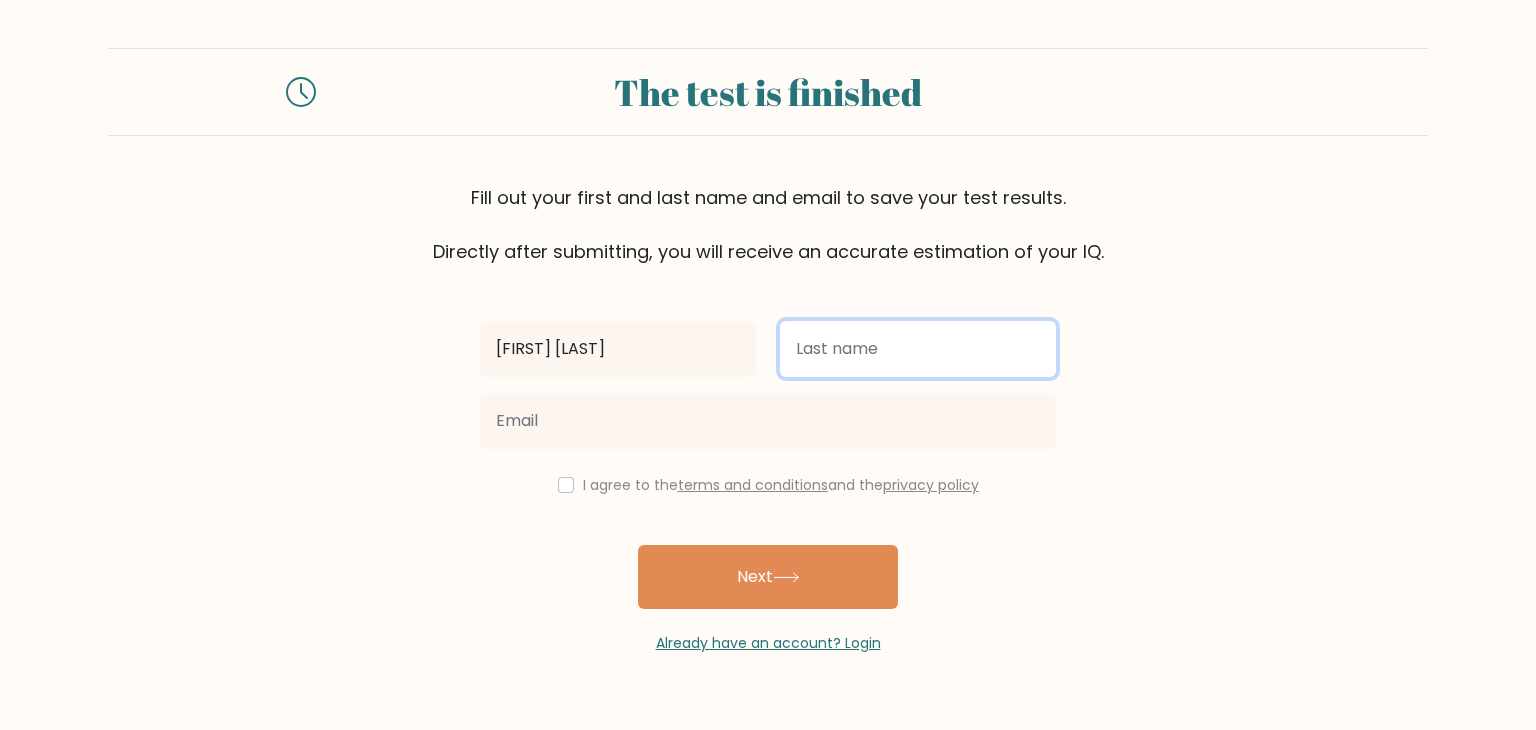 click at bounding box center (918, 349) 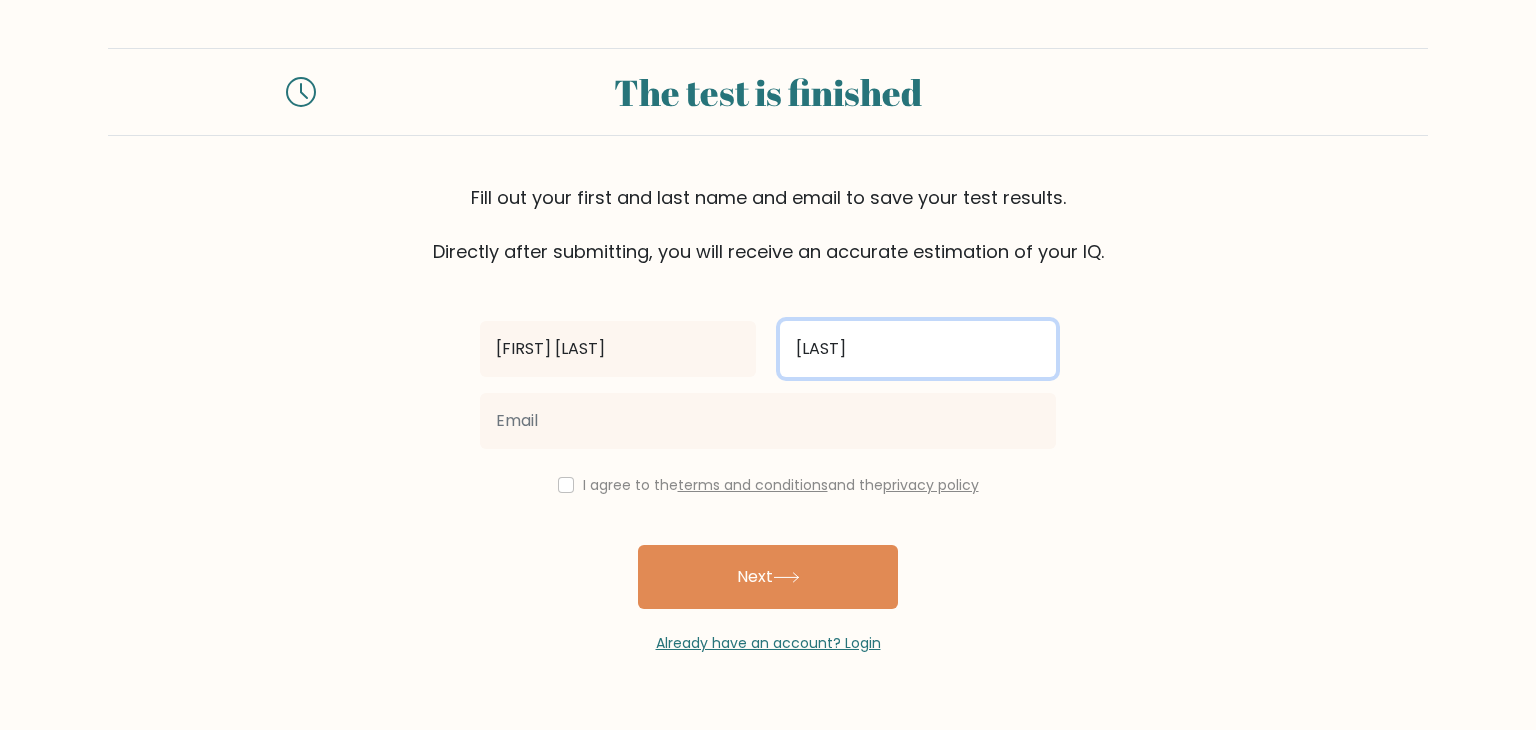 type on "[LAST]" 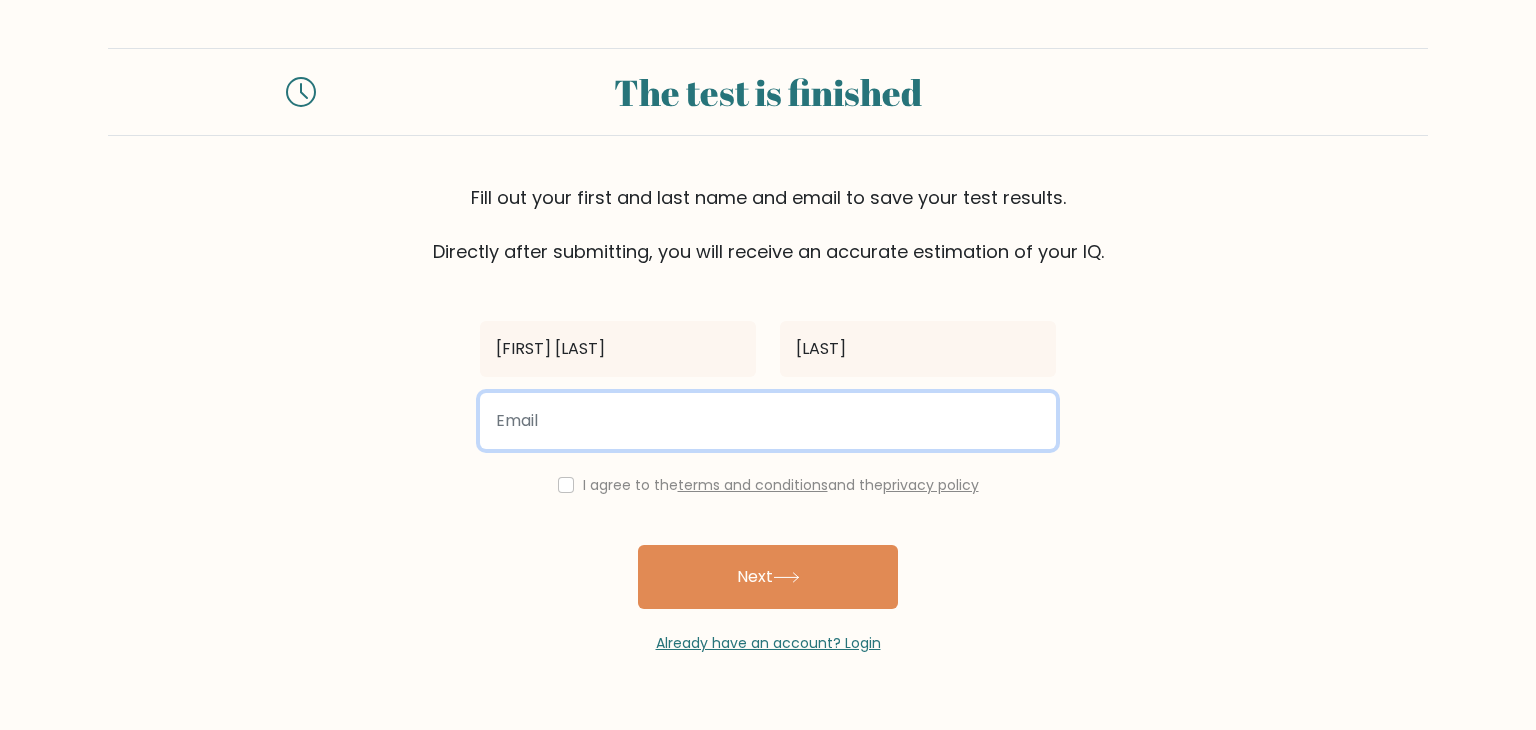 click at bounding box center (768, 421) 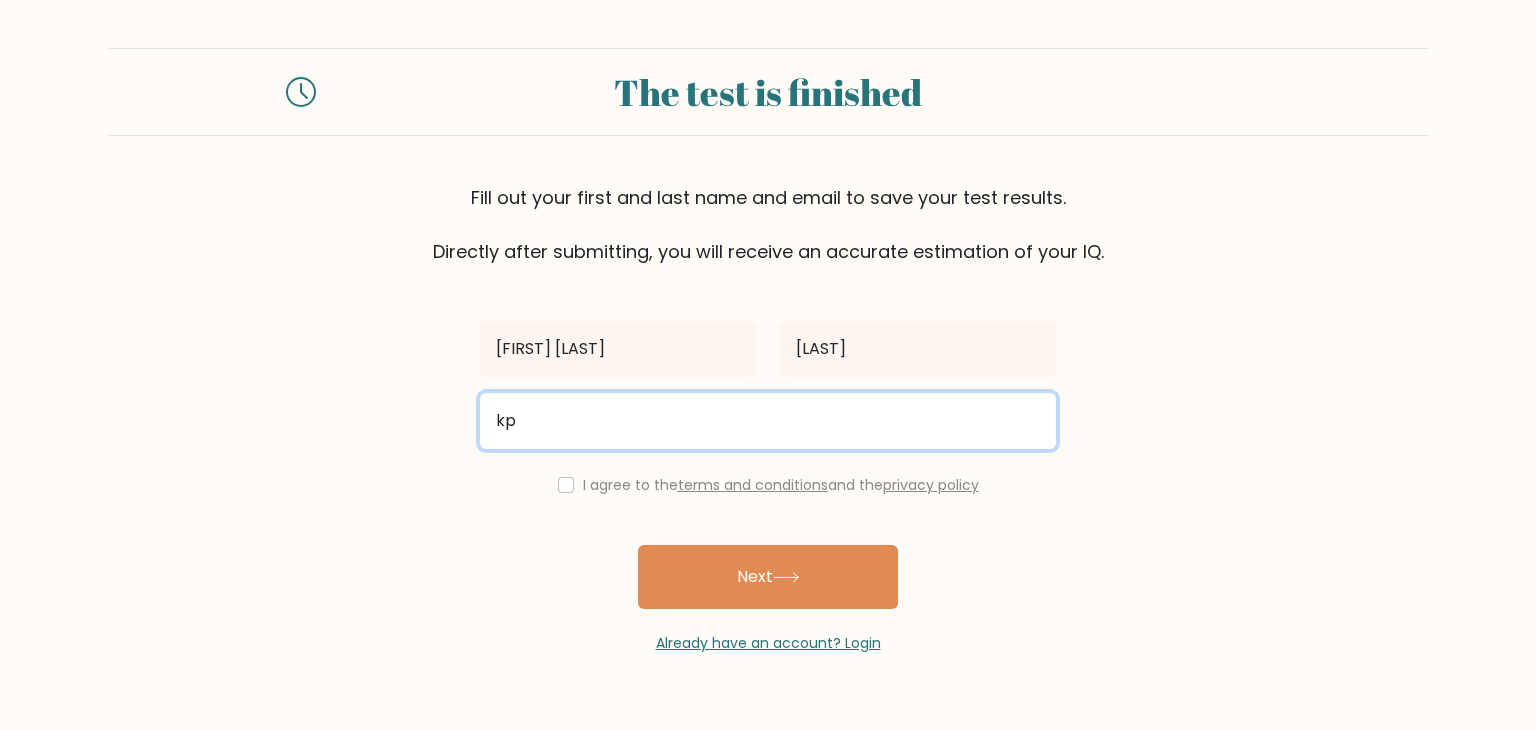 type on "k" 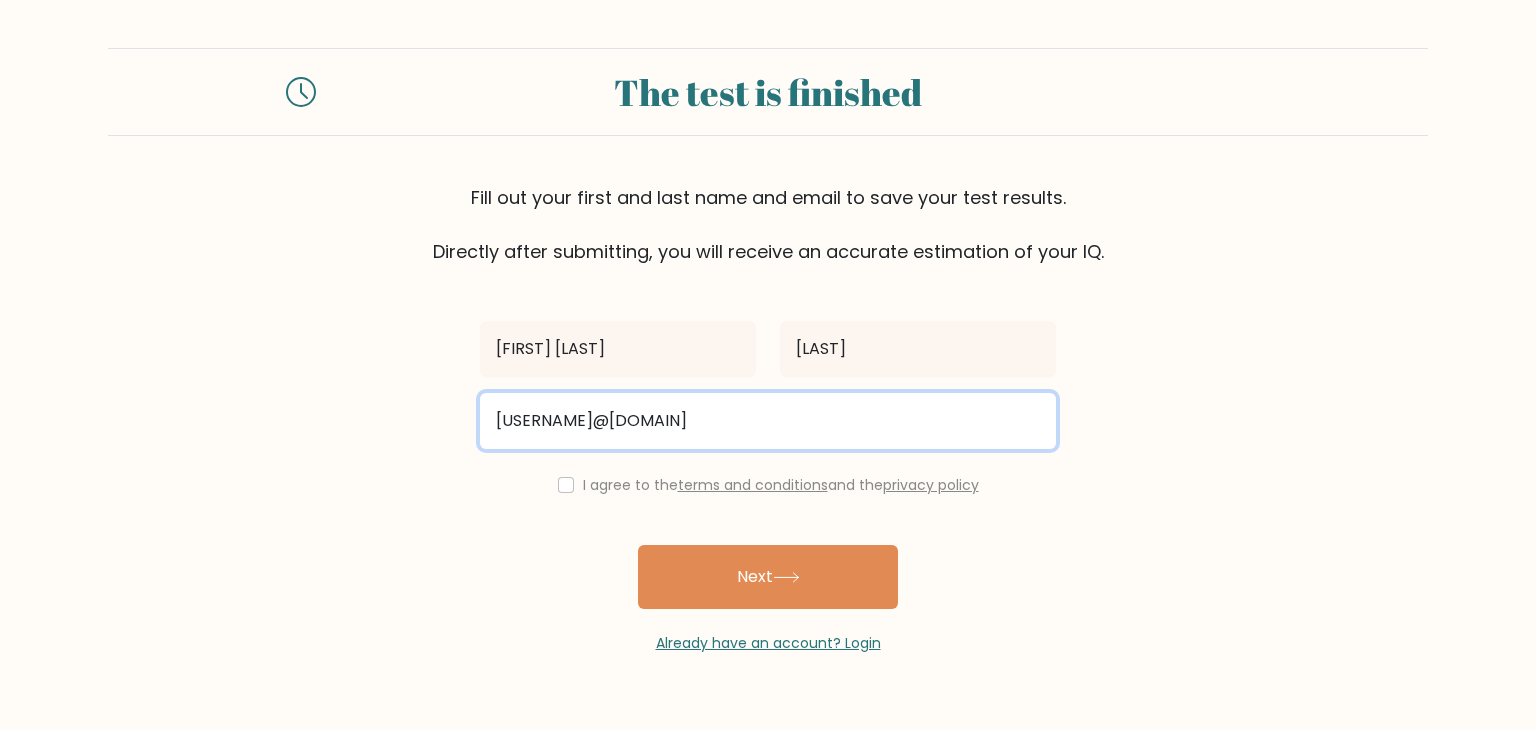 type on "[USERNAME]@[DOMAIN]" 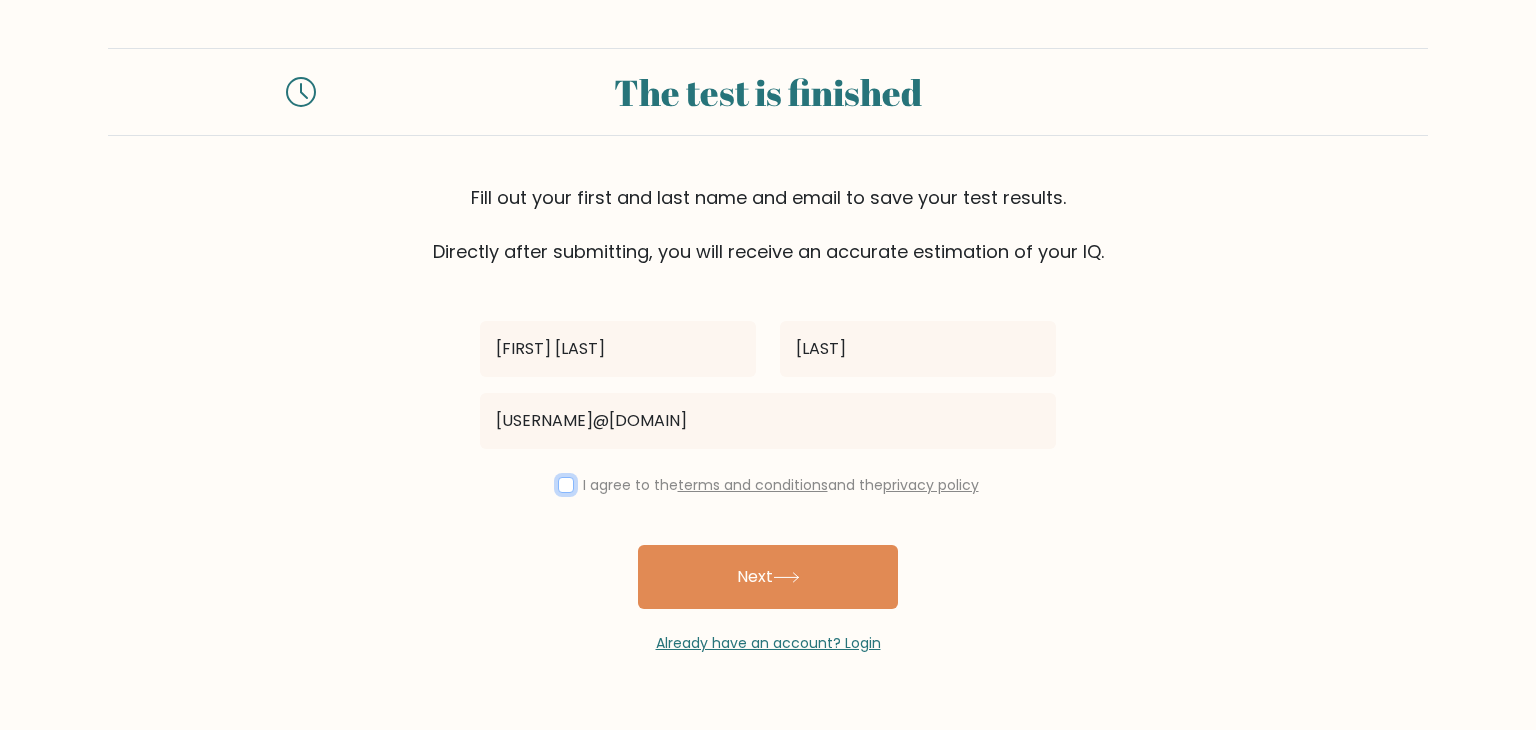 click at bounding box center (566, 485) 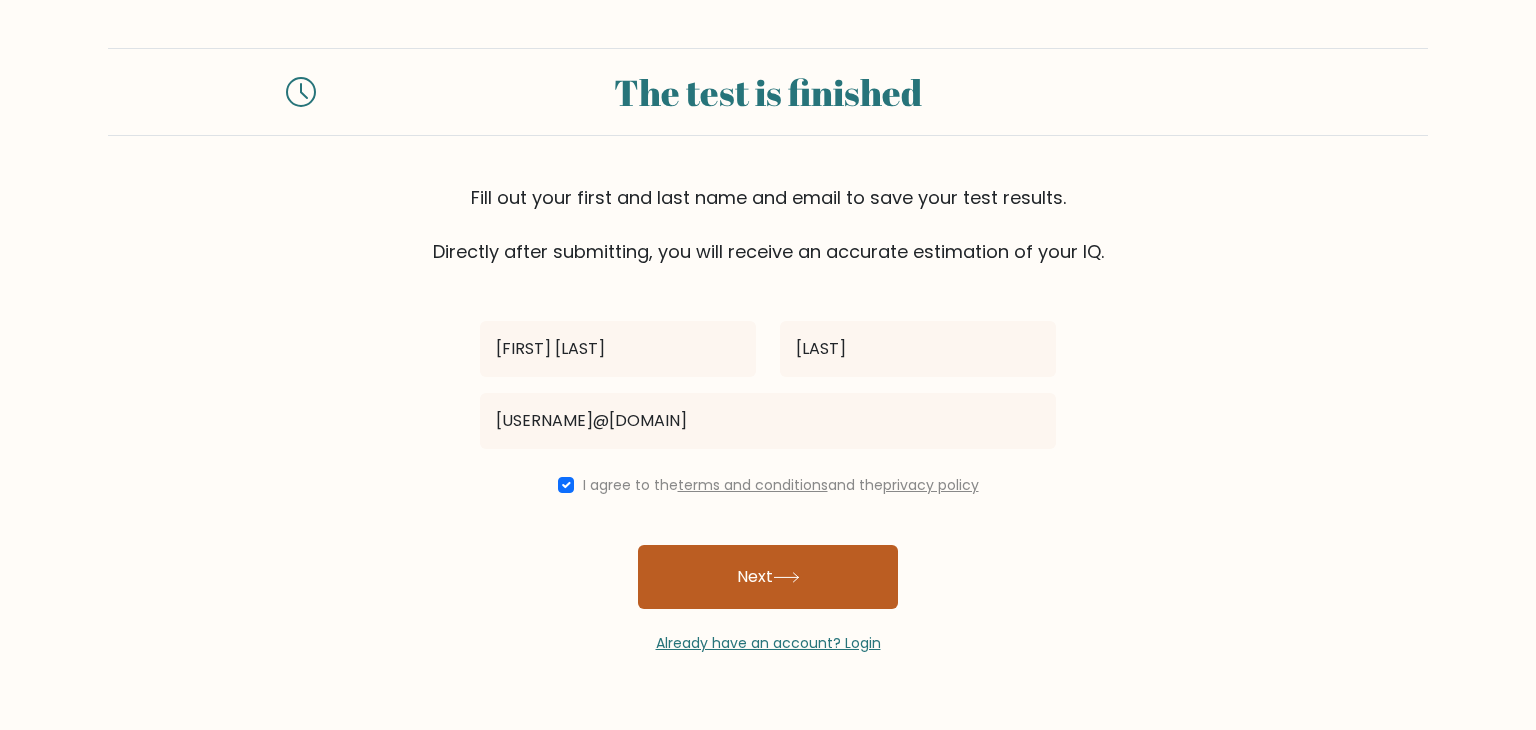 click on "Next" at bounding box center [768, 577] 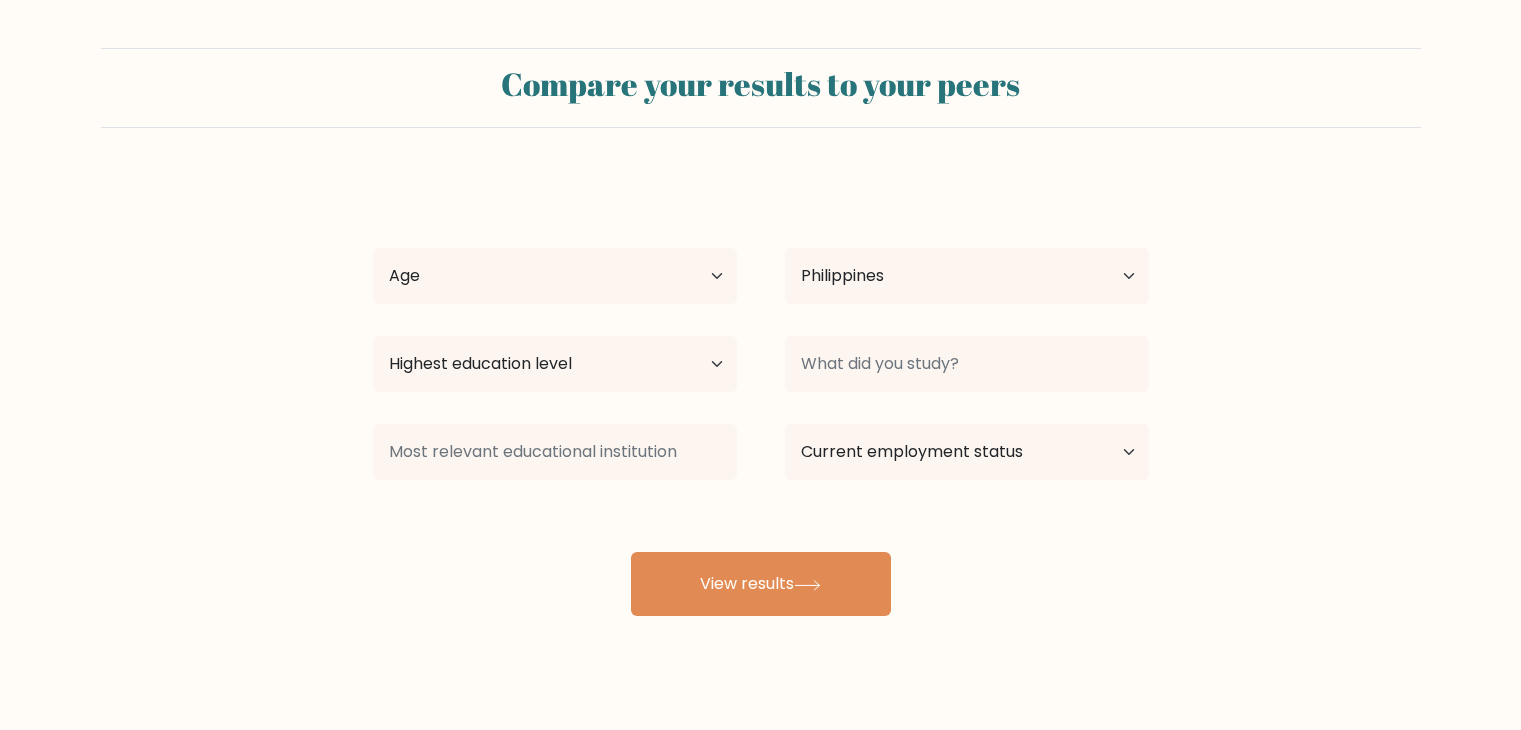 select on "PH" 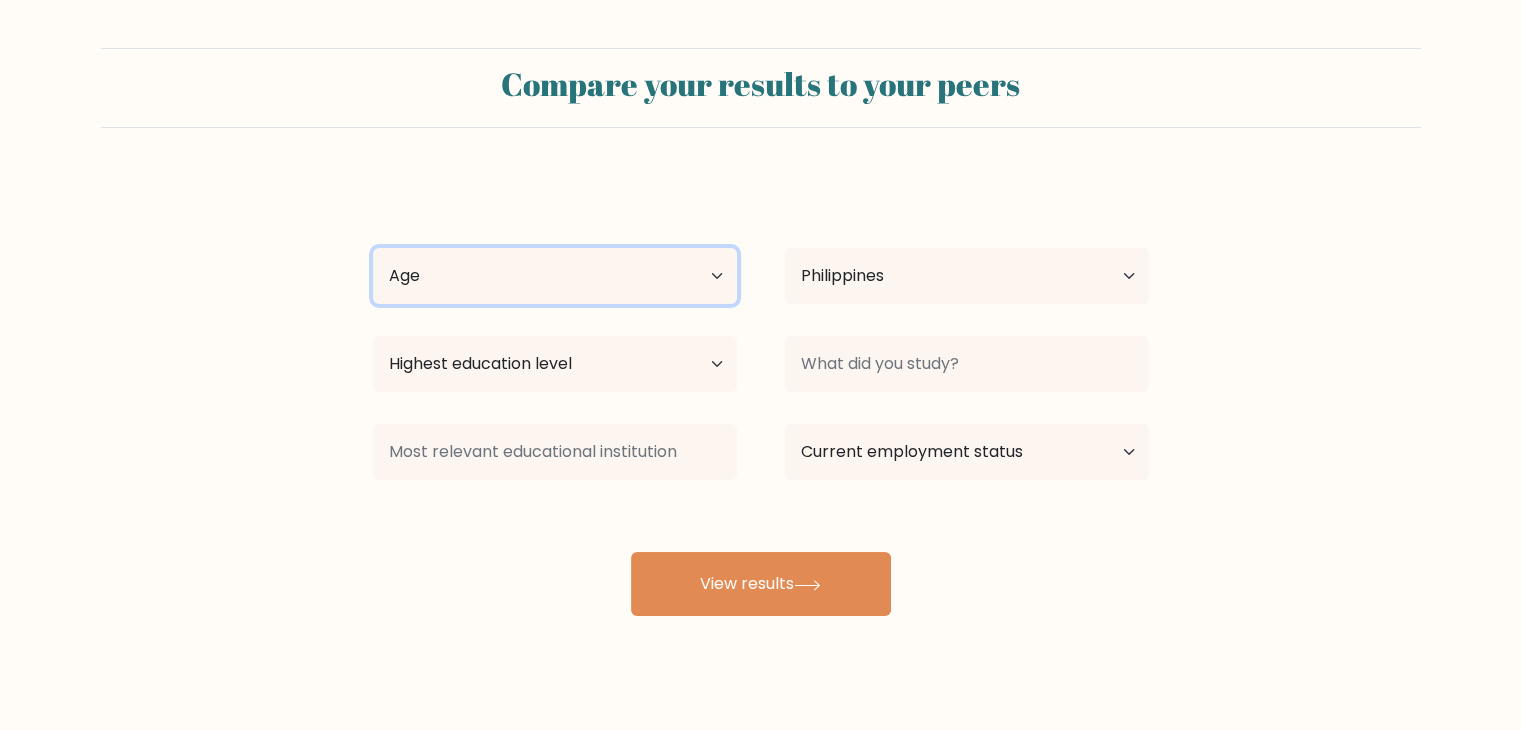 click on "Age
Under 18 years old
18-24 years old
25-34 years old
35-44 years old
45-54 years old
55-64 years old
65 years old and above" at bounding box center [555, 276] 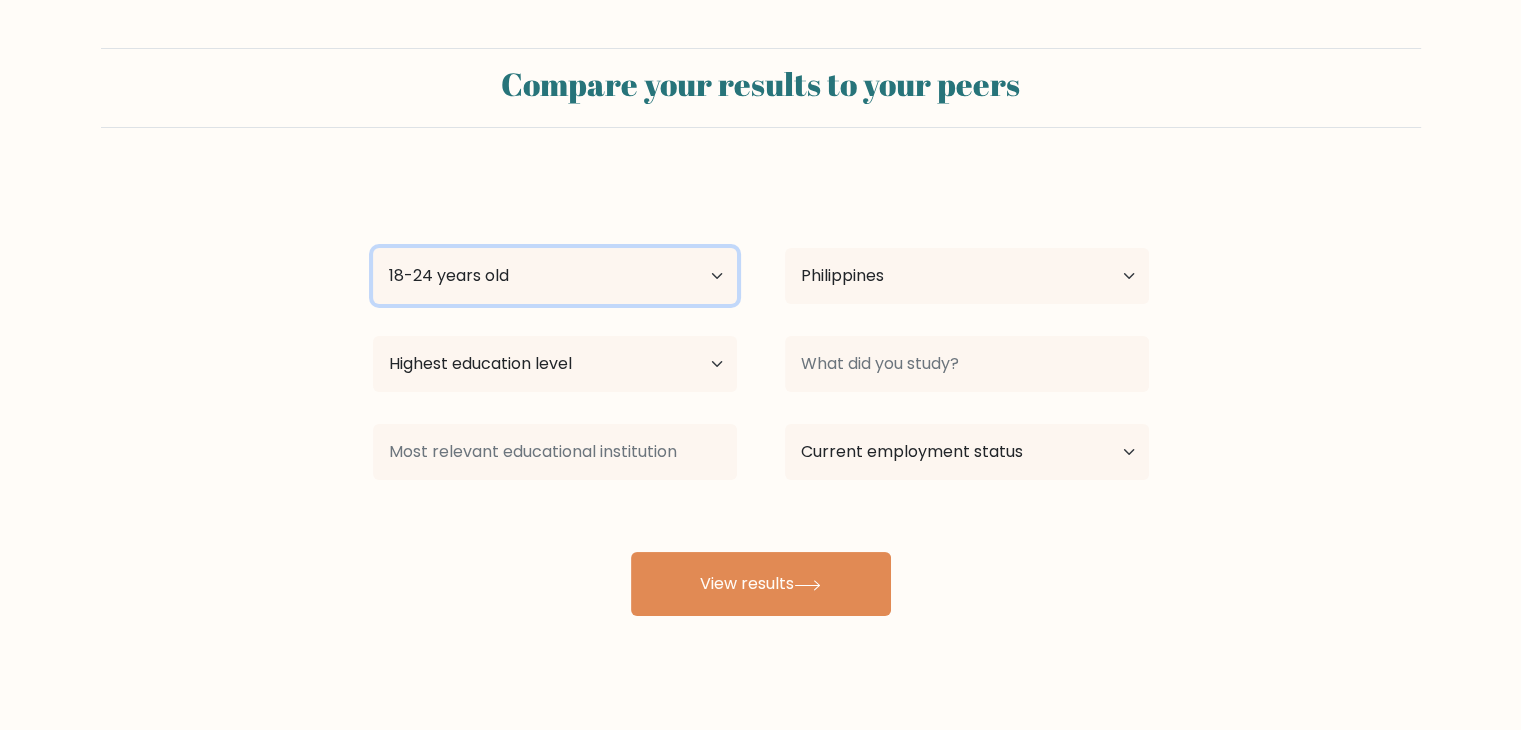 click on "Age
Under 18 years old
18-24 years old
25-34 years old
35-44 years old
45-54 years old
55-64 years old
65 years old and above" at bounding box center (555, 276) 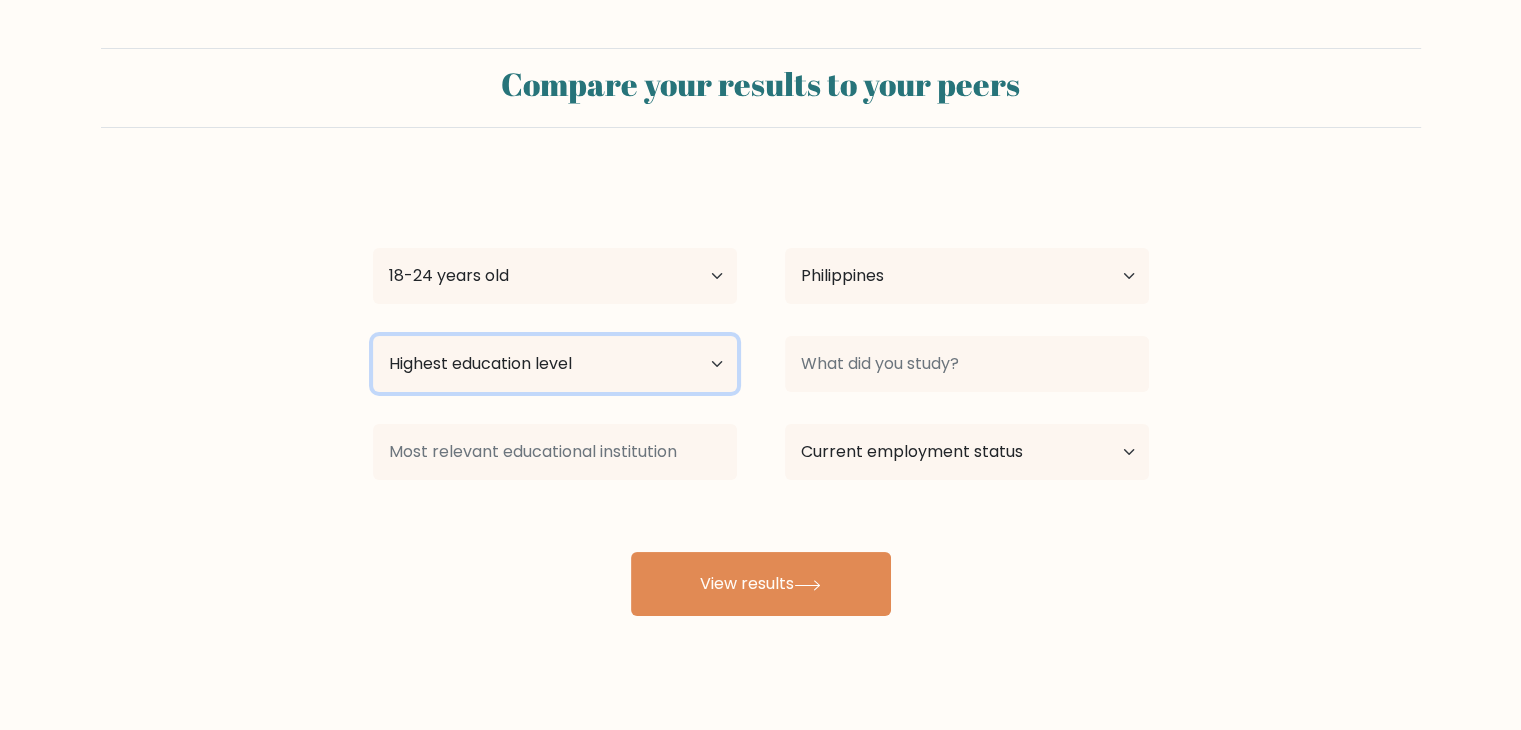 click on "Highest education level
No schooling
Primary
Lower Secondary
Upper Secondary
Occupation Specific
Bachelor's degree
Master's degree
Doctoral degree" at bounding box center [555, 364] 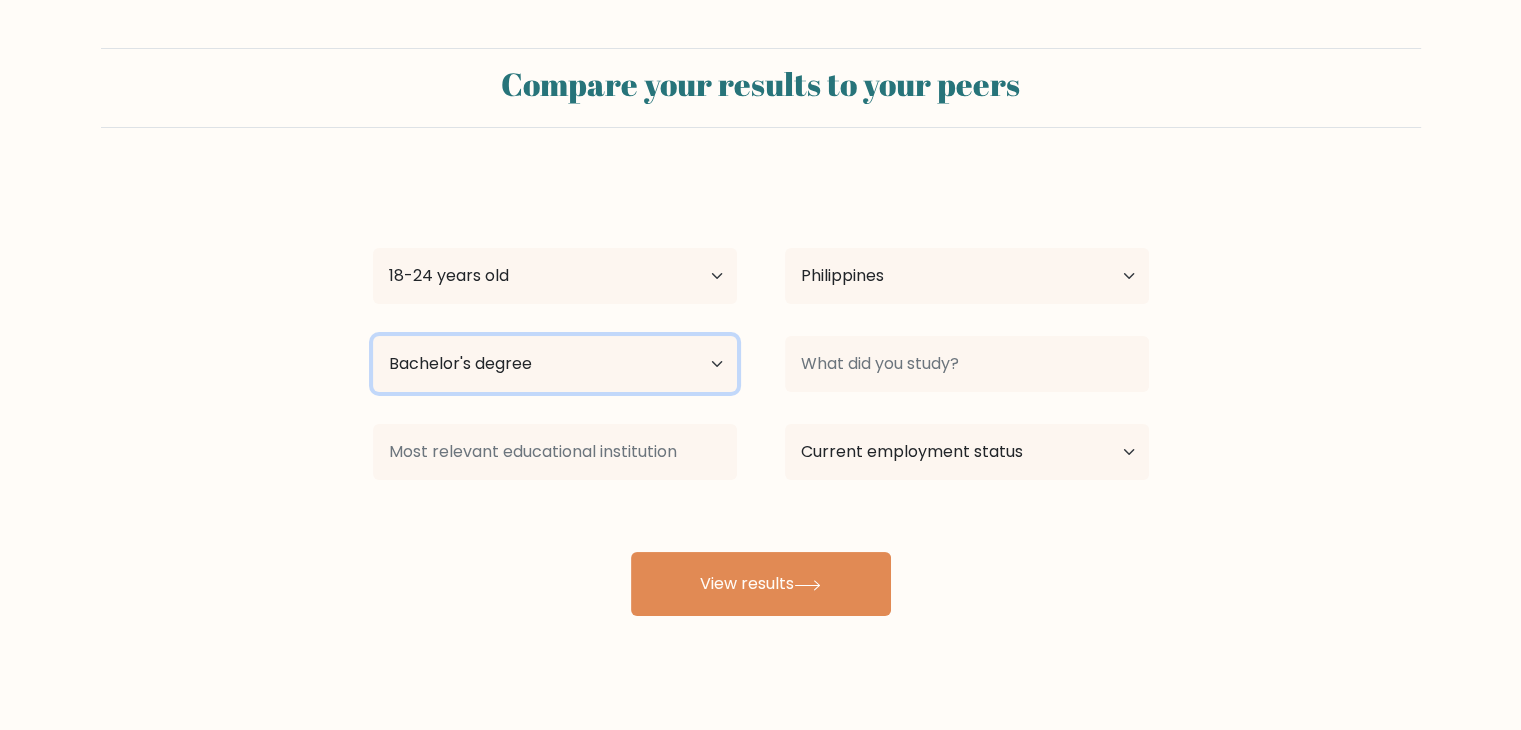 click on "Highest education level
No schooling
Primary
Lower Secondary
Upper Secondary
Occupation Specific
Bachelor's degree
Master's degree
Doctoral degree" at bounding box center [555, 364] 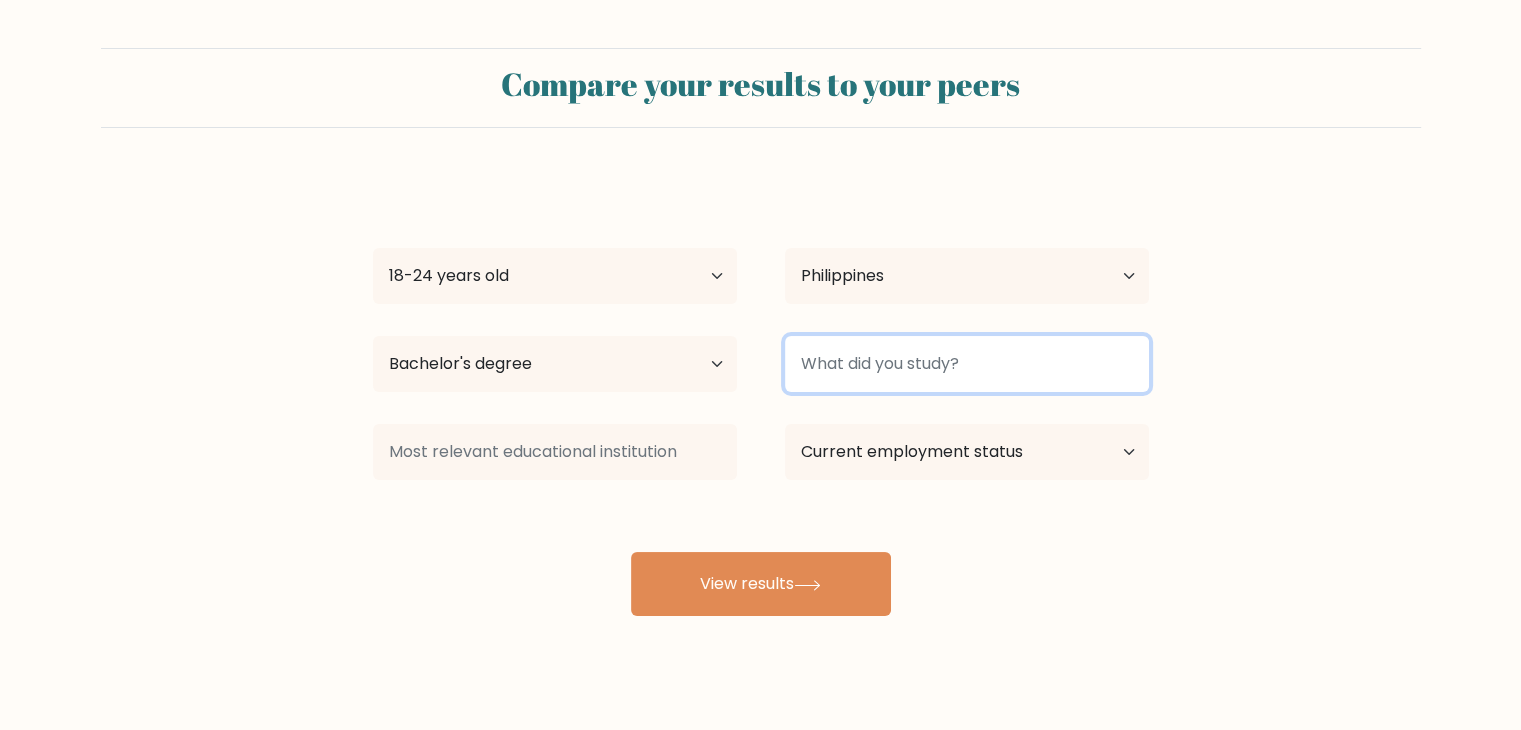click at bounding box center [967, 364] 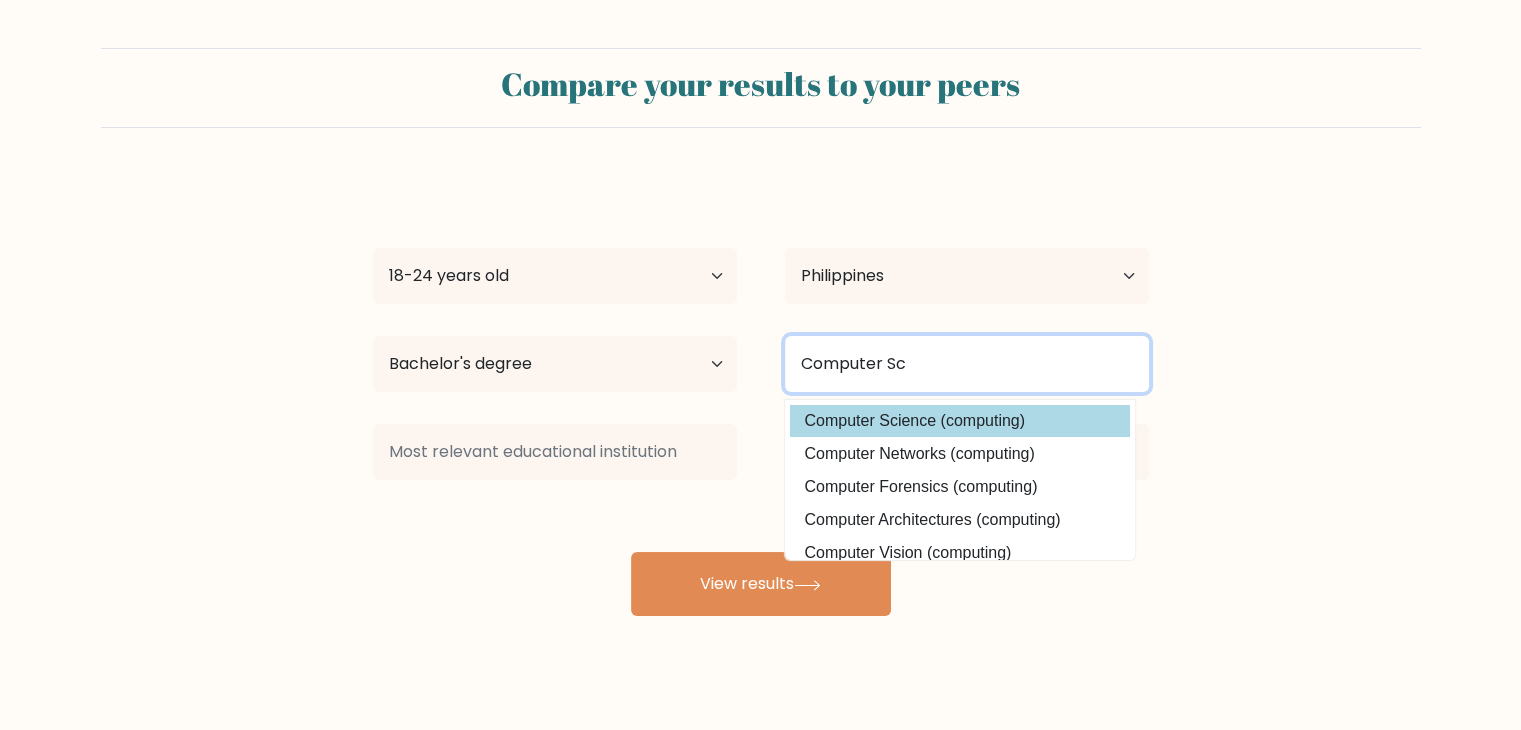 type on "Computer Sc" 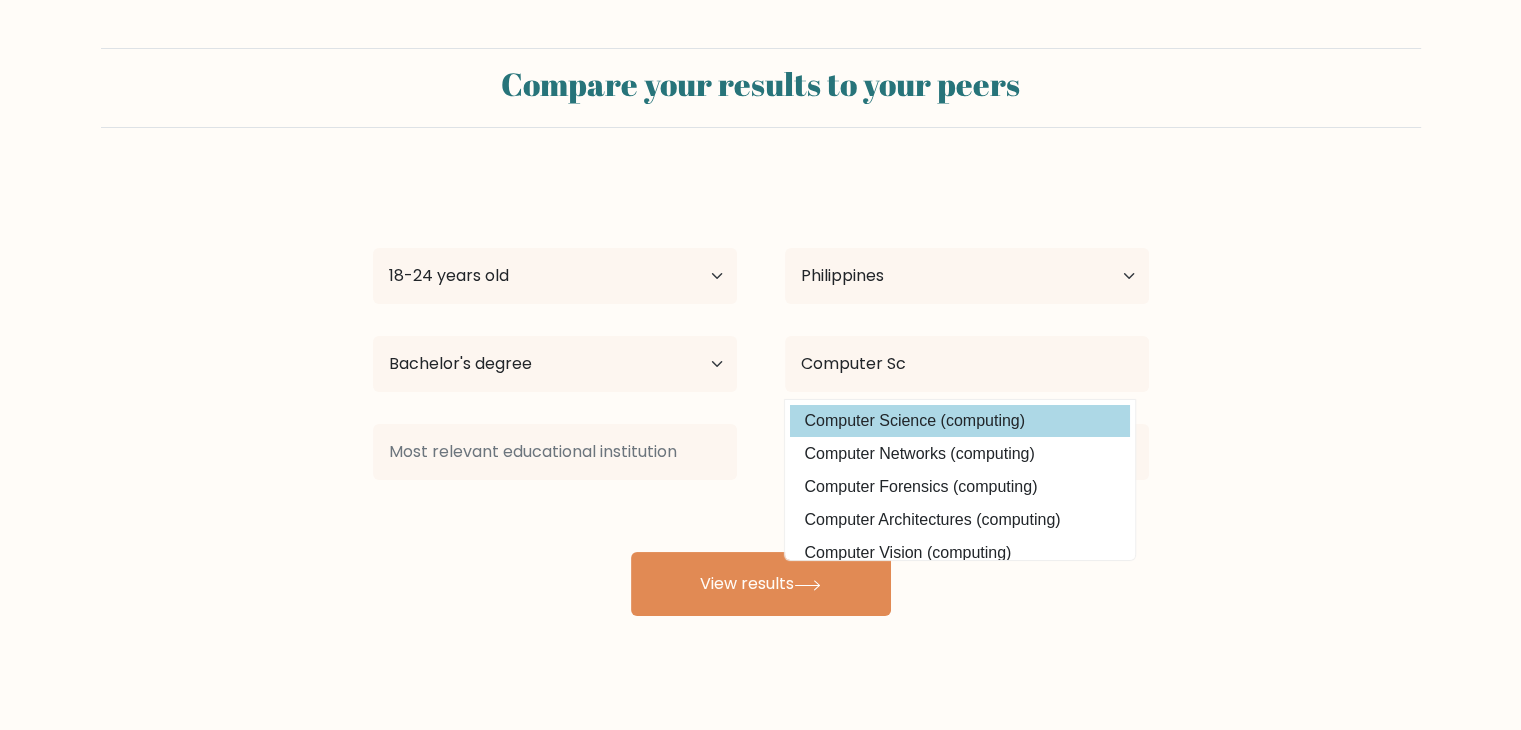 click on "[FIRST] [LAST]
Abing
Age
Under 18 years old
18-24 years old
25-34 years old
35-44 years old
45-54 years old
55-64 years old
65 years old and above
Country
Afghanistan
Albania
Algeria
American Samoa
Andorra
Angola
Anguilla
Antarctica
Antigua and Barbuda
Argentina
Armenia
Aruba
Australia
Austria
Azerbaijan
Bahamas
Bahrain
Bangladesh
Barbados
Belarus
Belgium
Belize
Benin
Bermuda
Bhutan
Bolivia
Bonaire, Sint Eustatius and Saba
Bosnia and Herzegovina
Botswana
Bouvet Island
Brazil
Brunei" at bounding box center (761, 396) 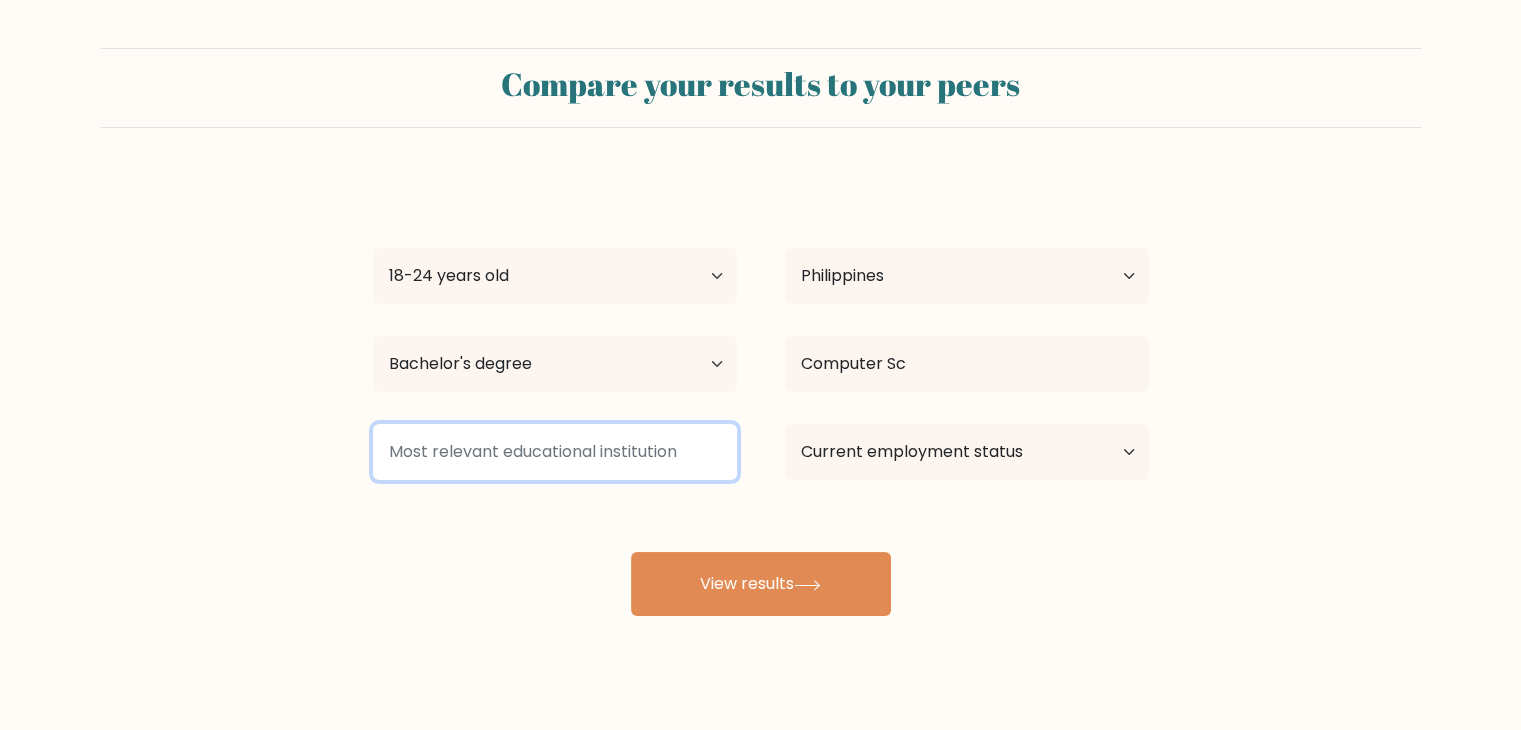 click at bounding box center (555, 452) 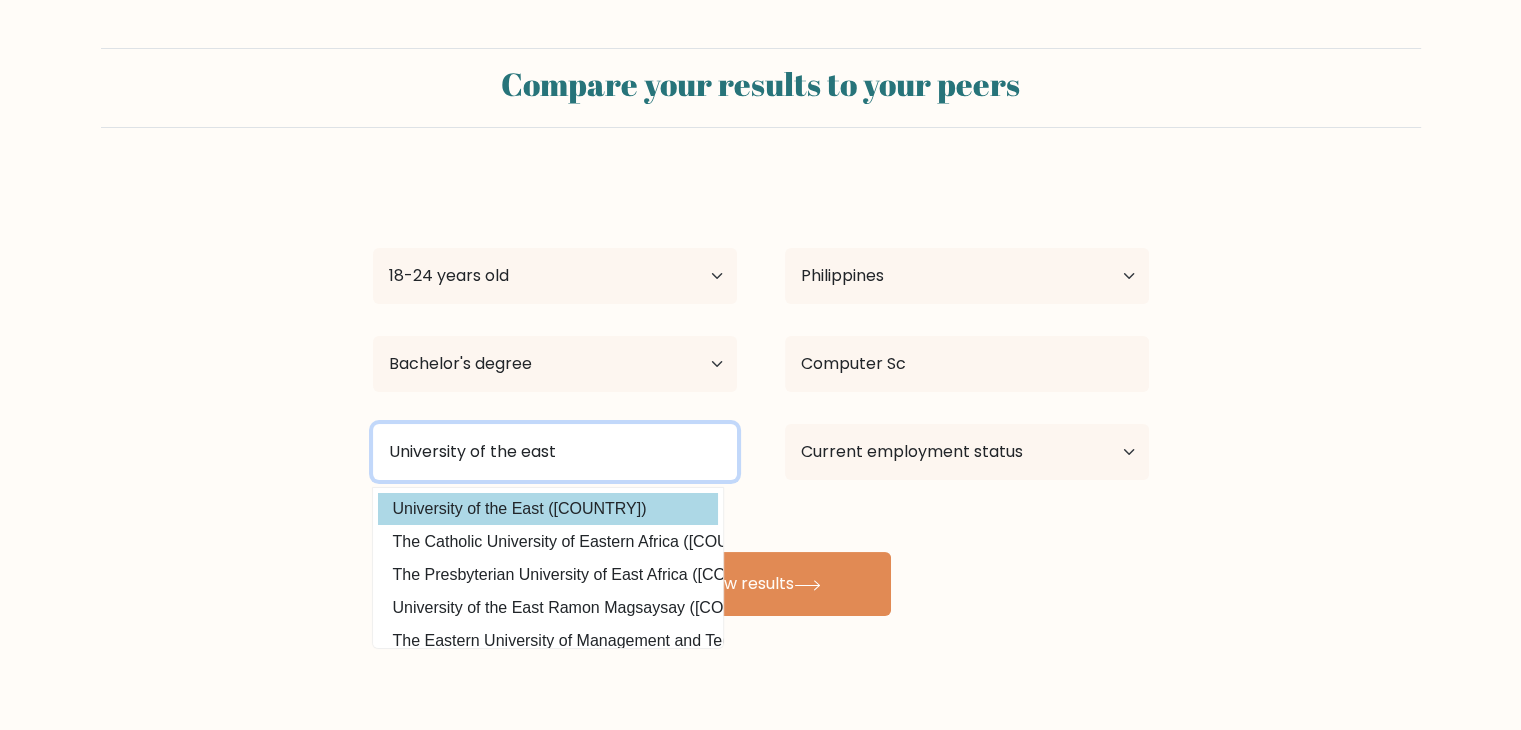 type on "University of the east" 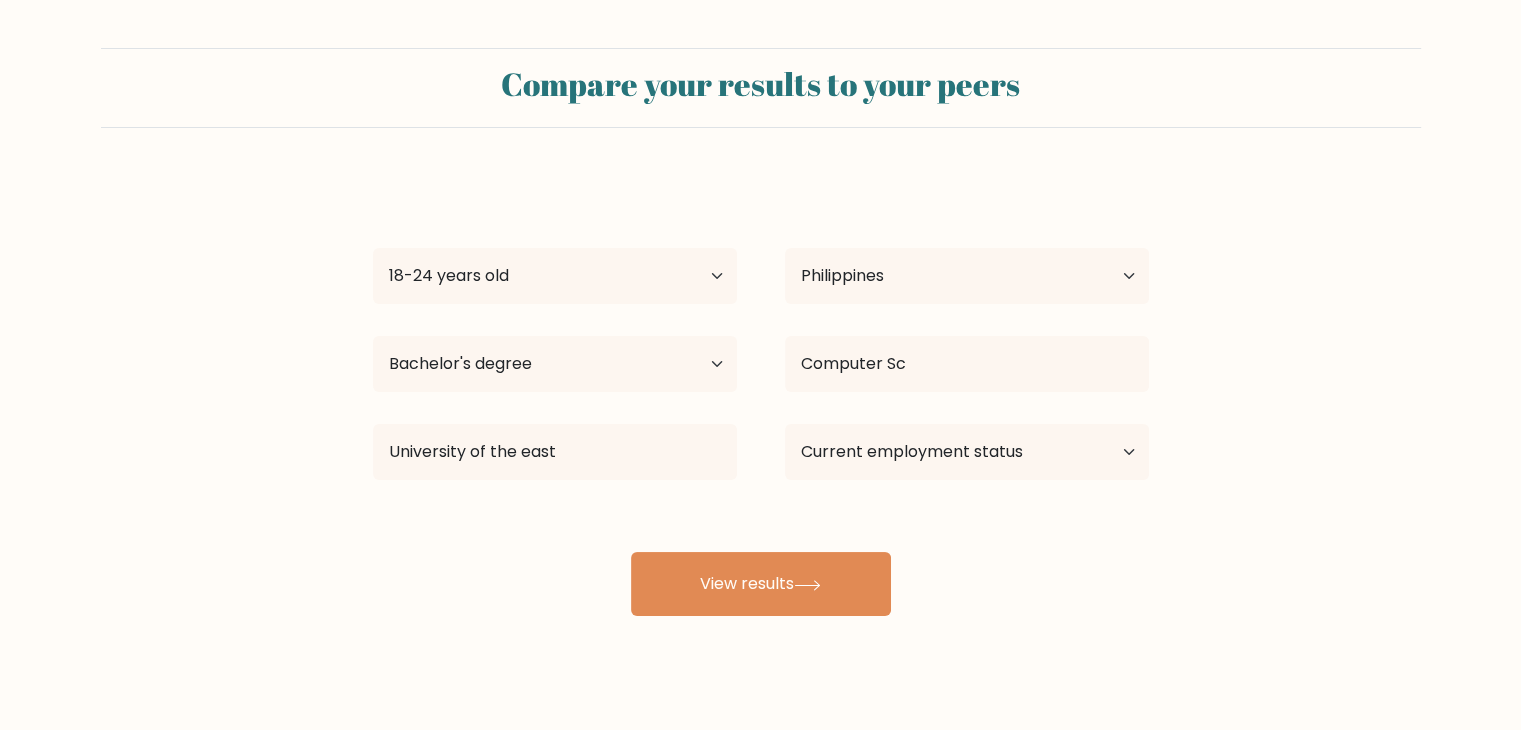 click on "[FIRST] [LAST]
Abing
Age
Under 18 years old
18-24 years old
25-34 years old
35-44 years old
45-54 years old
55-64 years old
65 years old and above
Country
Afghanistan
Albania
Algeria
American Samoa
Andorra
Angola
Anguilla
Antarctica
Antigua and Barbuda
Argentina
Armenia
Aruba
Australia
Austria
Azerbaijan
Bahamas
Bahrain
Bangladesh
Barbados
Belarus
Belgium
Belize
Benin
Bermuda
Bhutan
Bolivia
Bonaire, Sint Eustatius and Saba
Bosnia and Herzegovina
Botswana
Bouvet Island
Brazil
Brunei" at bounding box center (761, 396) 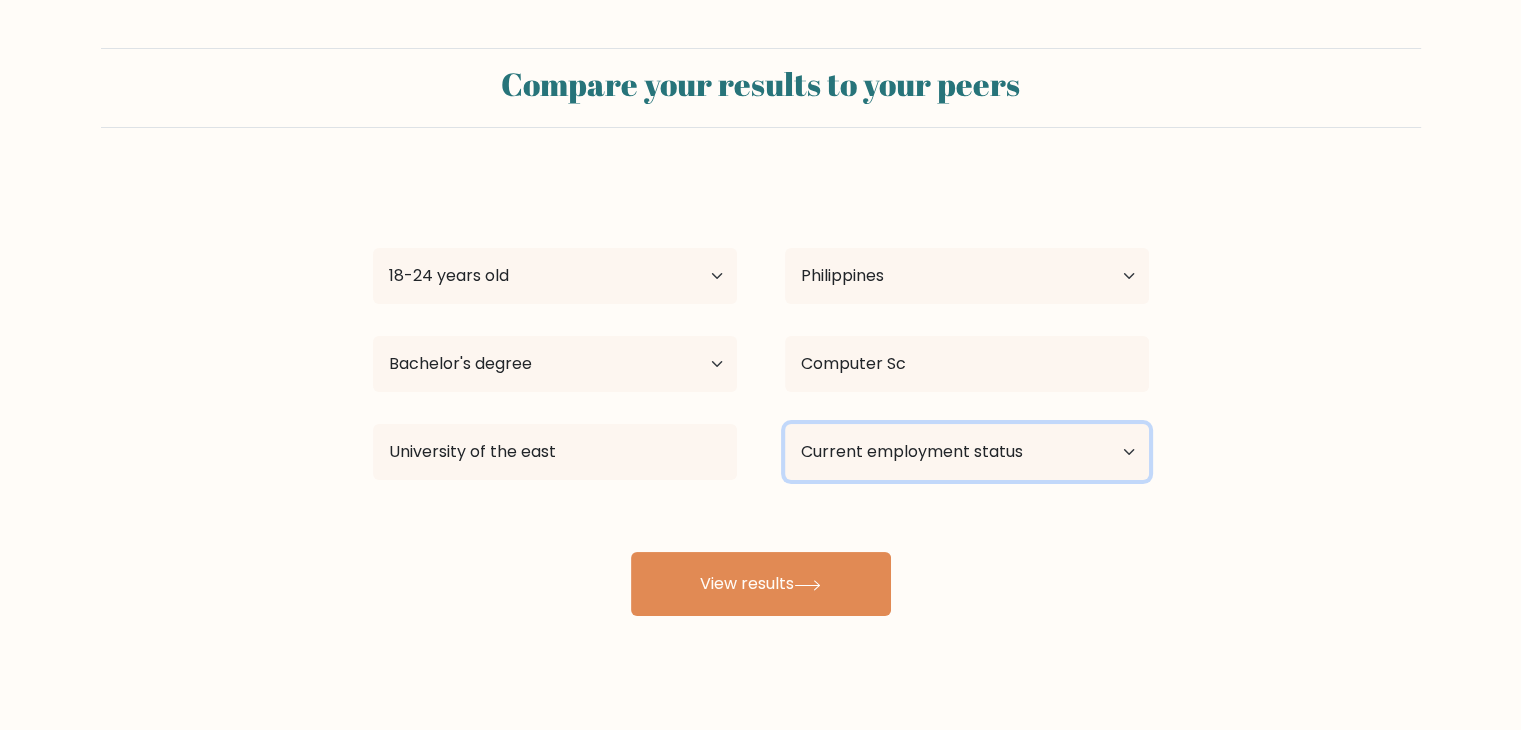 click on "Current employment status
Employed
Student
Retired
Other / prefer not to answer" at bounding box center [967, 452] 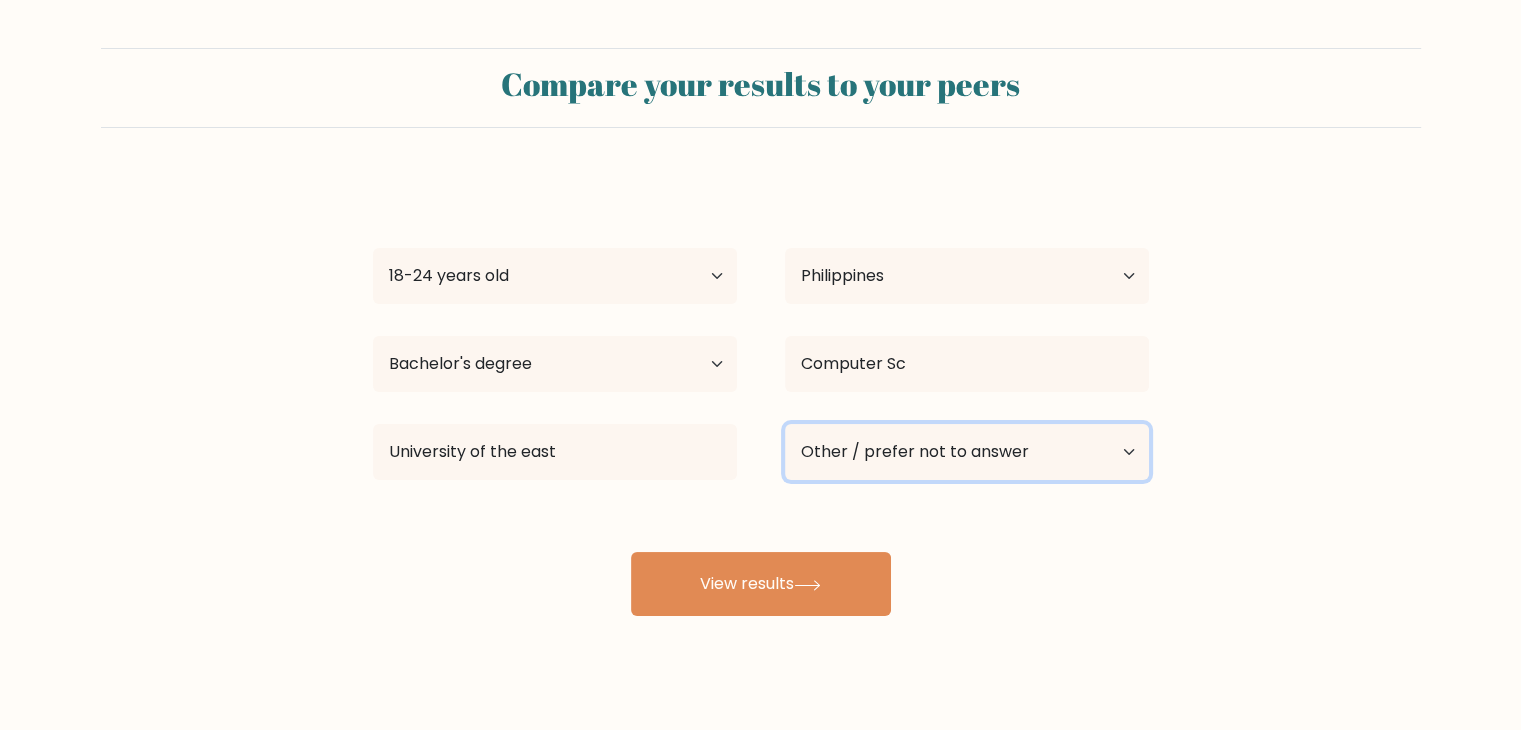 click on "Current employment status
Employed
Student
Retired
Other / prefer not to answer" at bounding box center (967, 452) 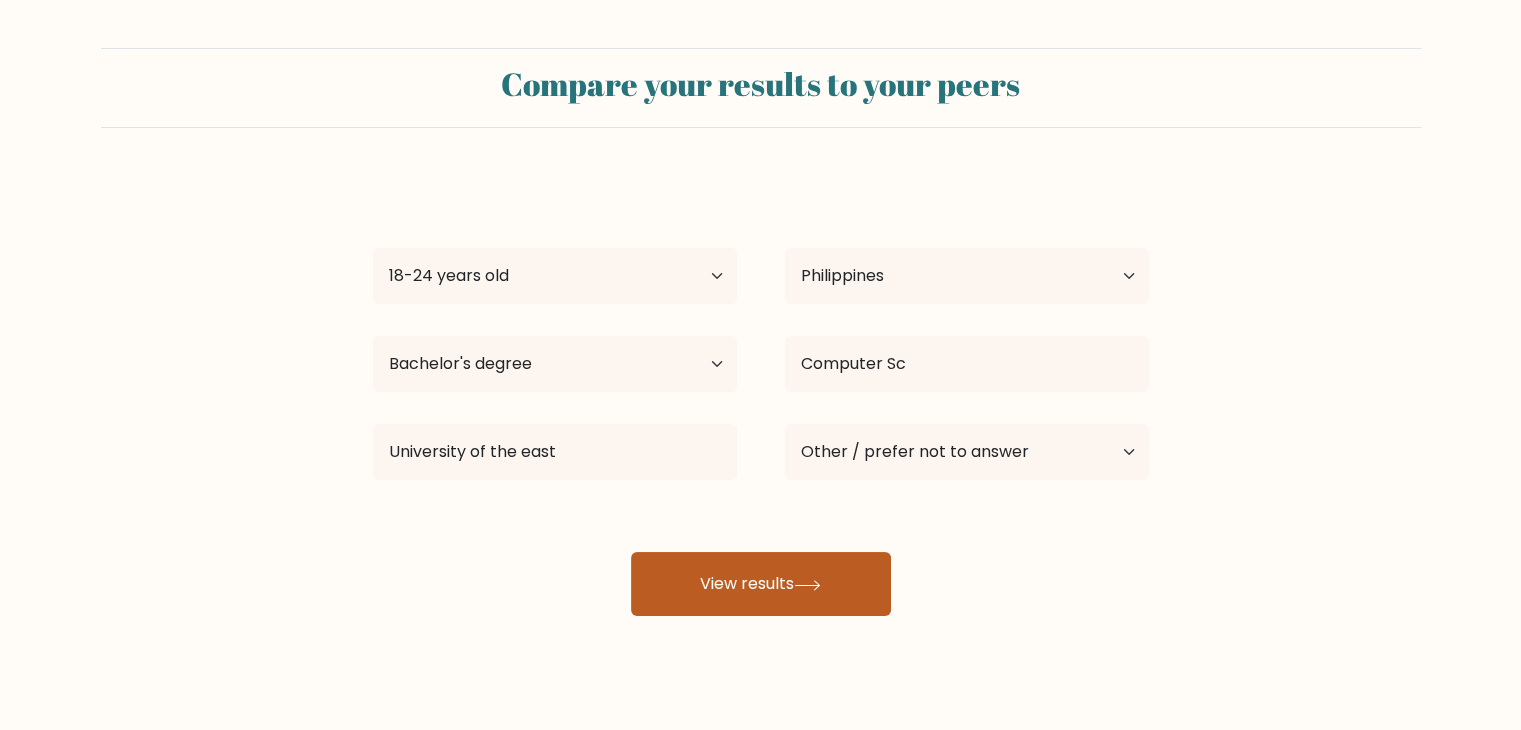 click 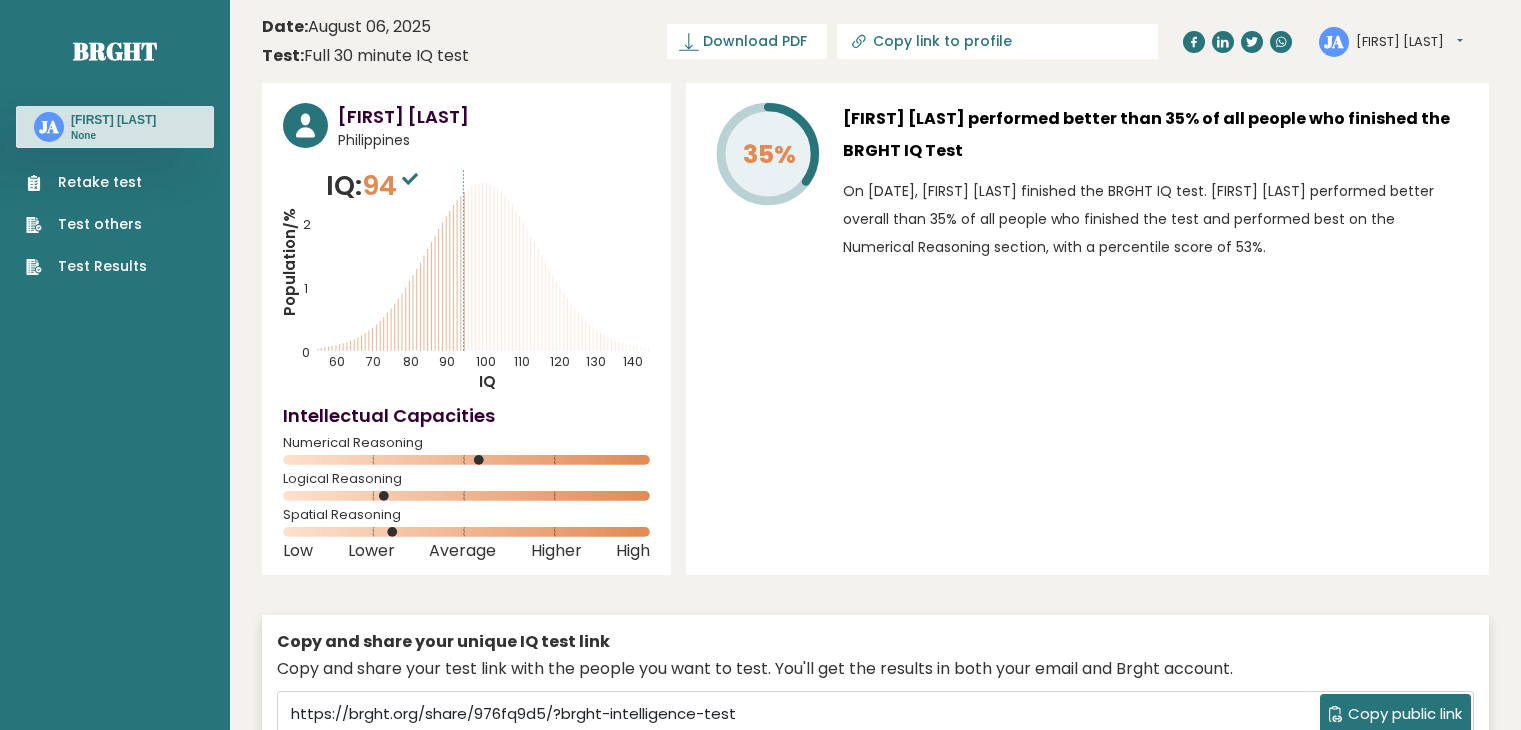 scroll, scrollTop: 0, scrollLeft: 0, axis: both 